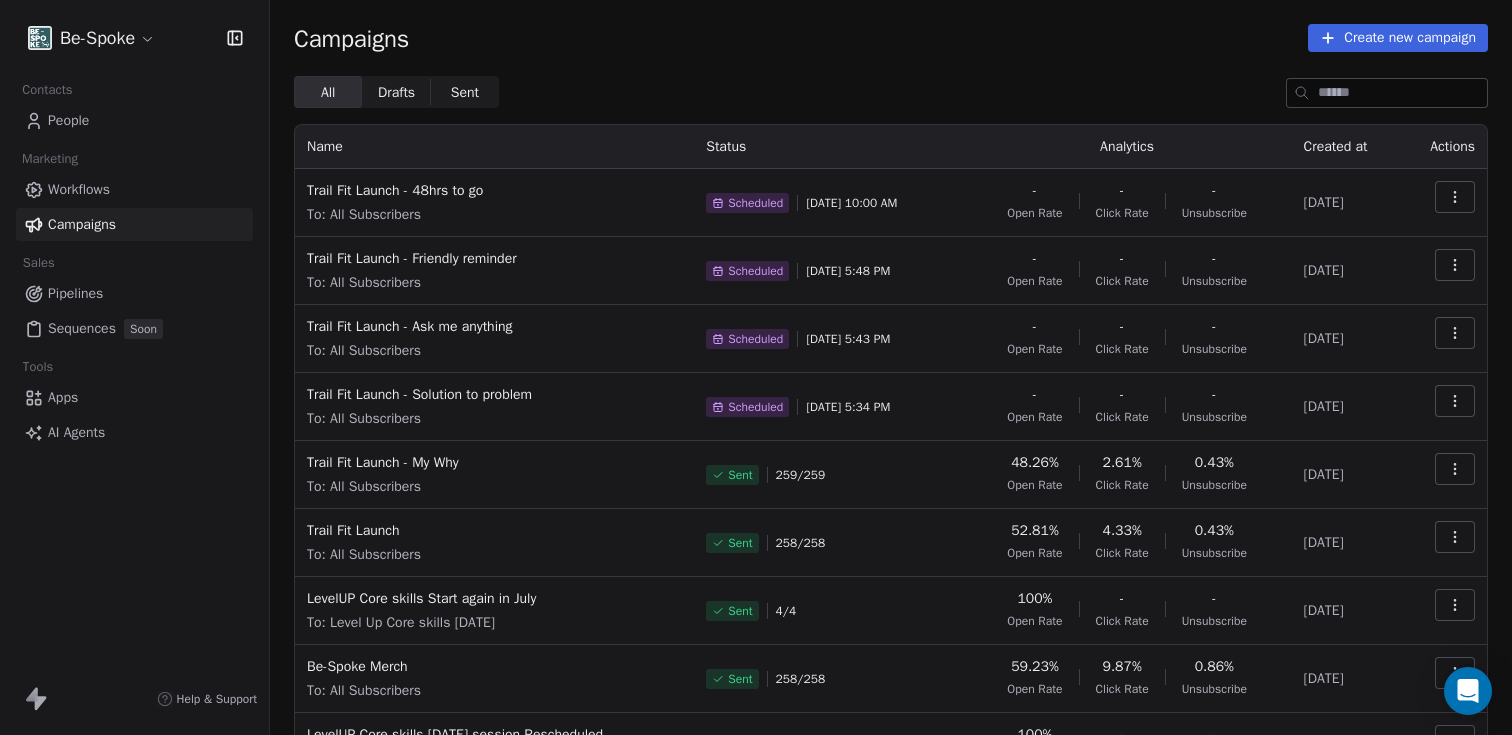 scroll, scrollTop: 0, scrollLeft: 0, axis: both 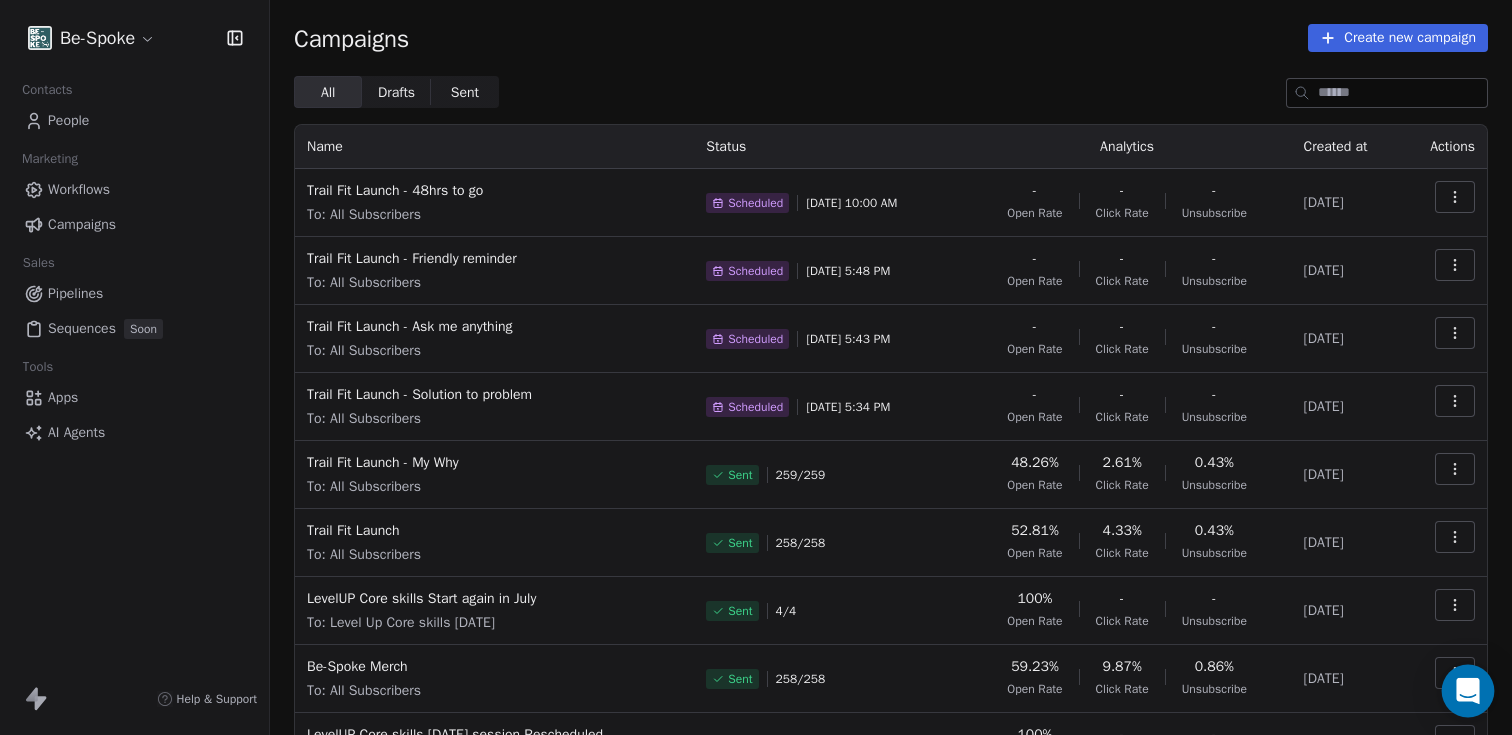click 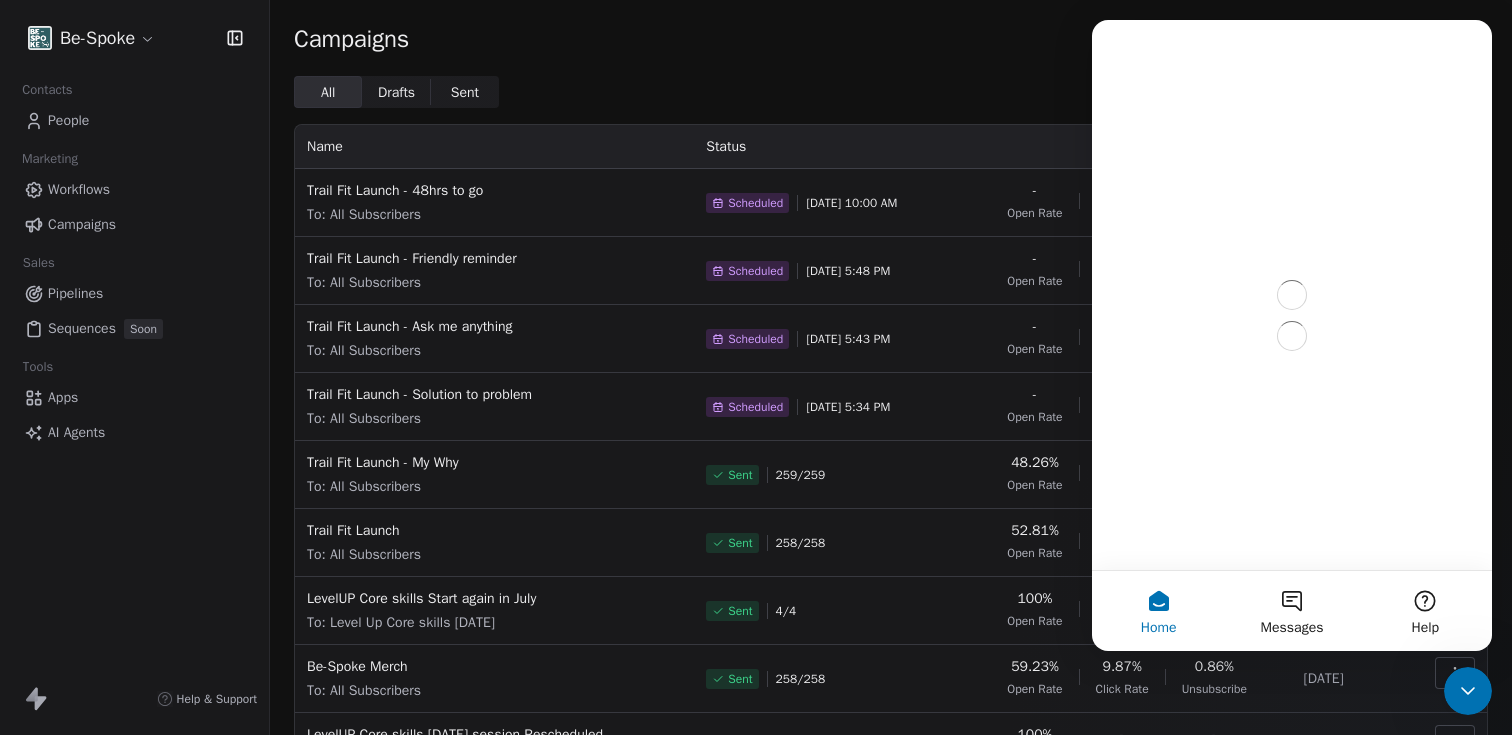 scroll, scrollTop: 0, scrollLeft: 0, axis: both 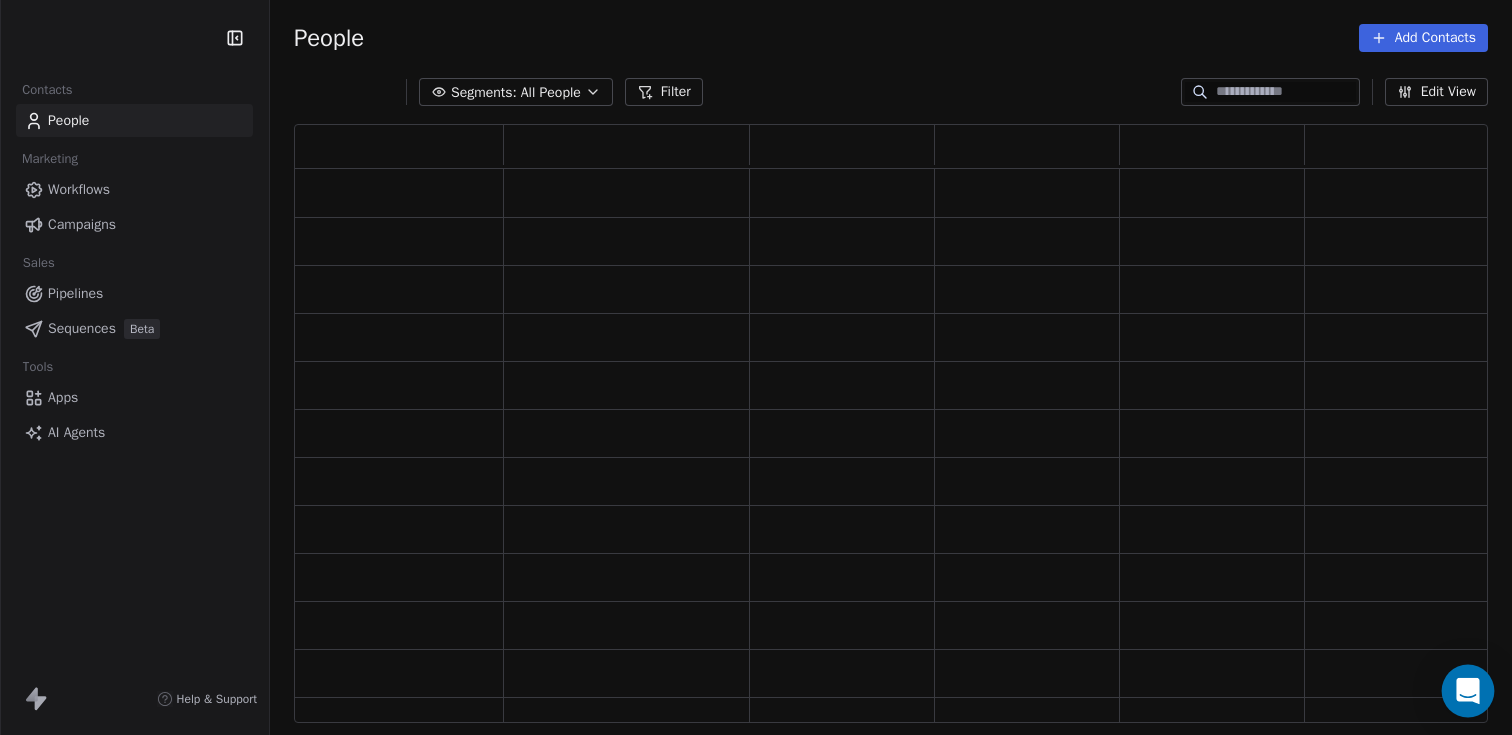 click 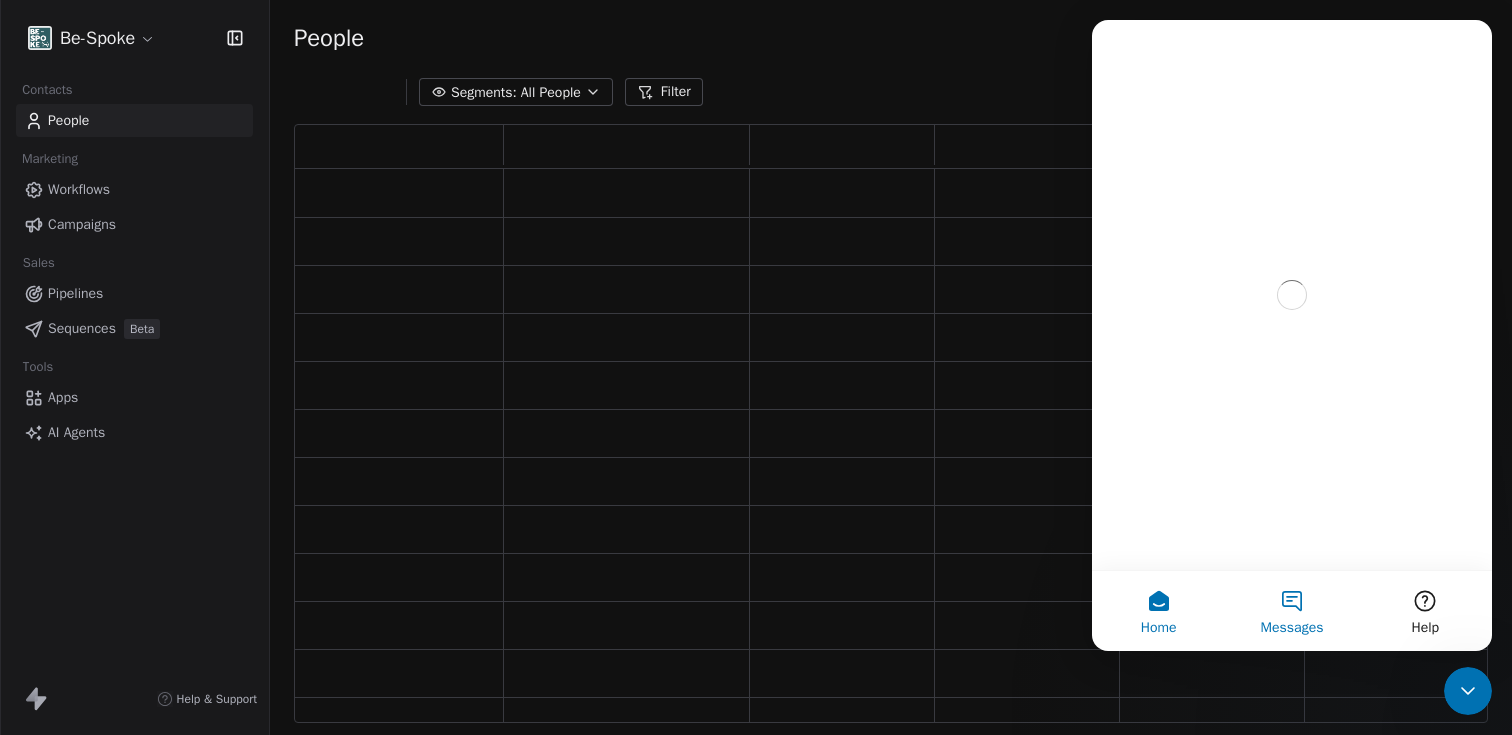 scroll, scrollTop: 0, scrollLeft: 0, axis: both 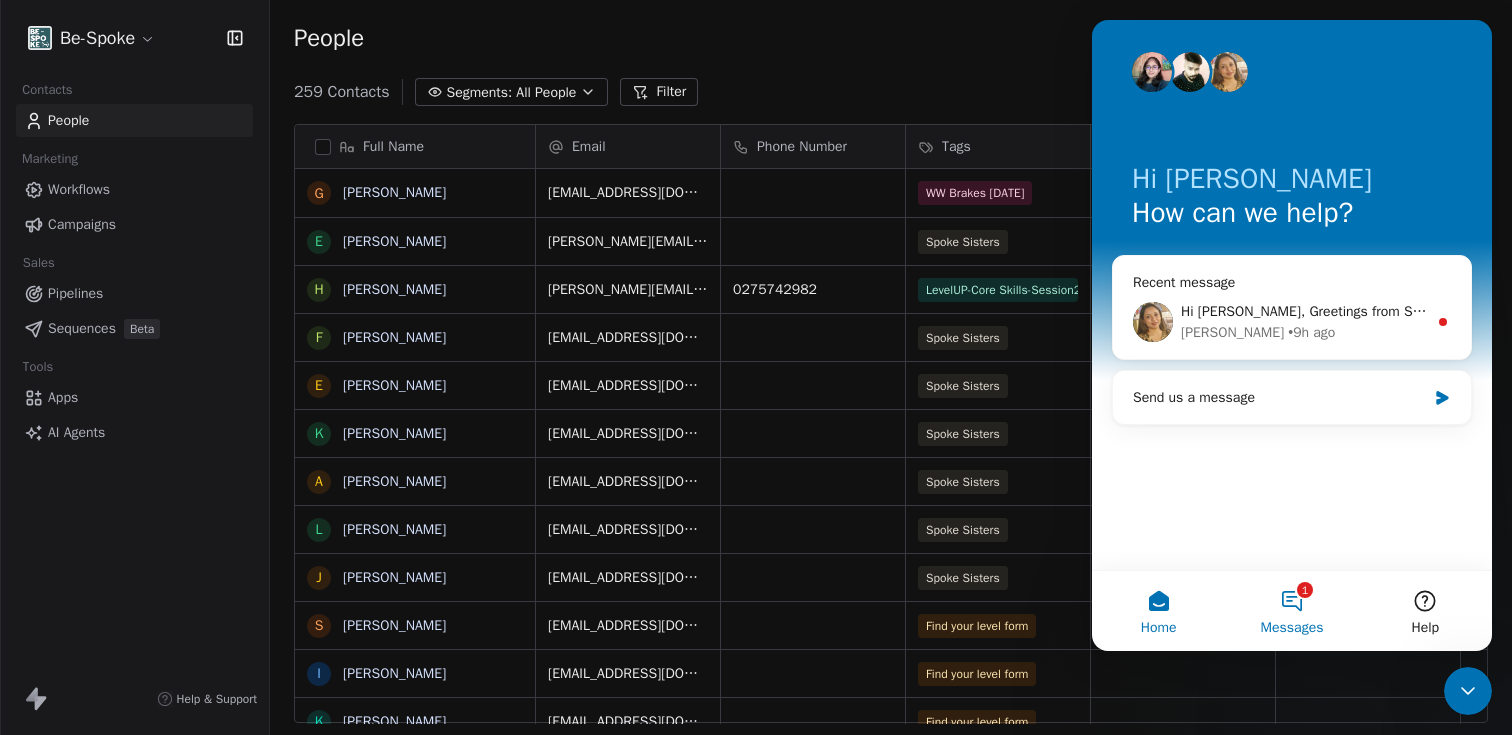 click on "1 Messages" at bounding box center (1291, 611) 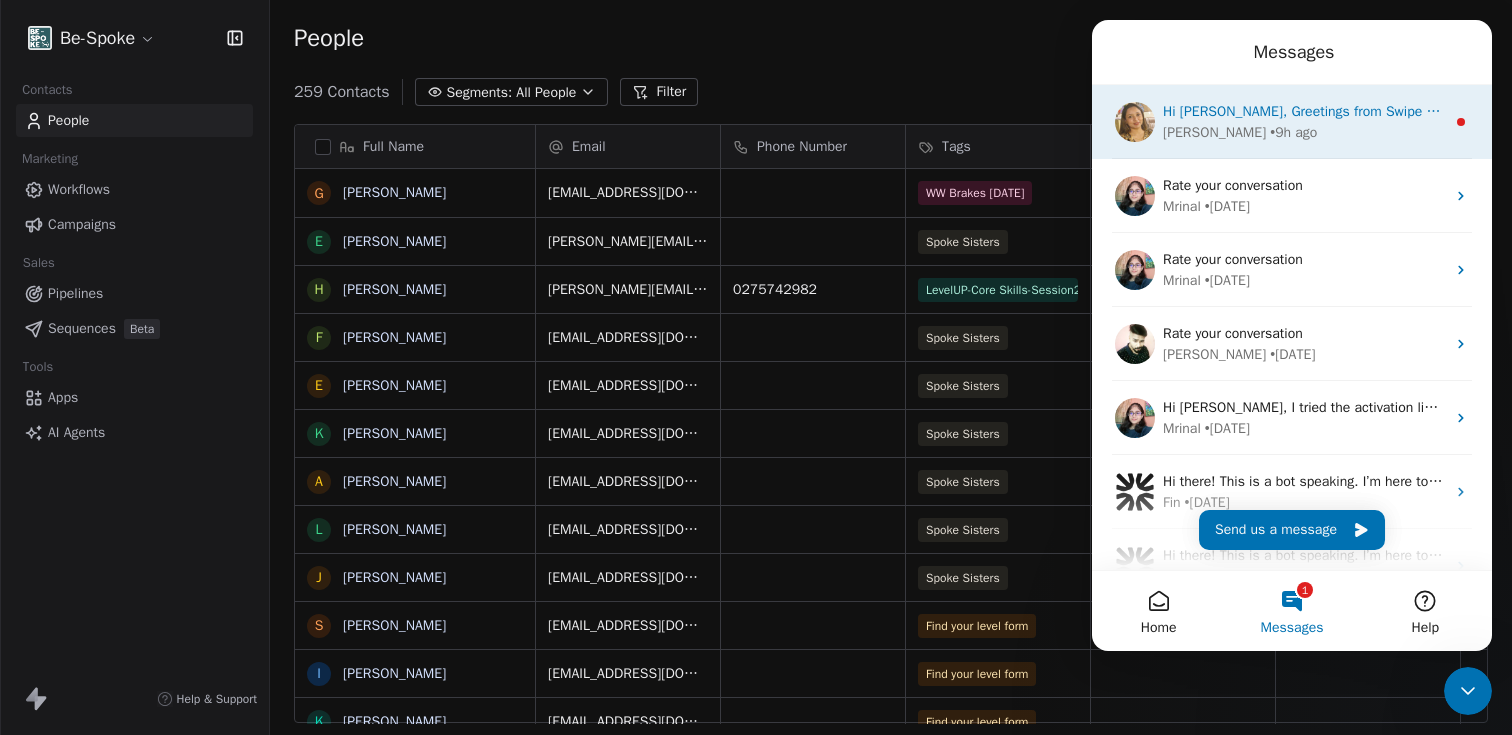 click on "[PERSON_NAME] •  9h ago" at bounding box center (1304, 132) 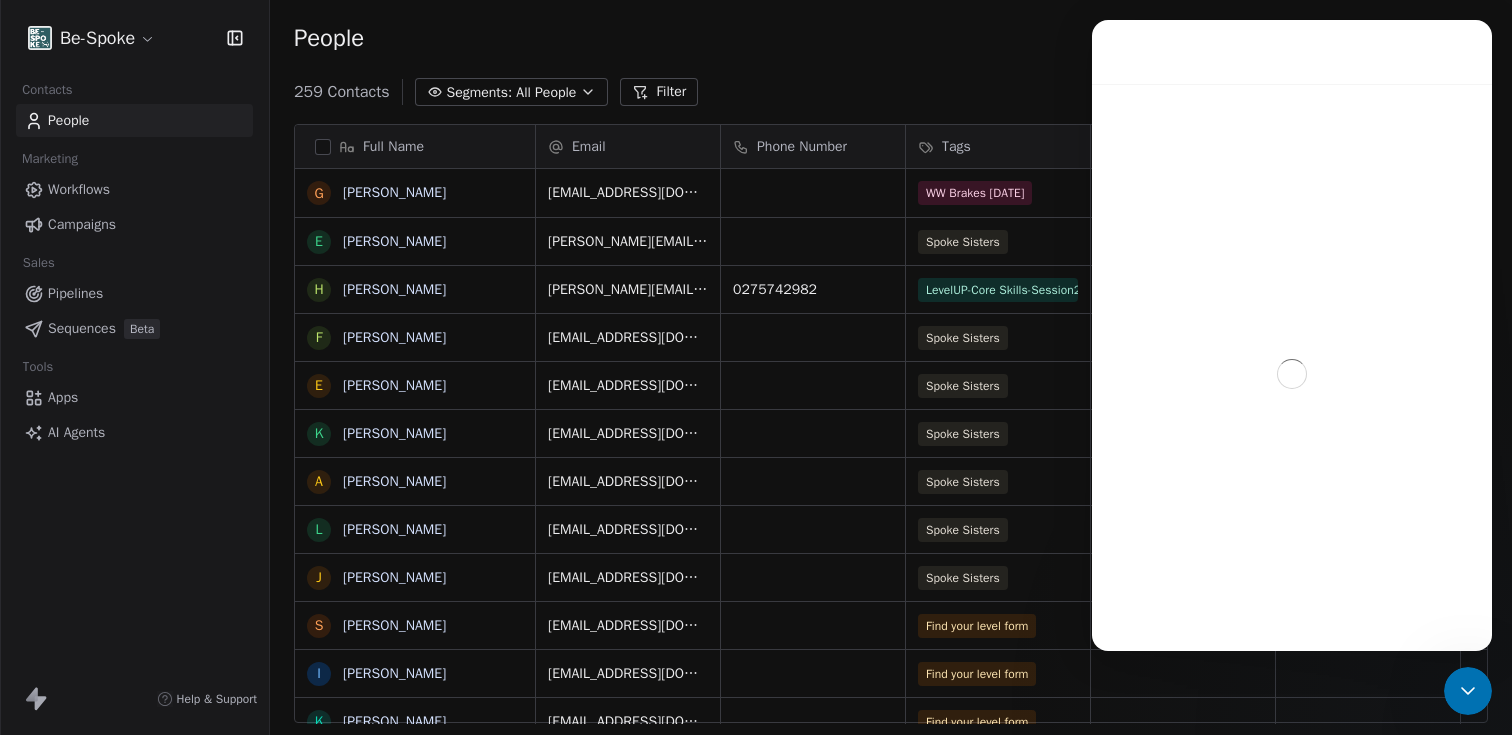 scroll, scrollTop: 3, scrollLeft: 0, axis: vertical 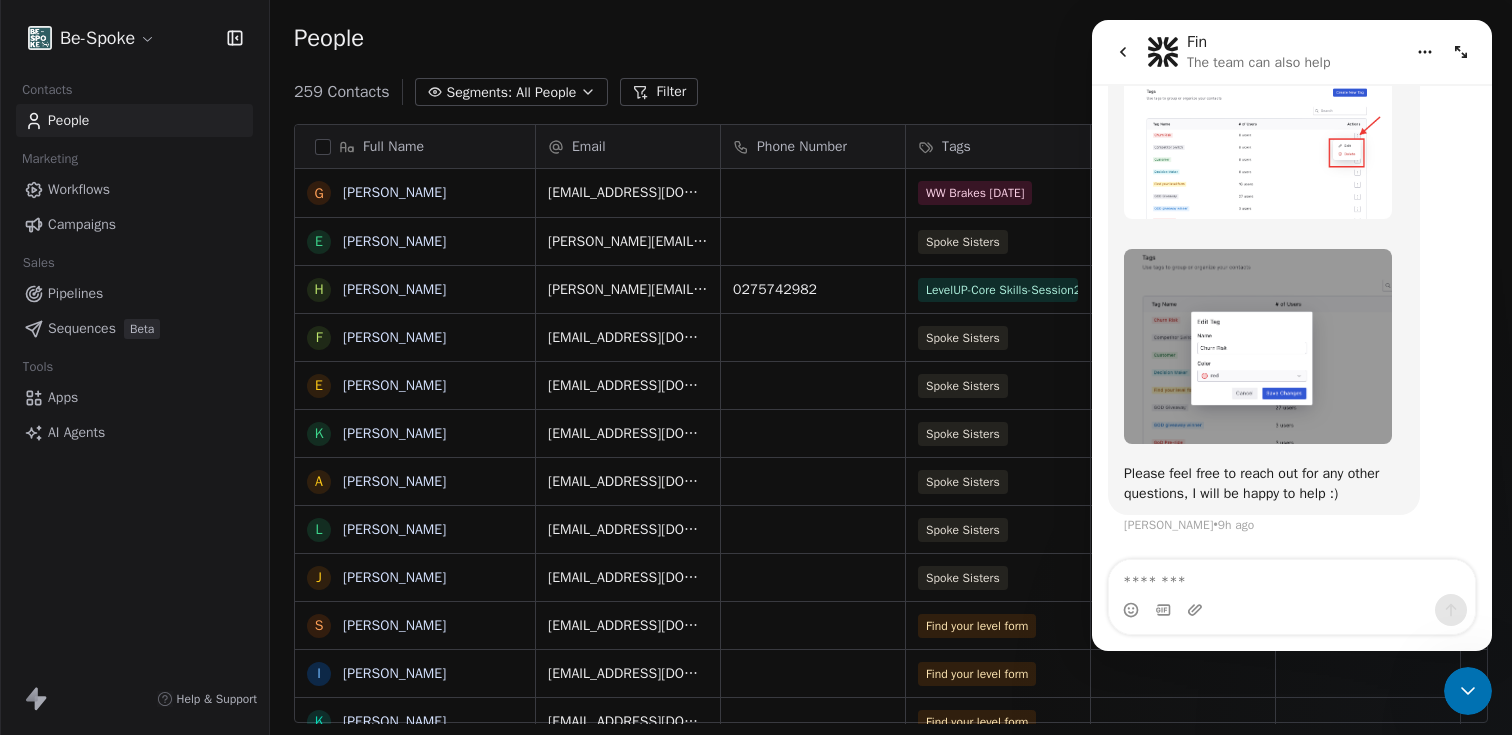 click on "Be-Spoke Contacts People Marketing Workflows Campaigns Sales Pipelines Sequences Beta Tools Apps AI Agents Help & Support People Settings  Add Contacts 259 Contacts Segments: All People Filter  Edit View Tag Add to Sequence Export Full Name G [PERSON_NAME] E [PERSON_NAME] H [PERSON_NAME] F [PERSON_NAME] E [PERSON_NAME] K [PERSON_NAME] A [PERSON_NAME] L [PERSON_NAME] J [PERSON_NAME] S [PERSON_NAME] [PERSON_NAME] J [PERSON_NAME] L [PERSON_NAME] L [PERSON_NAME] Spychalska J Jemma B [PERSON_NAME] C [PERSON_NAME] A [PERSON_NAME] A [PERSON_NAME] E [PERSON_NAME] A [PERSON_NAME] R [PERSON_NAME] Fairbrass S [PERSON_NAME] H [PERSON_NAME] L [PERSON_NAME] A [PERSON_NAME] A [PERSON_NAME] F [PERSON_NAME] K [PERSON_NAME] M [PERSON_NAME] Email Phone Number Tags Country Website Job Title Status Contact Source NPS Score [EMAIL_ADDRESS][DOMAIN_NAME] WW Brakes [DATE] [PERSON_NAME][EMAIL_ADDRESS][DOMAIN_NAME] Spoke Sisters [PERSON_NAME][EMAIL_ADDRESS][DOMAIN_NAME] 0275742982 LevelUP-Core Skills-Session2- [DATE] [EMAIL_ADDRESS][DOMAIN_NAME] Spoke Sisters Spoke Sisters" at bounding box center (756, 367) 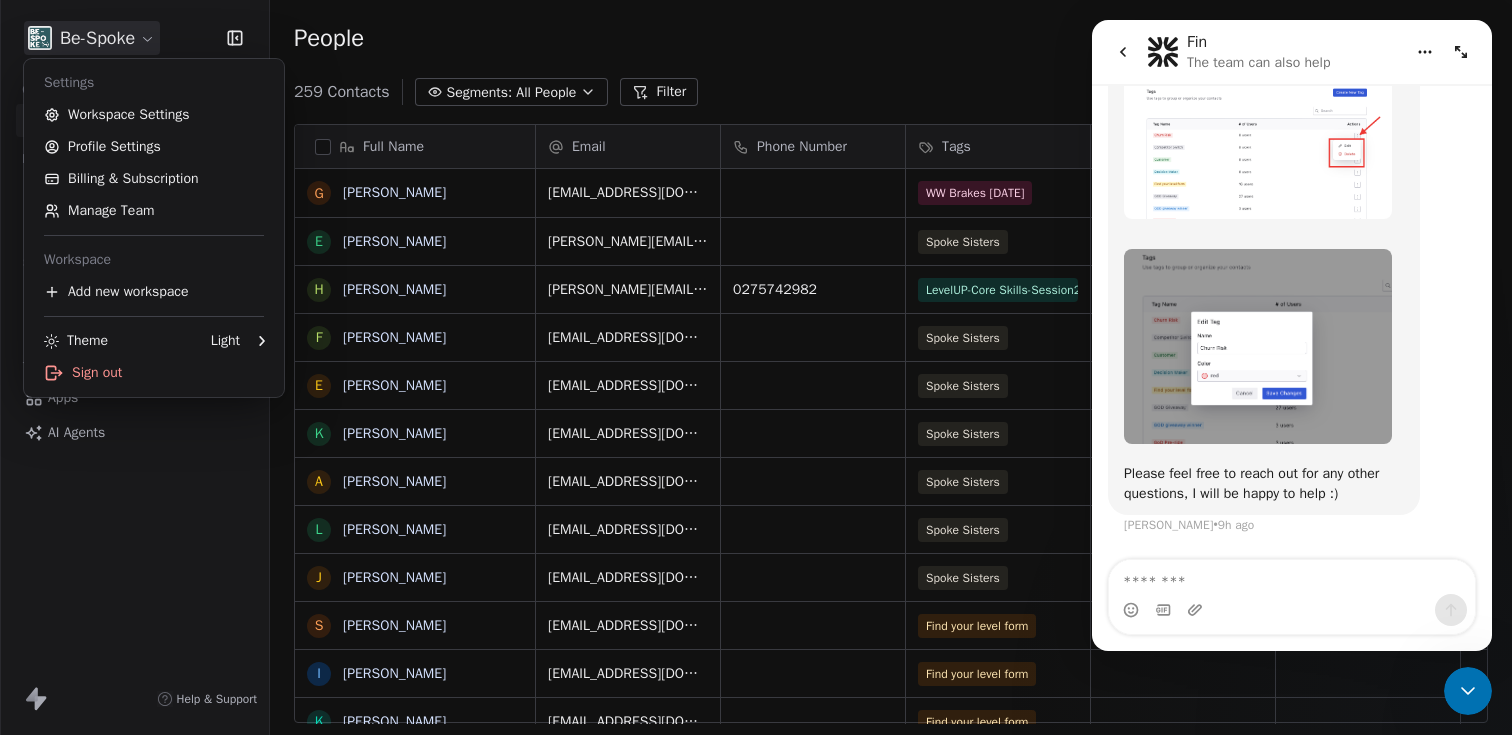 click at bounding box center (1264, 244) 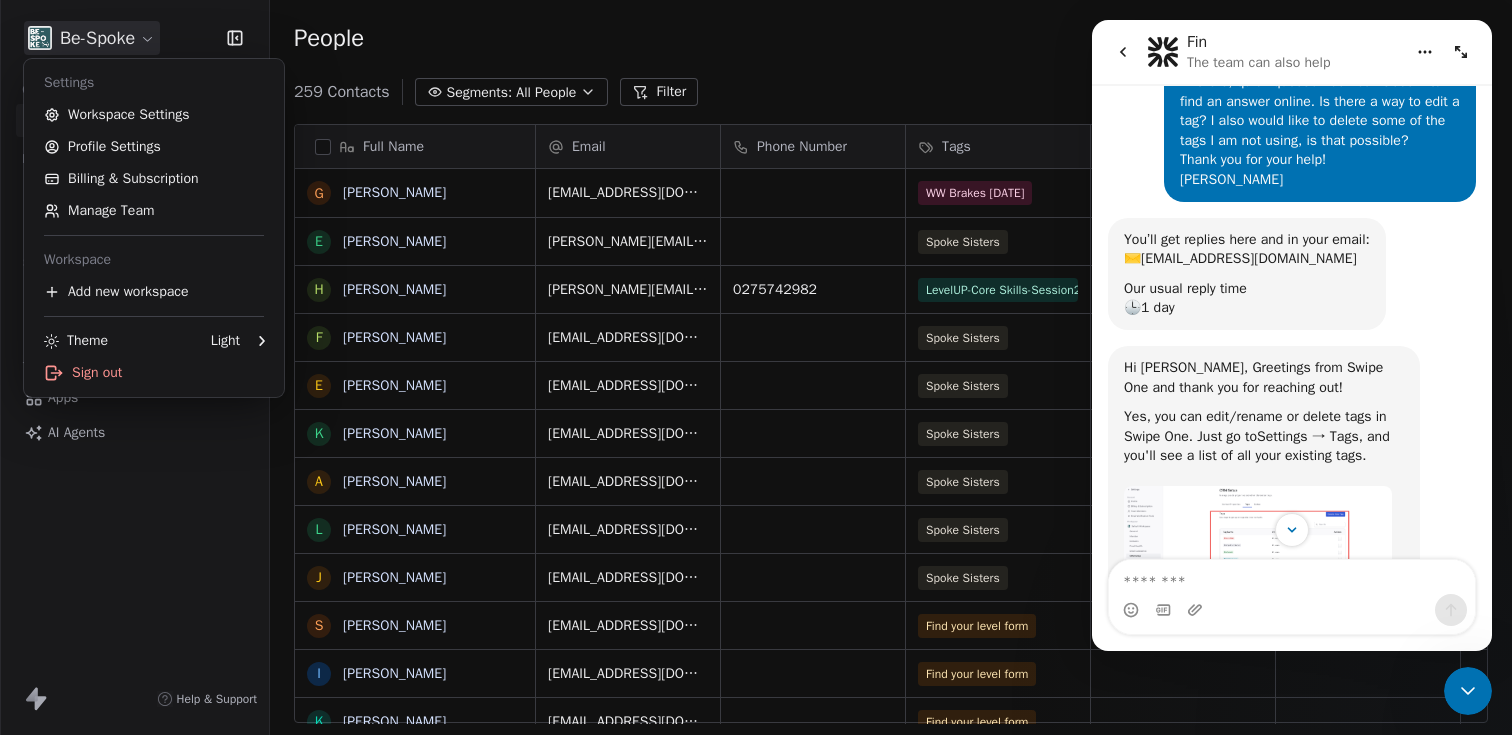scroll, scrollTop: 84, scrollLeft: 0, axis: vertical 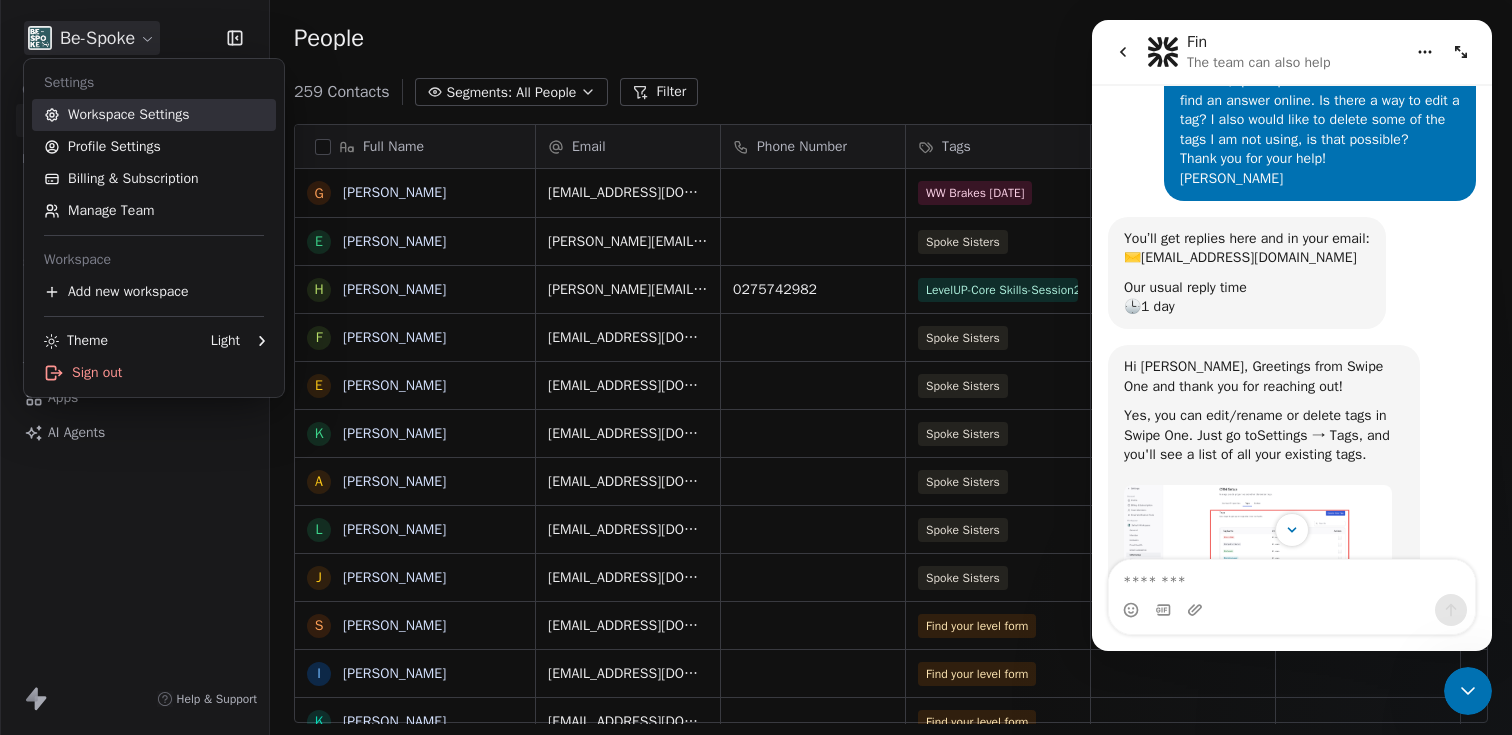 click on "Workspace Settings" at bounding box center (154, 115) 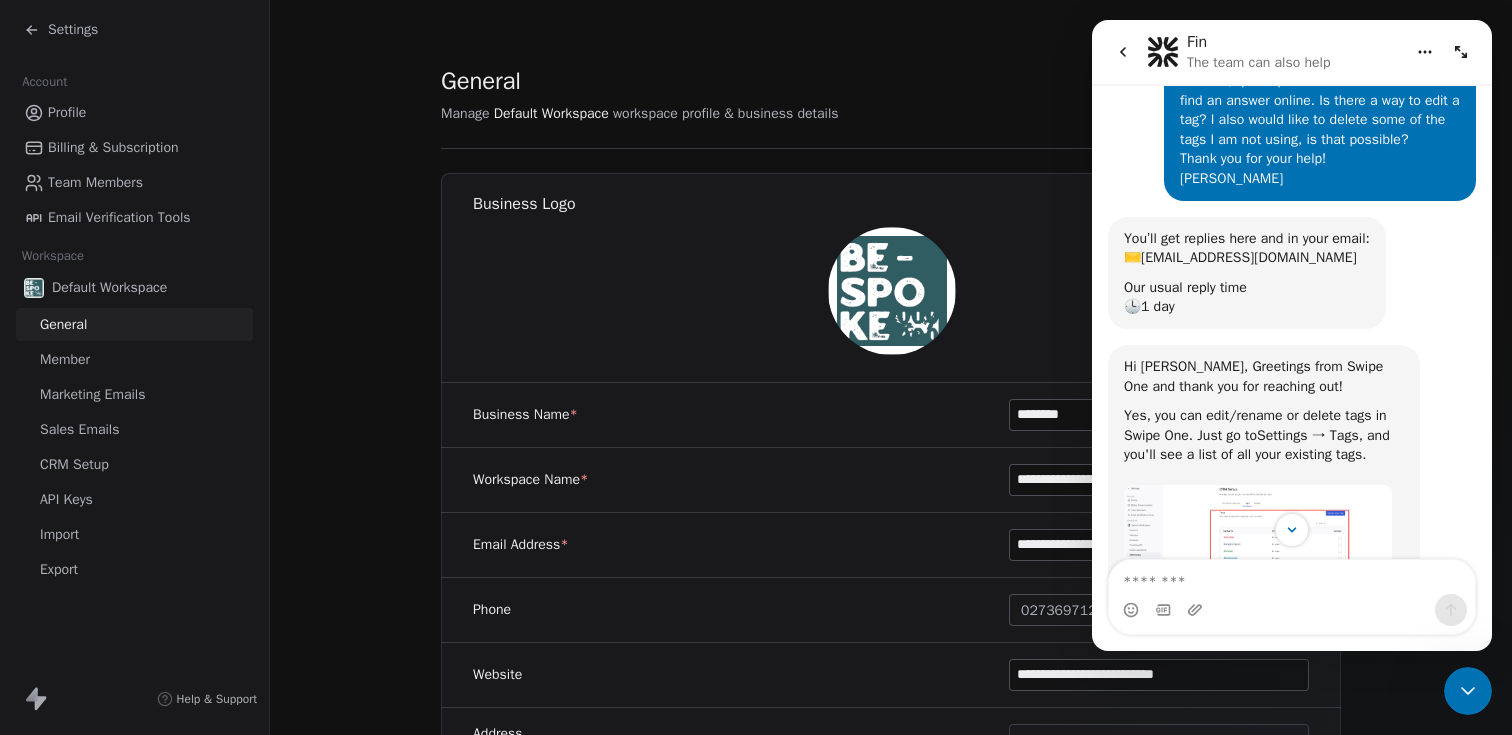 click on "Member" at bounding box center (65, 359) 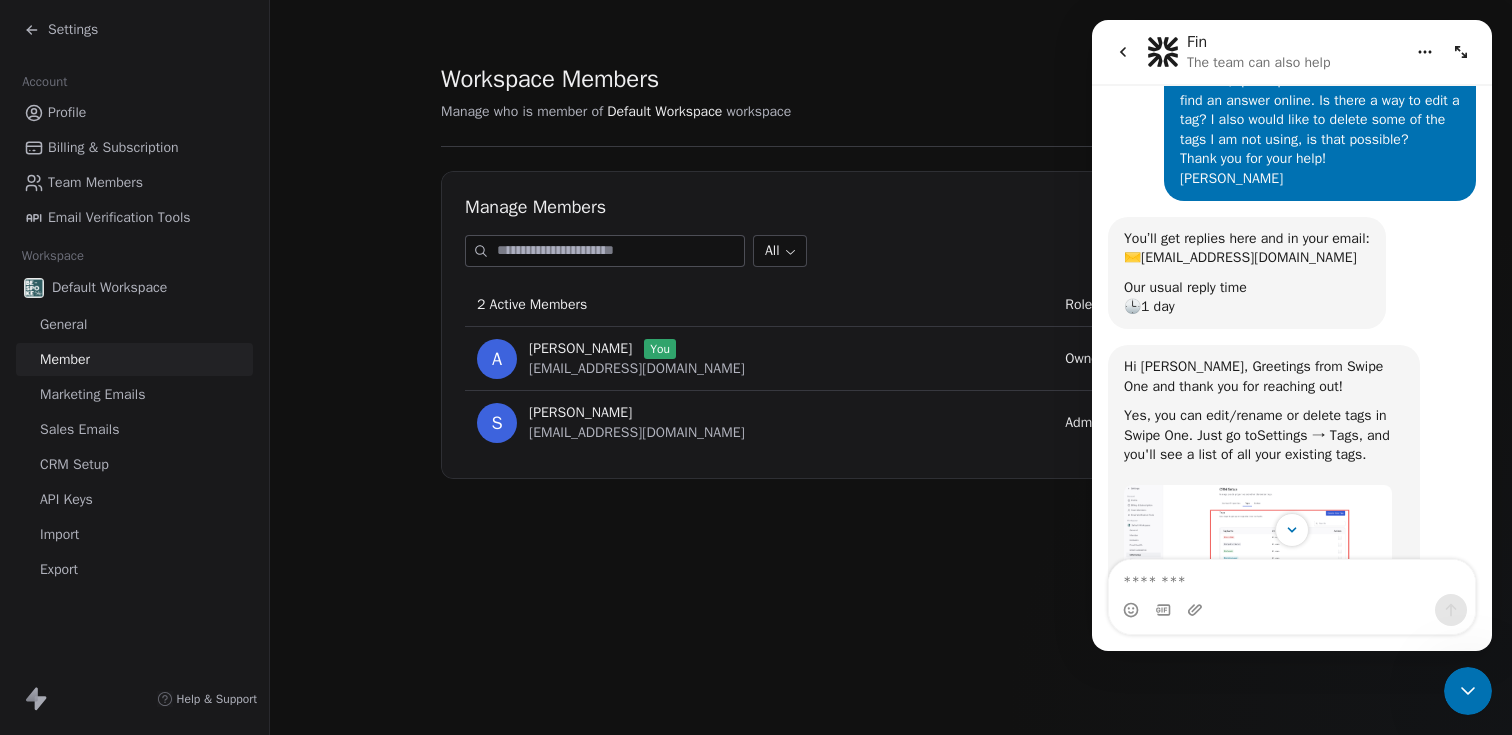 click 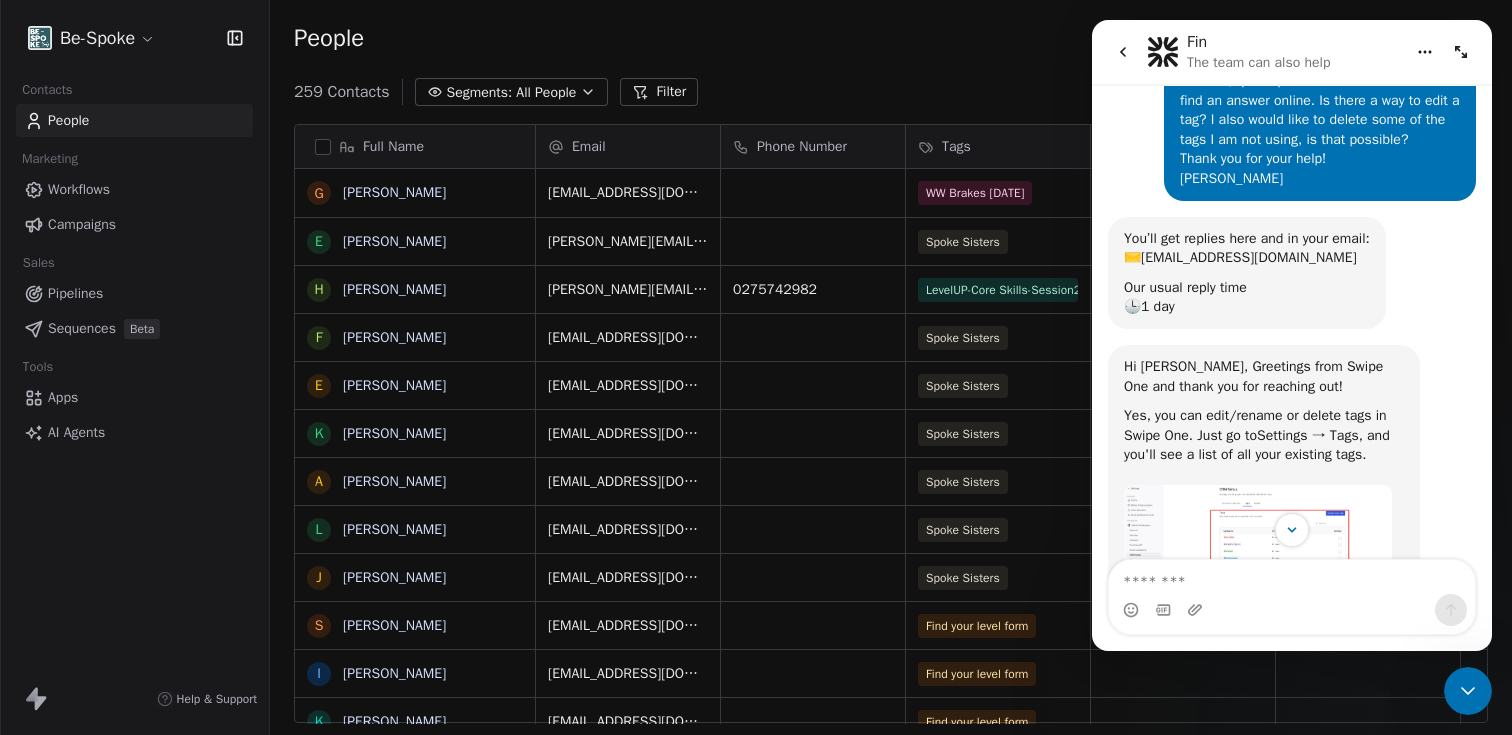 scroll, scrollTop: 16, scrollLeft: 16, axis: both 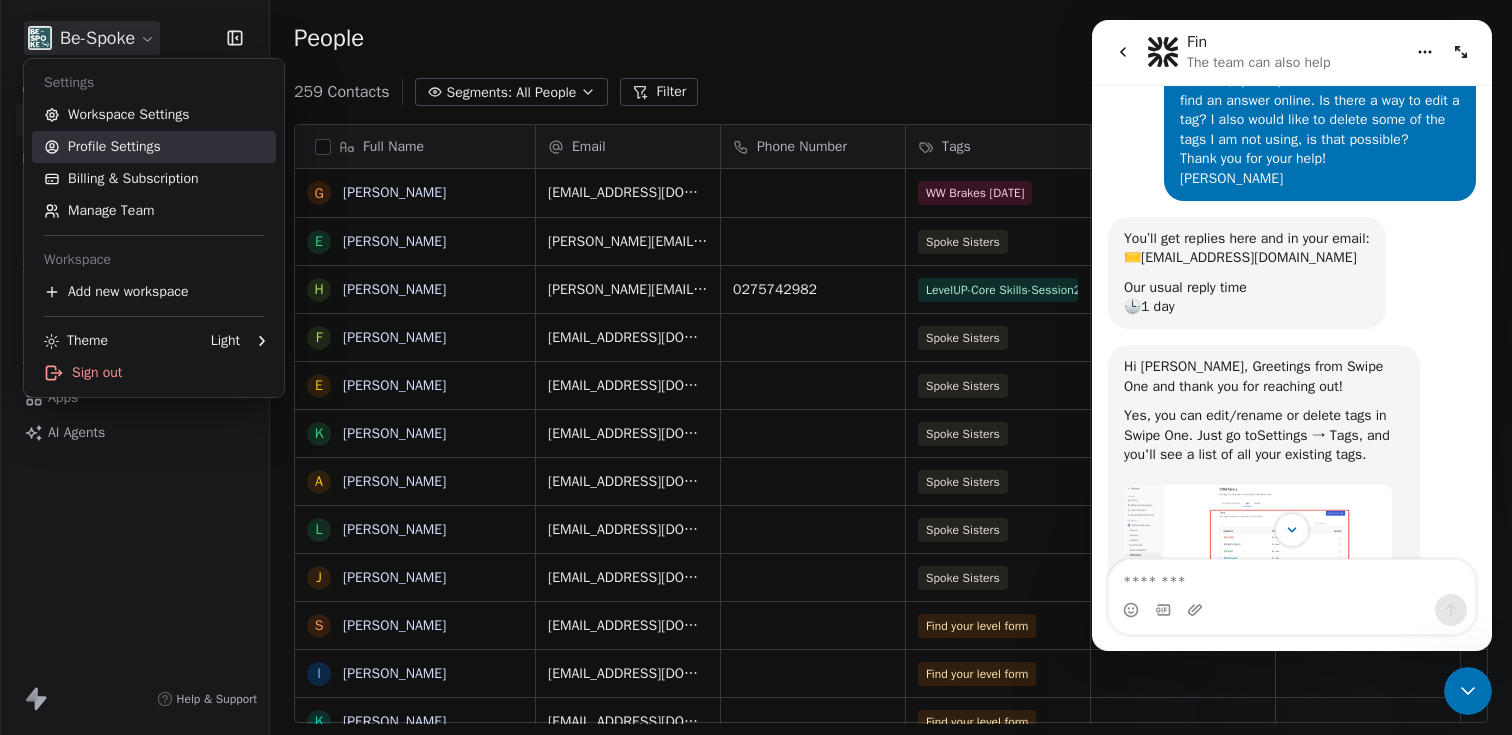click on "Profile Settings" at bounding box center [154, 147] 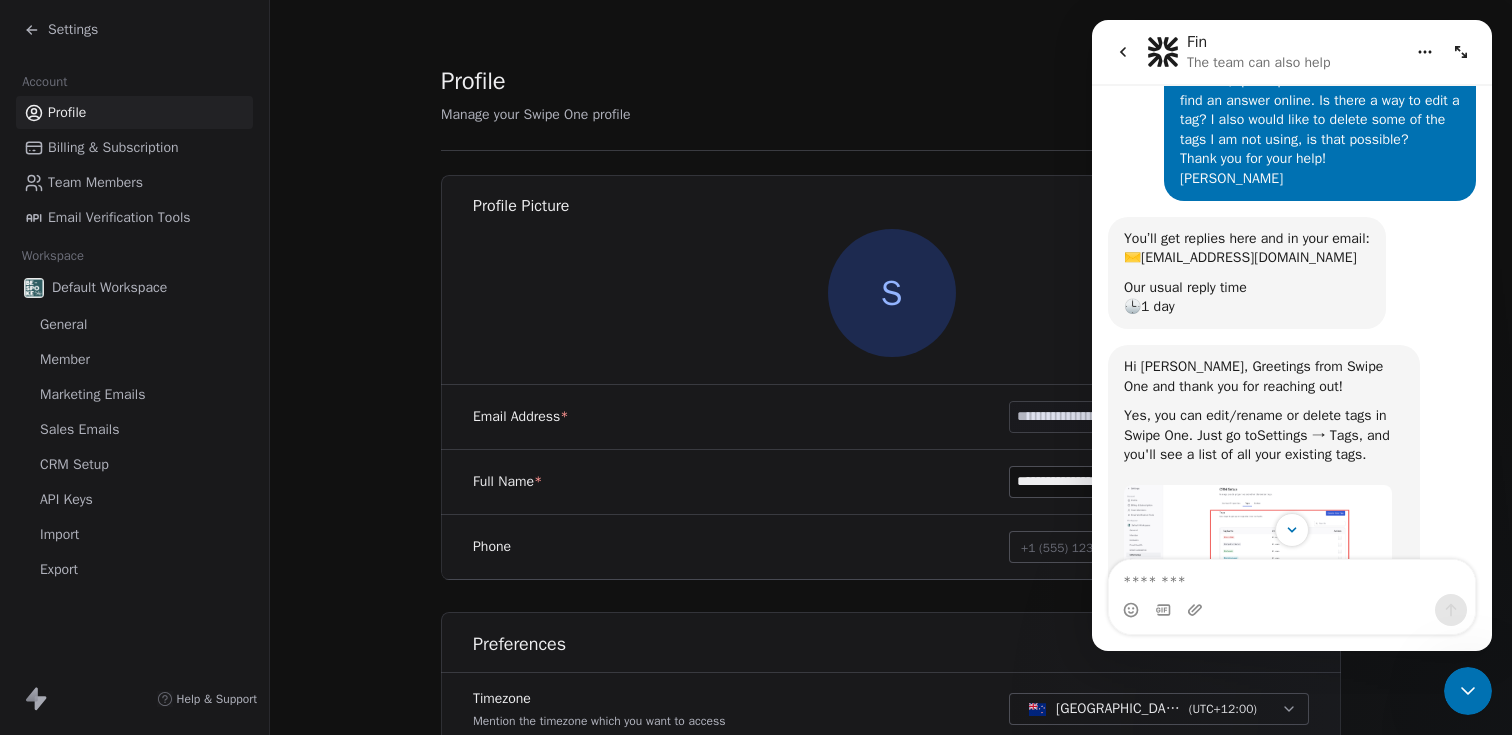 click on "Marketing Emails" at bounding box center (92, 394) 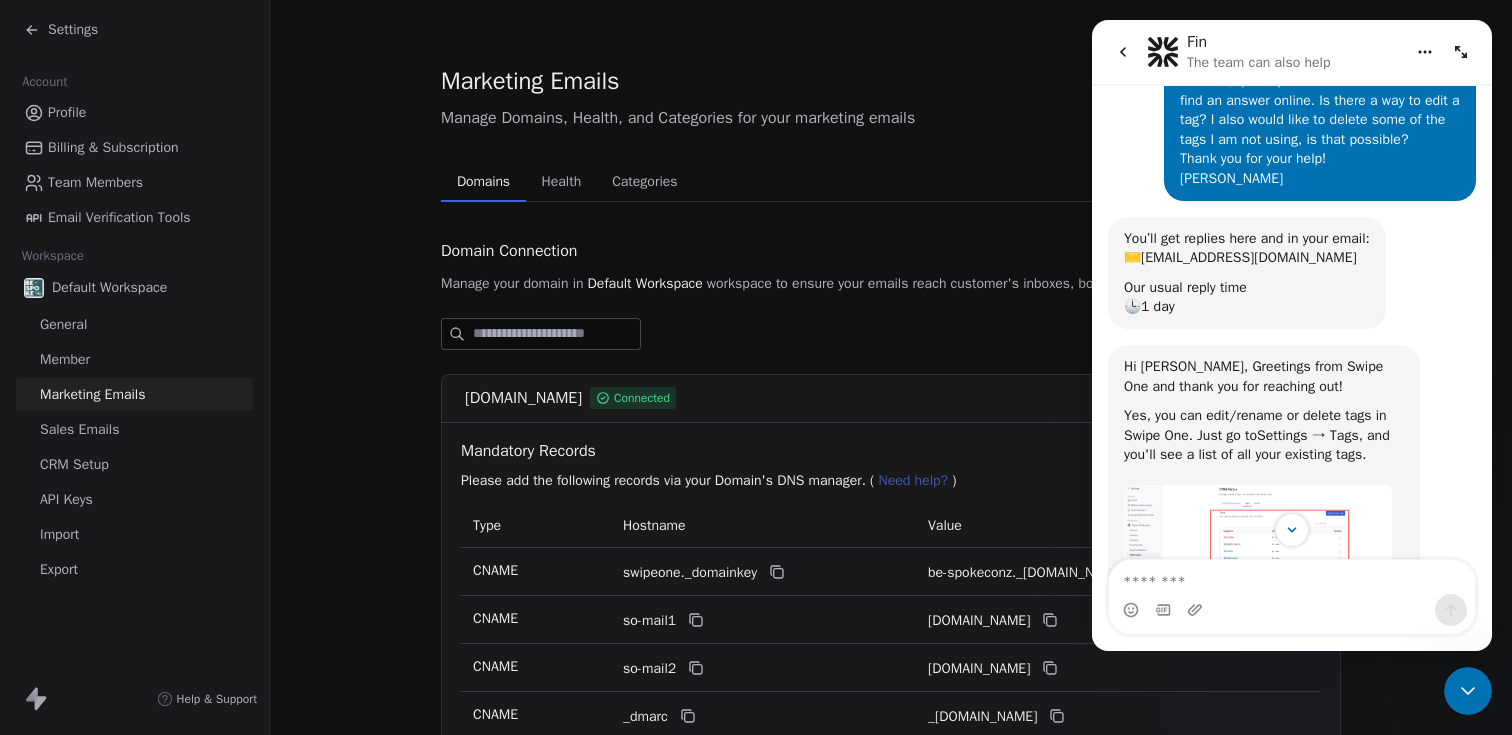 click on "CRM Setup" at bounding box center [74, 464] 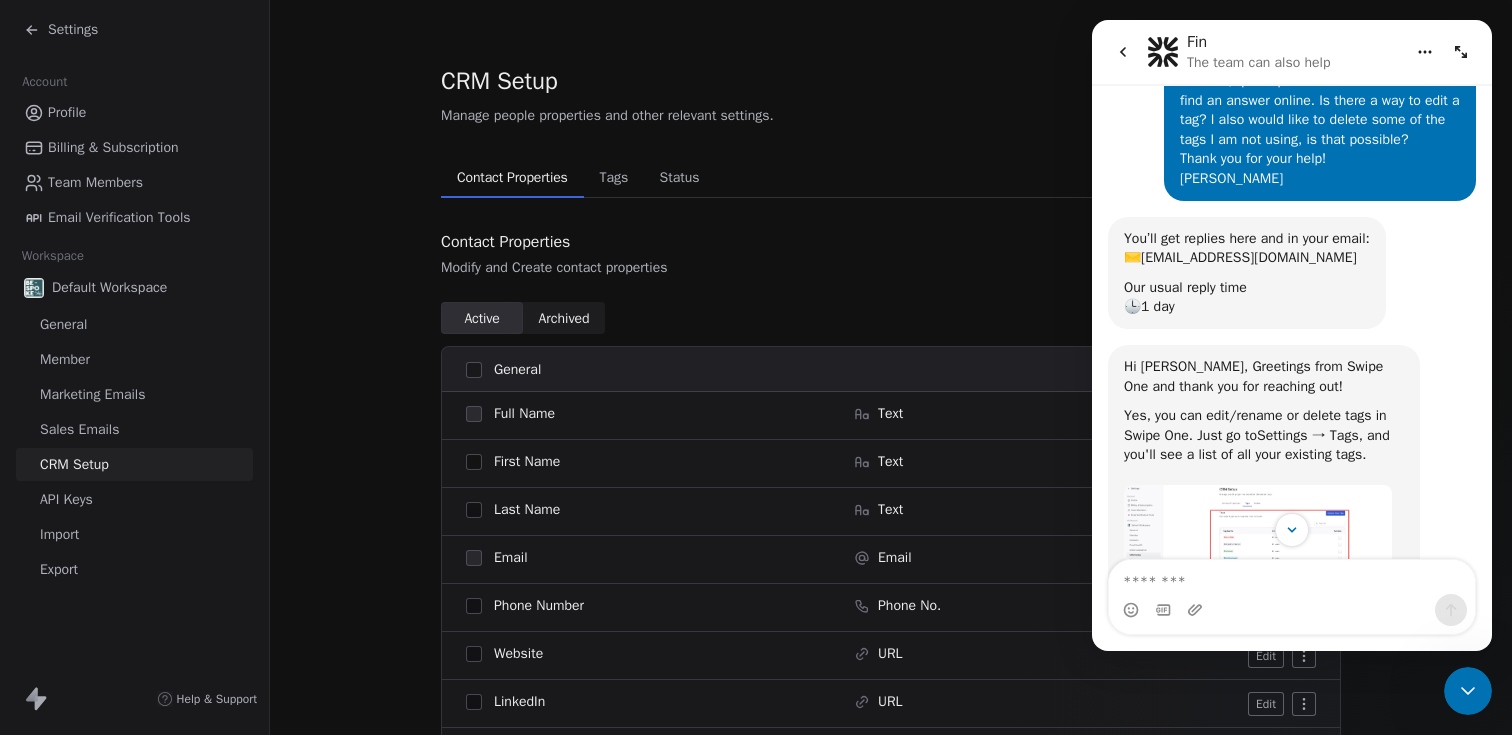click 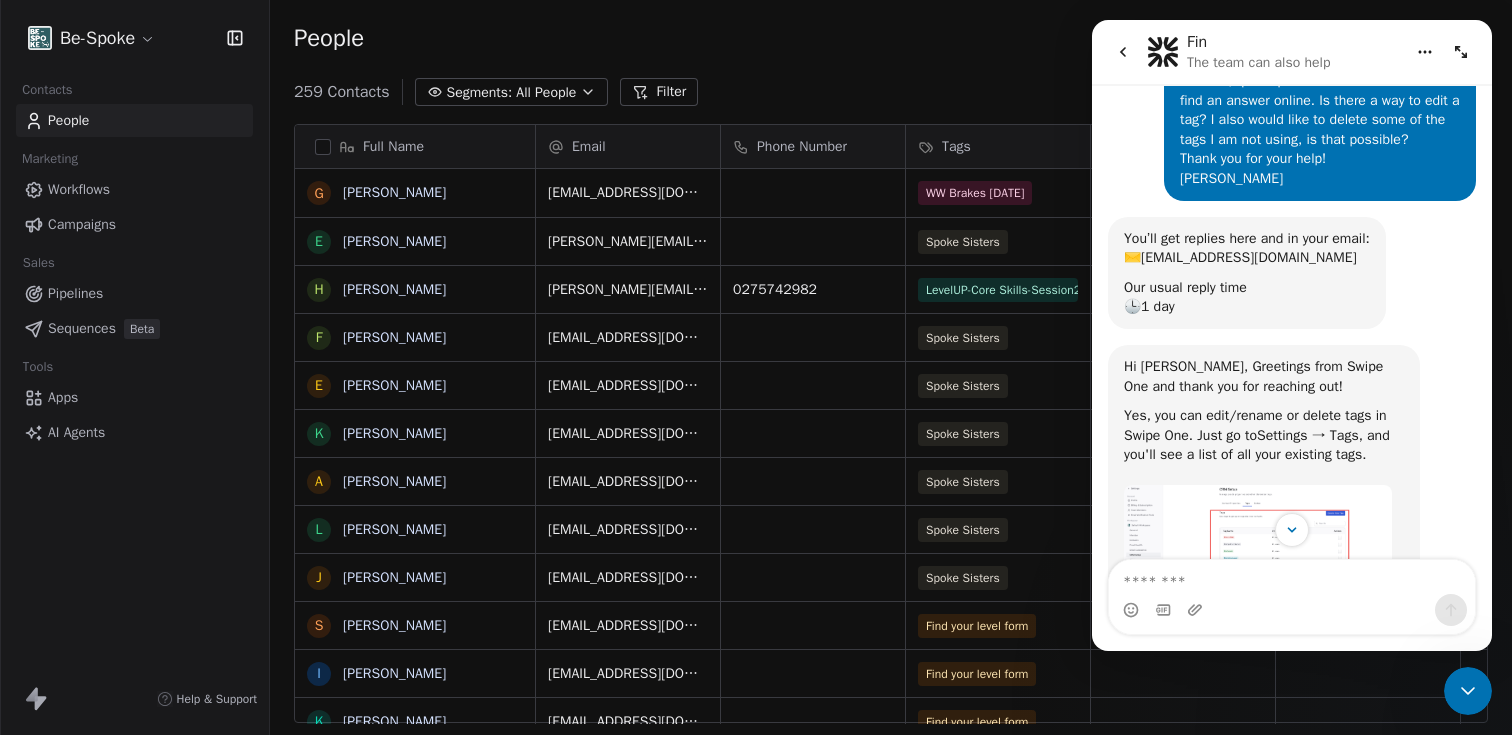 scroll, scrollTop: 16, scrollLeft: 16, axis: both 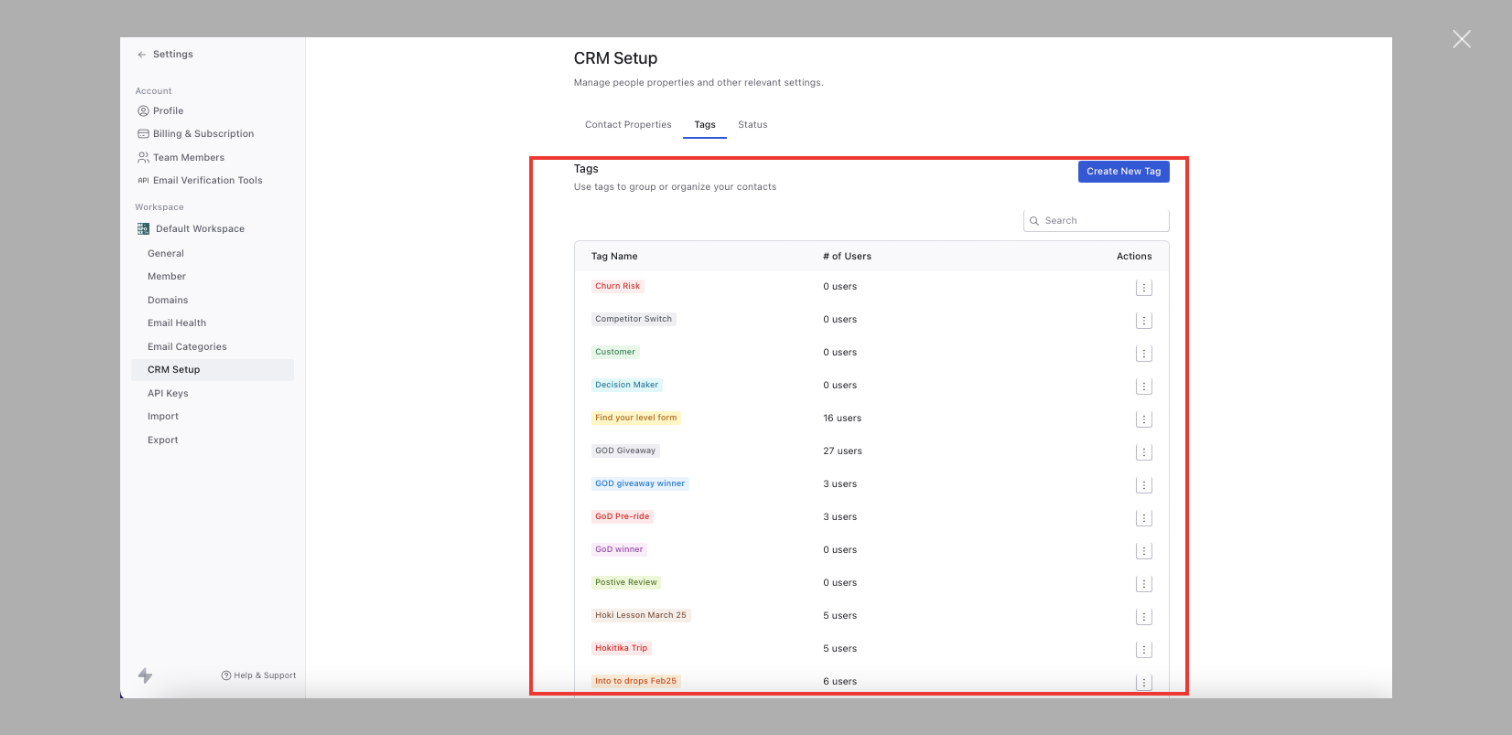 click at bounding box center [756, 367] 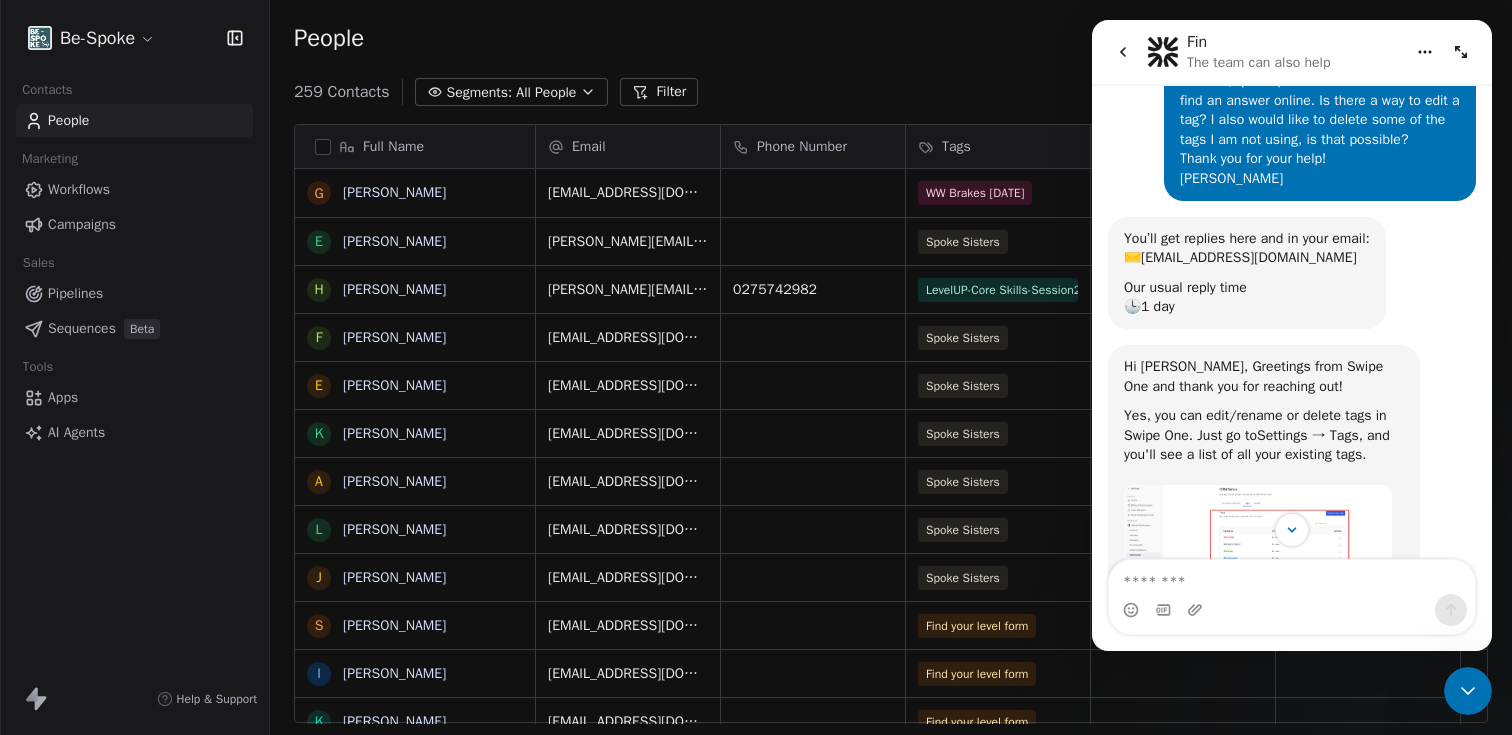 scroll, scrollTop: 129, scrollLeft: 0, axis: vertical 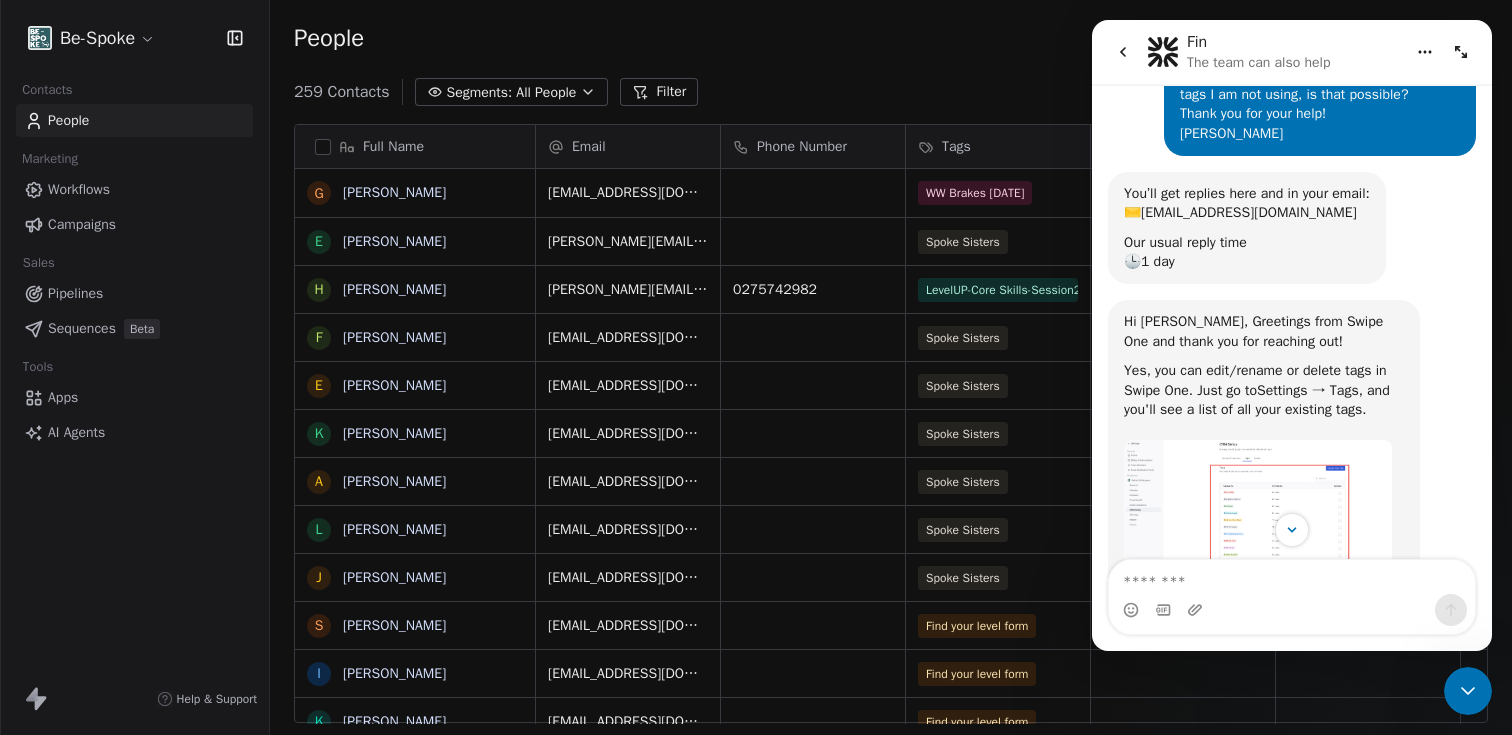 click on "Be-Spoke Contacts People Marketing Workflows Campaigns Sales Pipelines Sequences Beta Tools Apps AI Agents Help & Support People Settings  Add Contacts 259 Contacts Segments: All People Filter  Edit View Tag Add to Sequence Export Full Name G [PERSON_NAME] E [PERSON_NAME] H [PERSON_NAME] F [PERSON_NAME] E [PERSON_NAME] K [PERSON_NAME] A [PERSON_NAME] L [PERSON_NAME] J [PERSON_NAME] S [PERSON_NAME] [PERSON_NAME] J [PERSON_NAME] L [PERSON_NAME] L [PERSON_NAME] Spychalska J Jemma B [PERSON_NAME] C [PERSON_NAME] A [PERSON_NAME] A [PERSON_NAME] E [PERSON_NAME] A [PERSON_NAME] R [PERSON_NAME] Fairbrass S [PERSON_NAME] H [PERSON_NAME] L [PERSON_NAME] A [PERSON_NAME] A [PERSON_NAME] F [PERSON_NAME] K [PERSON_NAME] M [PERSON_NAME] Email Phone Number Tags Country Website Job Title Status Contact Source NPS Score [EMAIL_ADDRESS][DOMAIN_NAME] WW Brakes [DATE] [PERSON_NAME][EMAIL_ADDRESS][DOMAIN_NAME] Spoke Sisters [PERSON_NAME][EMAIL_ADDRESS][DOMAIN_NAME] 0275742982 LevelUP-Core Skills-Session2- [DATE] [EMAIL_ADDRESS][DOMAIN_NAME] Spoke Sisters Spoke Sisters" at bounding box center [756, 367] 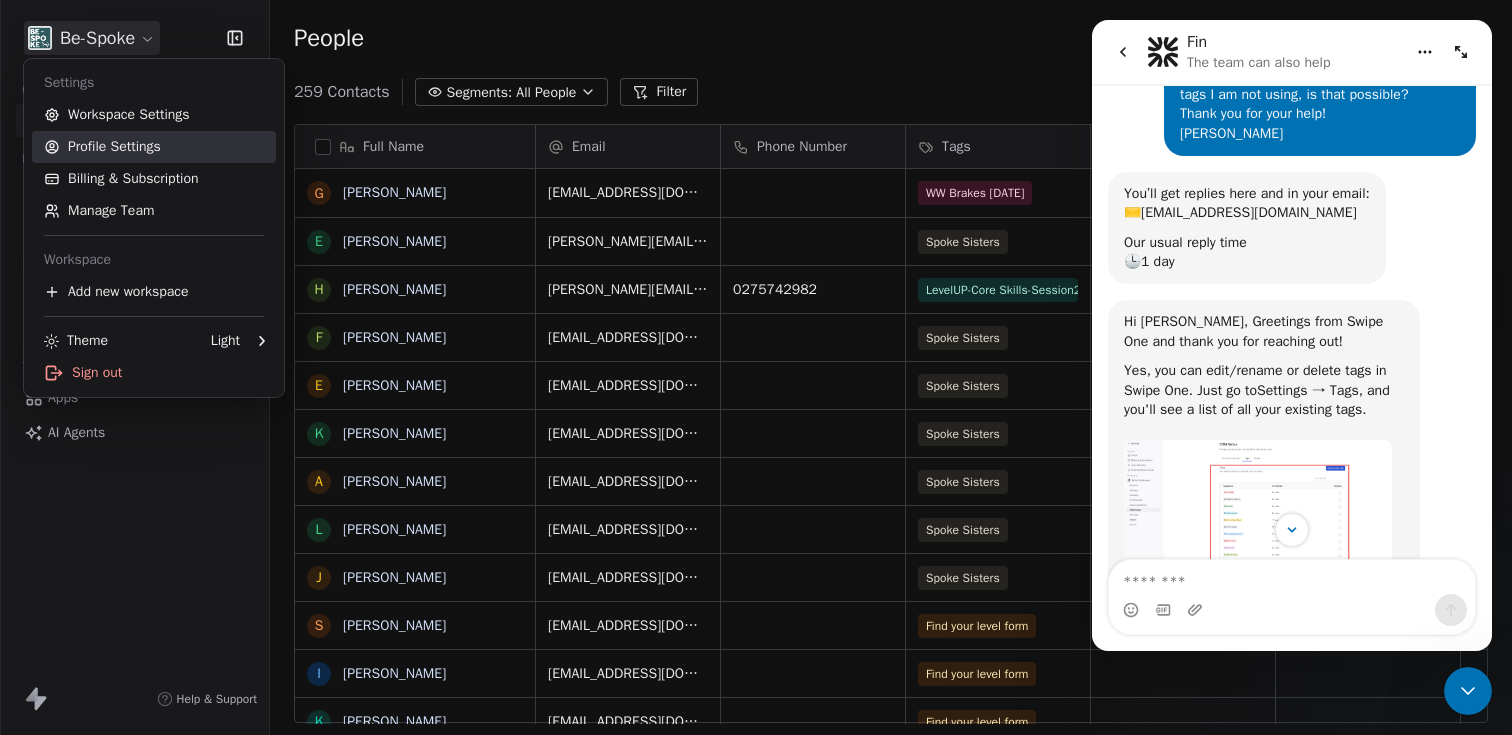 click on "Profile Settings" at bounding box center (154, 147) 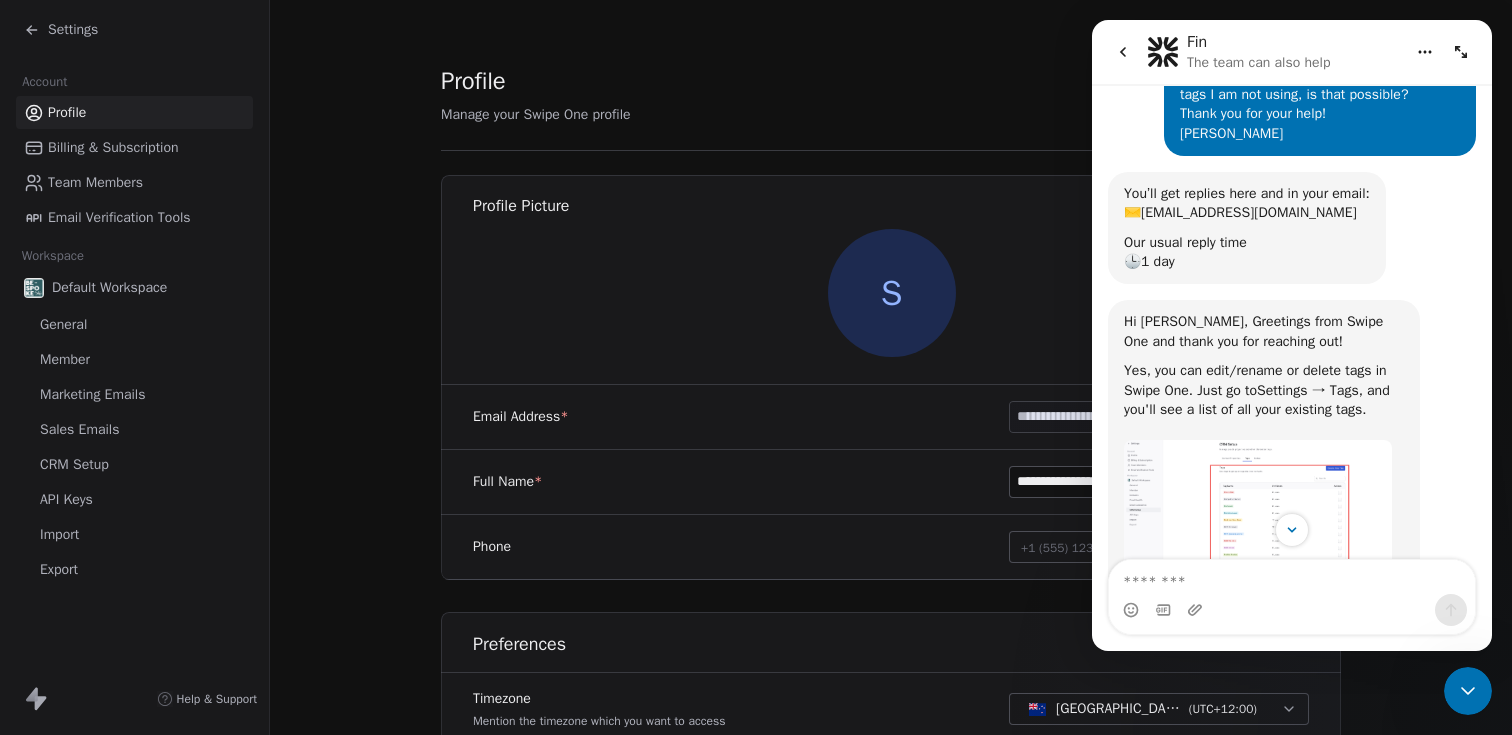 click on "CRM Setup" at bounding box center [74, 464] 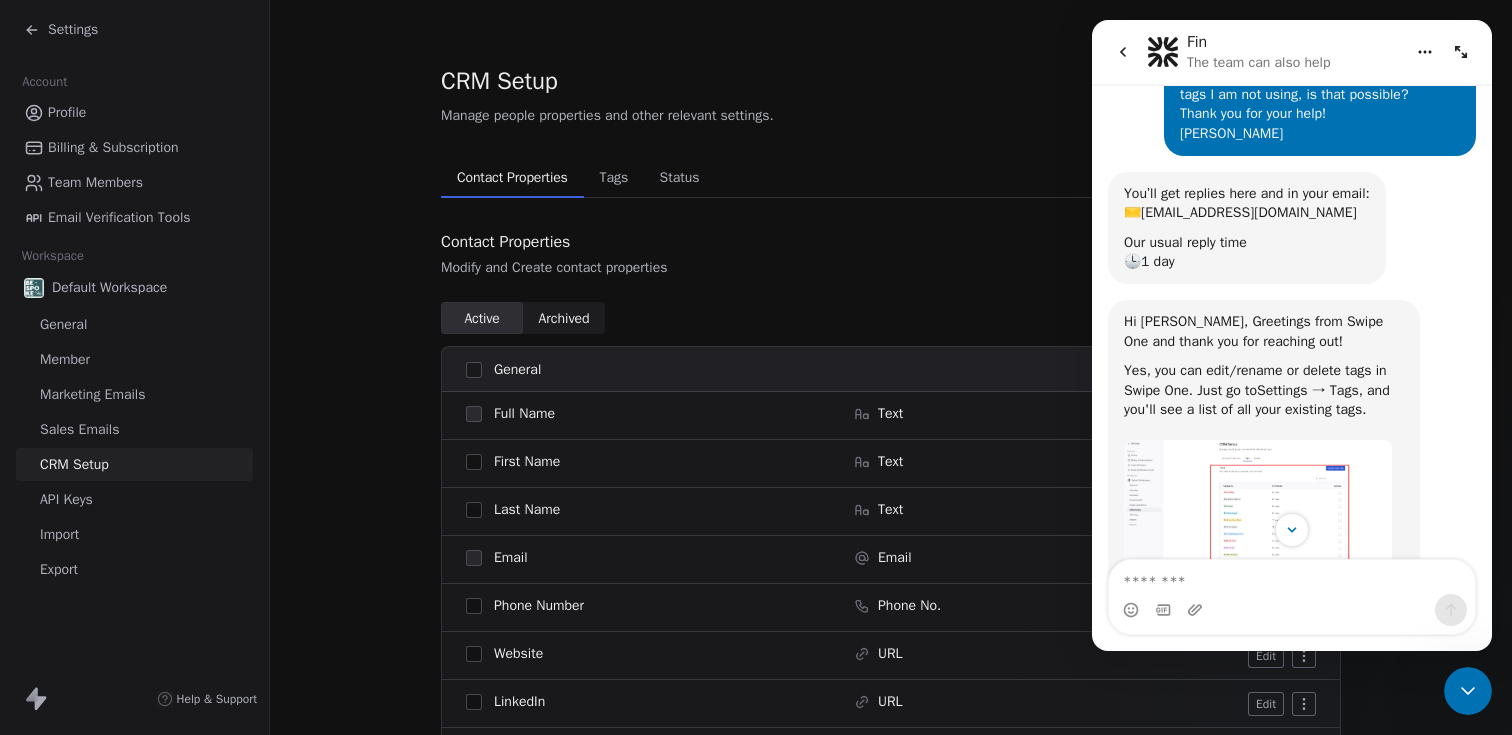 click on "Tags" at bounding box center [613, 178] 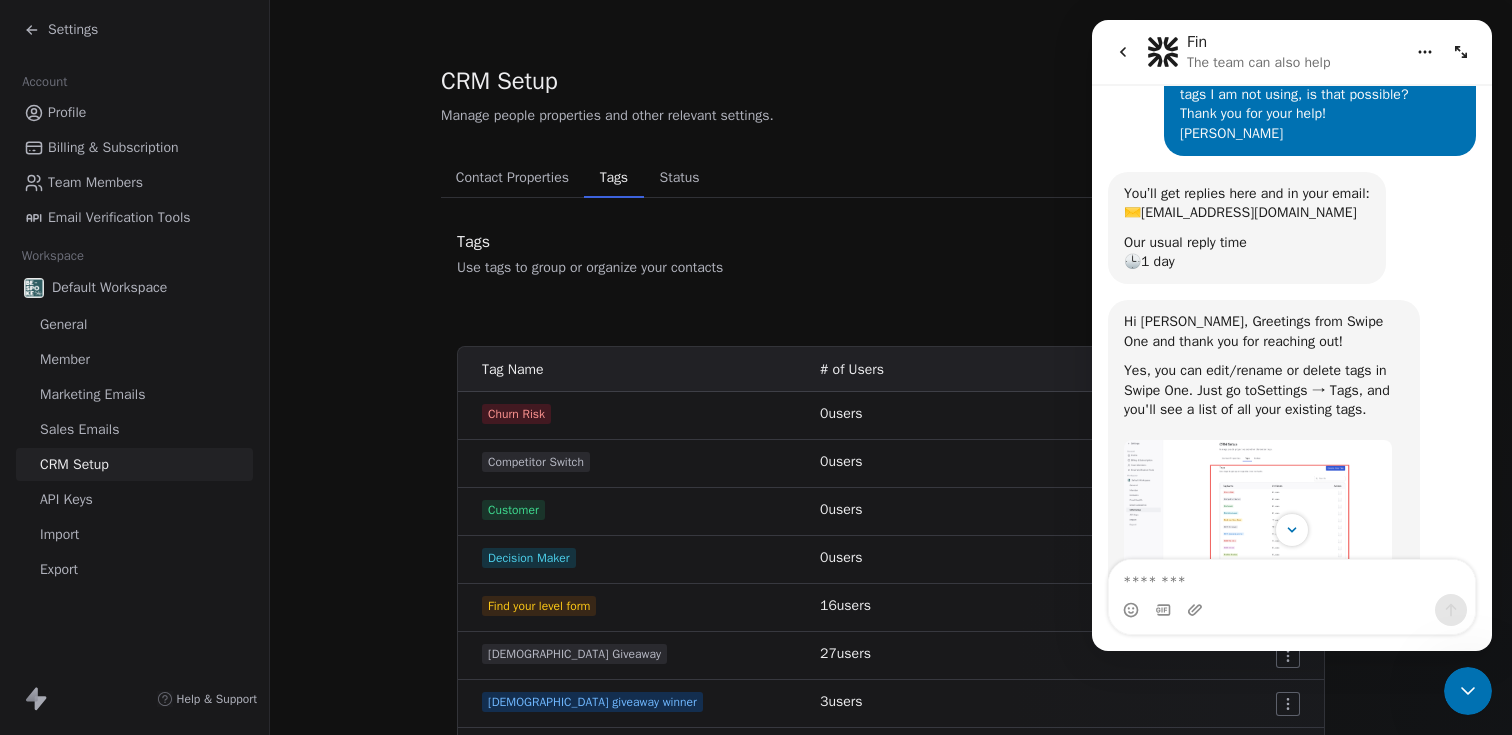 click at bounding box center (1292, 610) 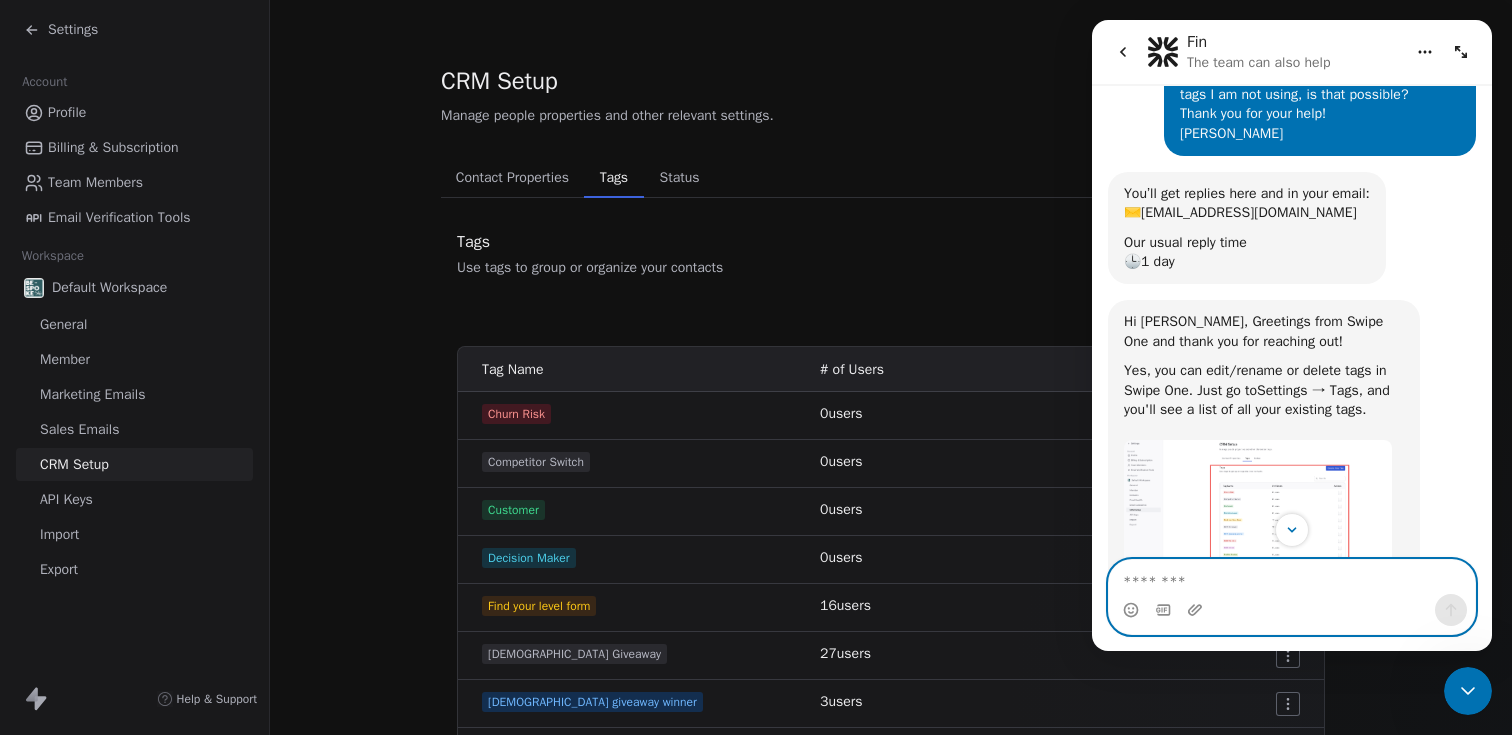 click at bounding box center (1292, 577) 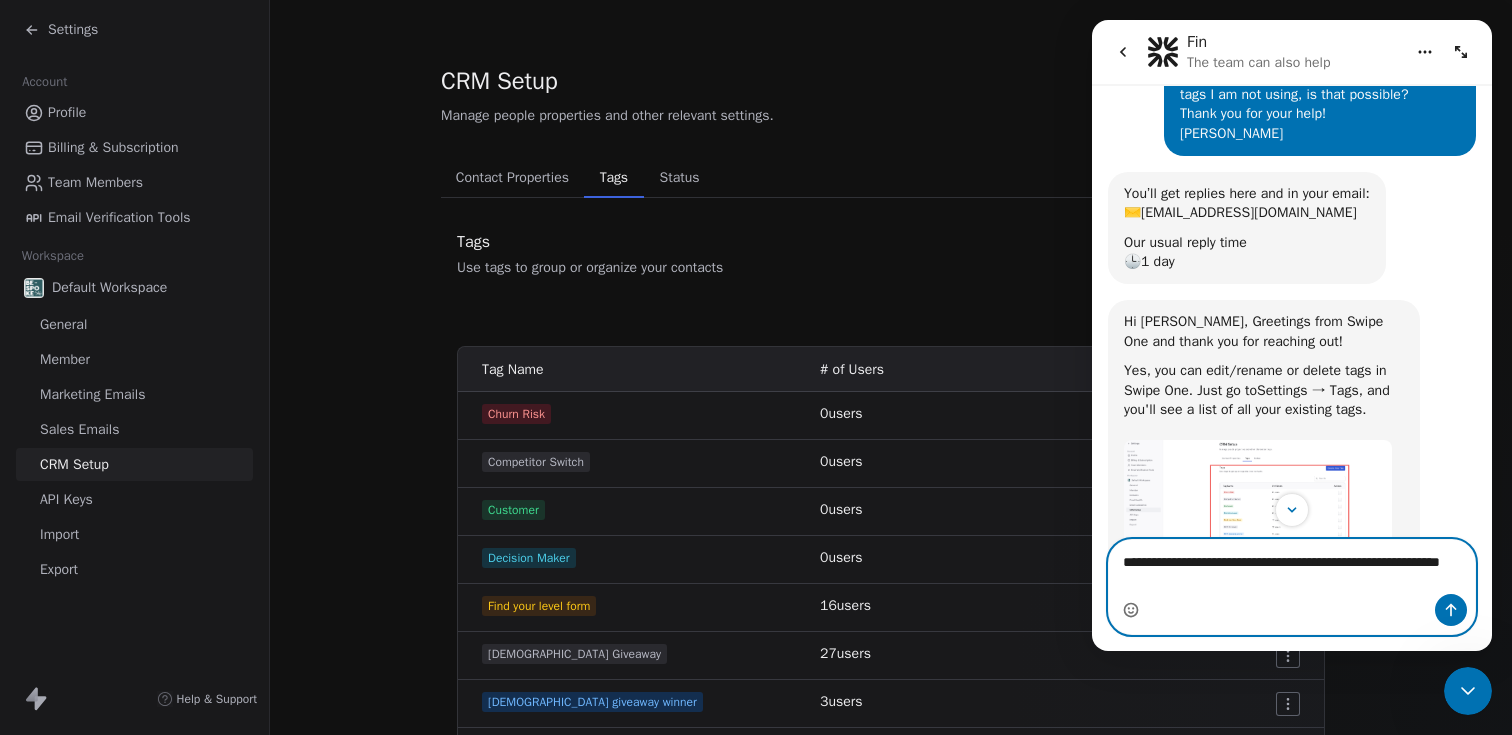 click 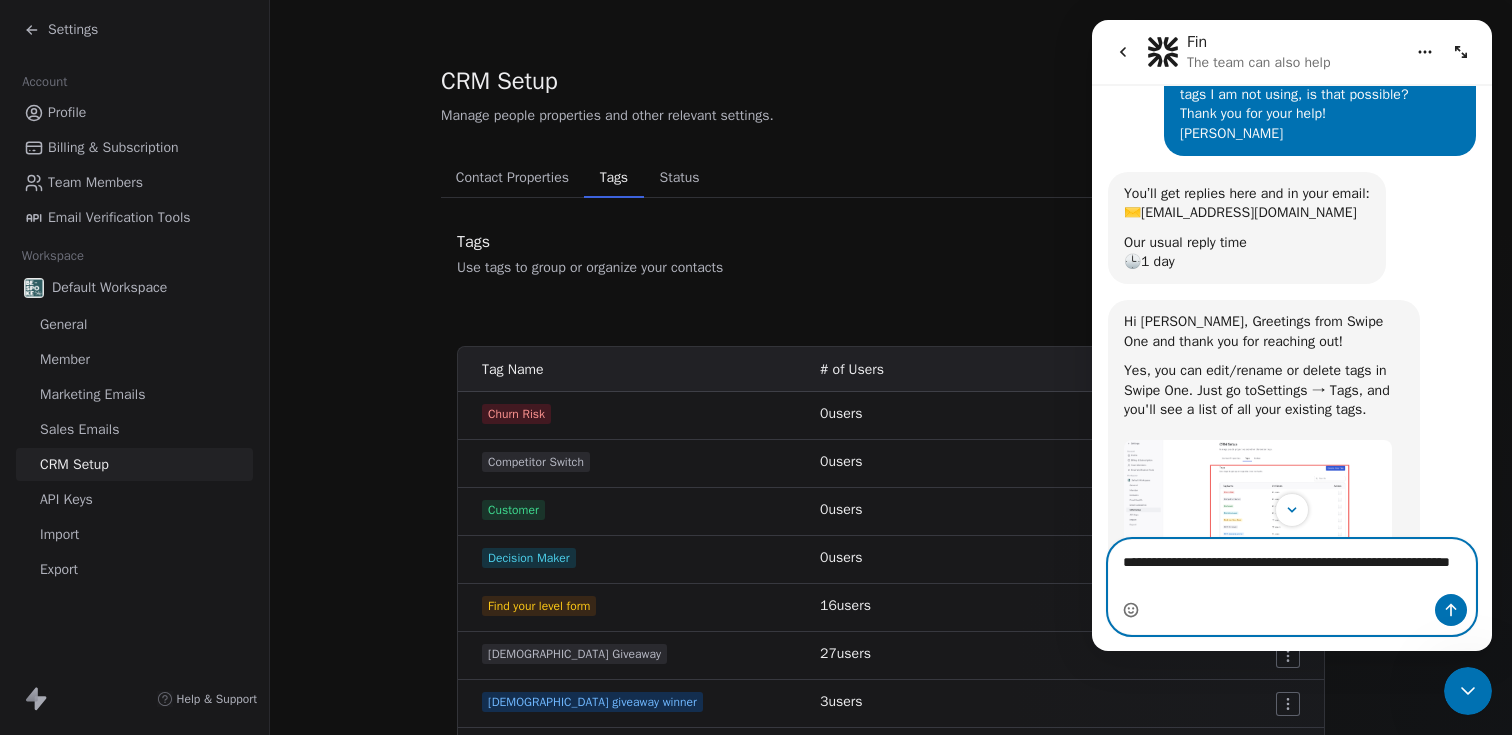 click on "**********" at bounding box center (1292, 567) 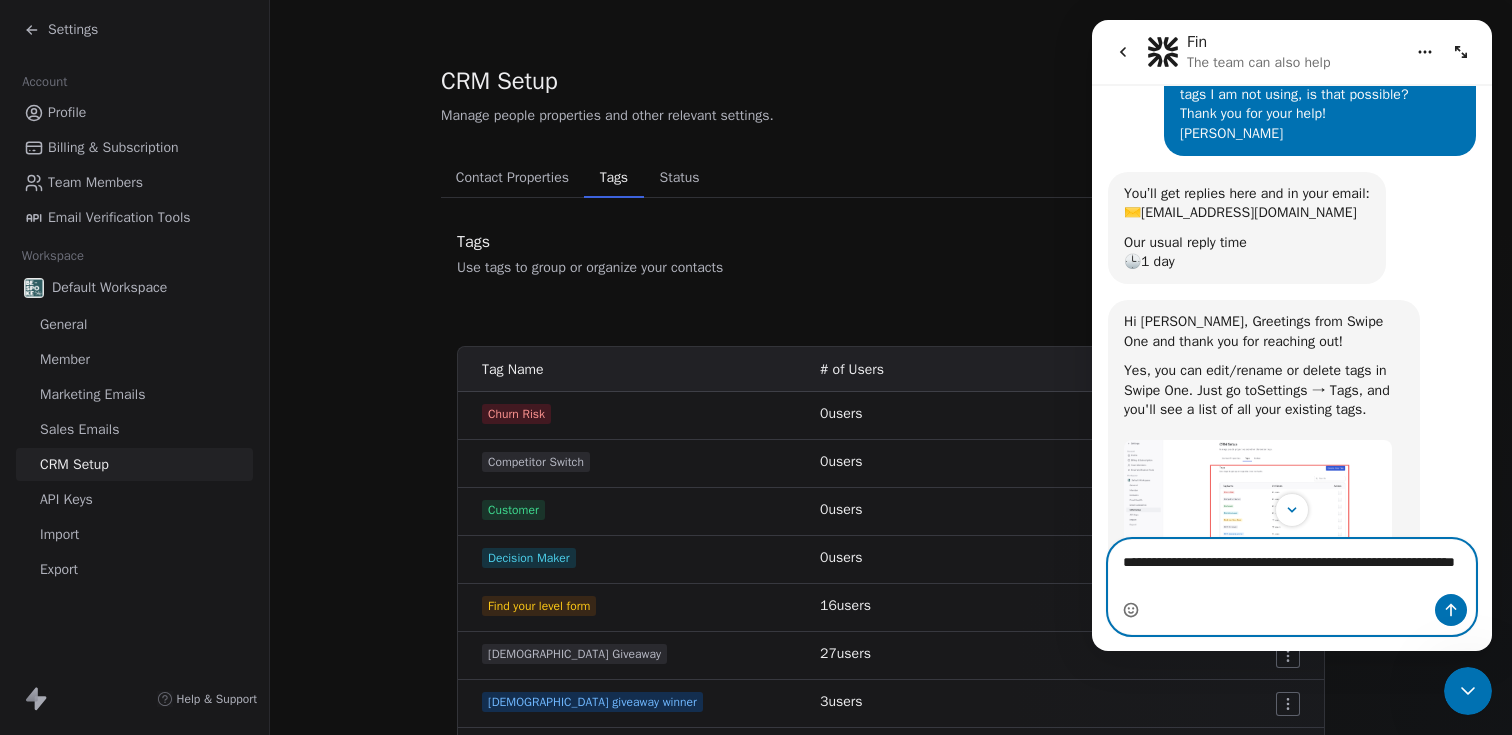 type on "**********" 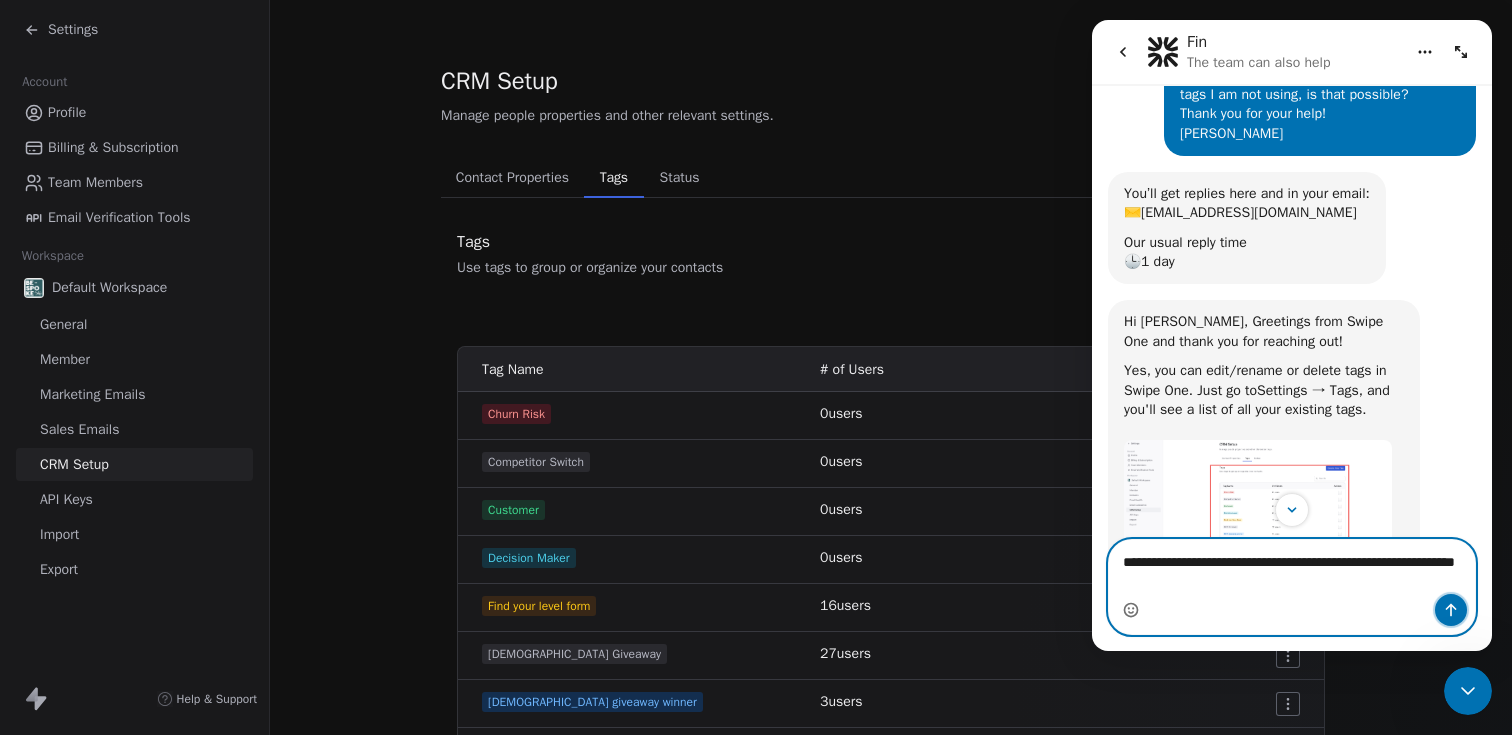 click 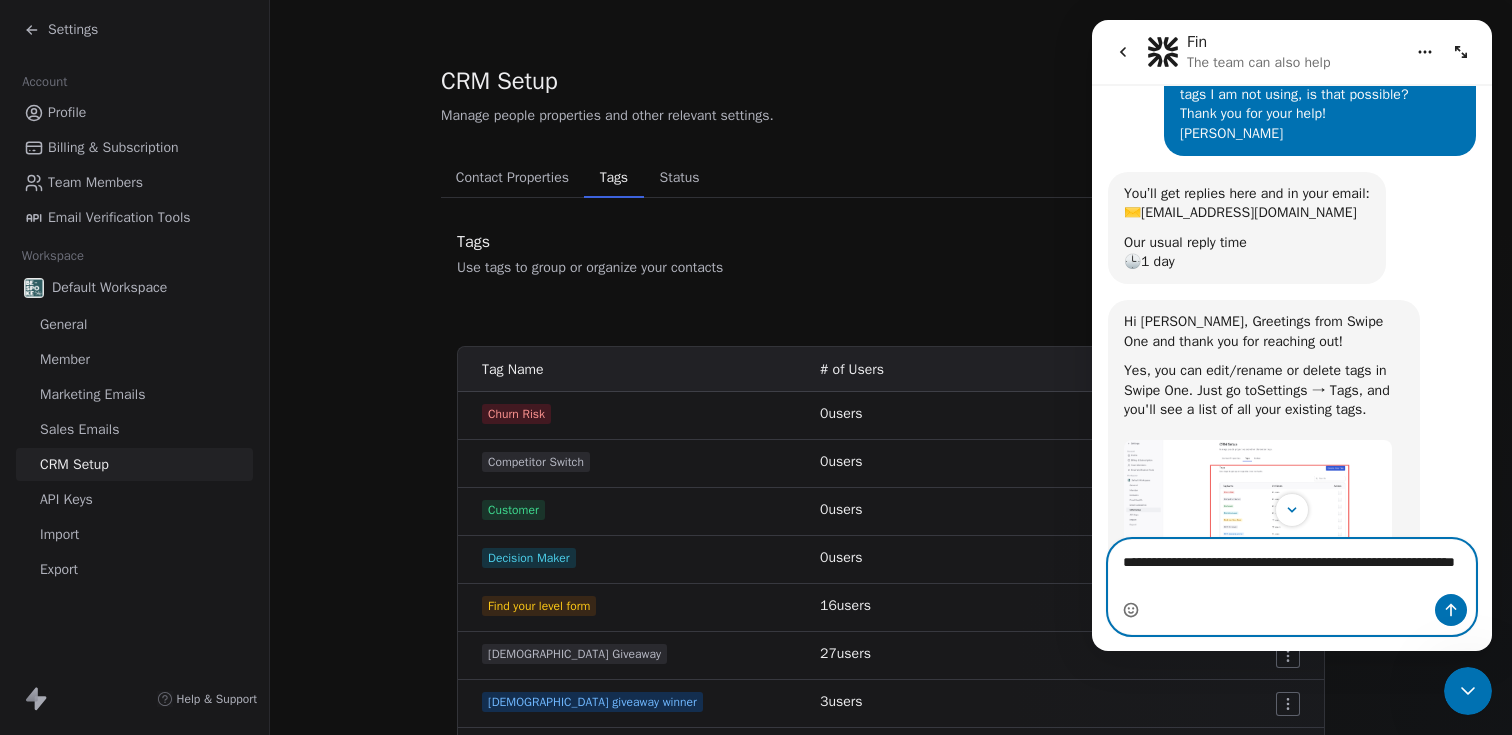 type 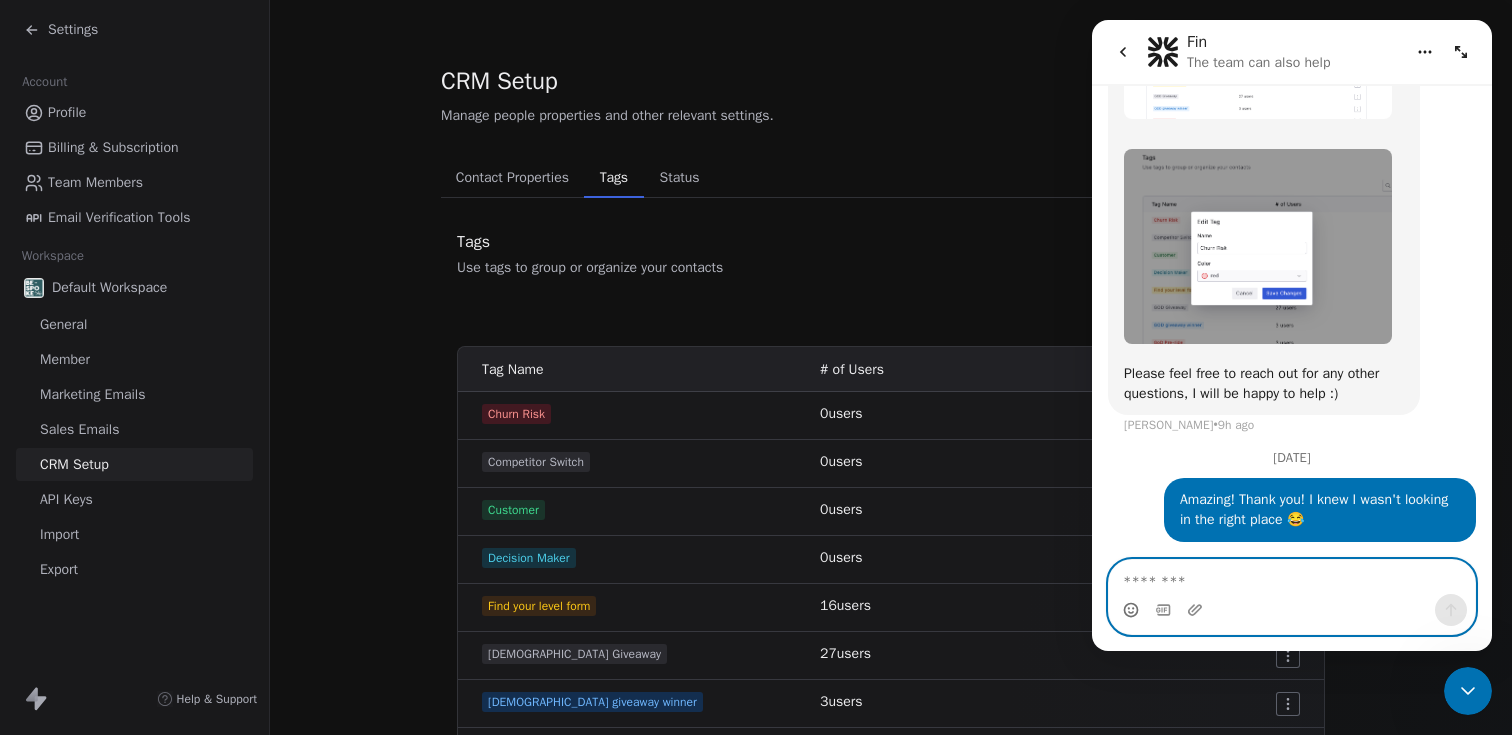 scroll, scrollTop: 852, scrollLeft: 0, axis: vertical 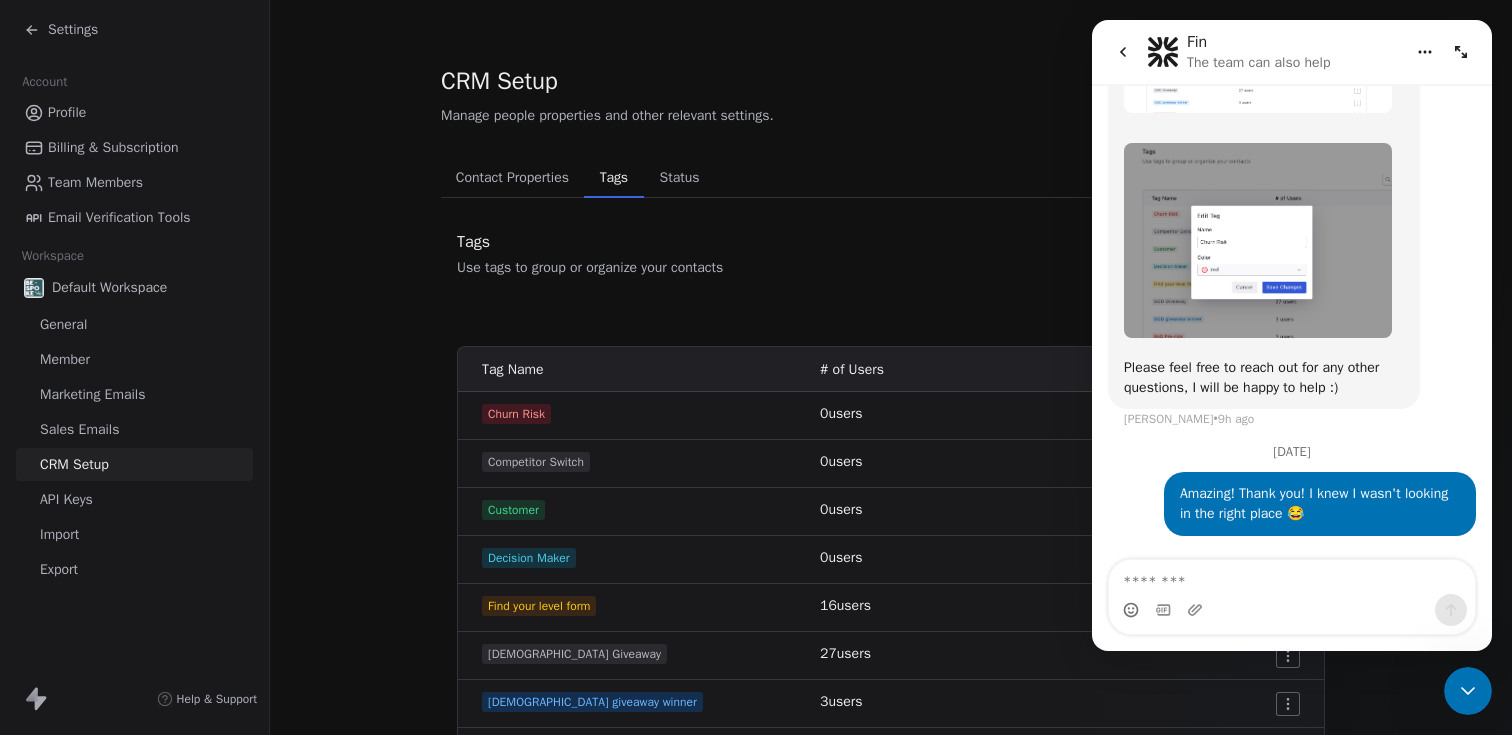 click on "Tags Use tags to group or organize your contacts Create New Tag" at bounding box center [891, 254] 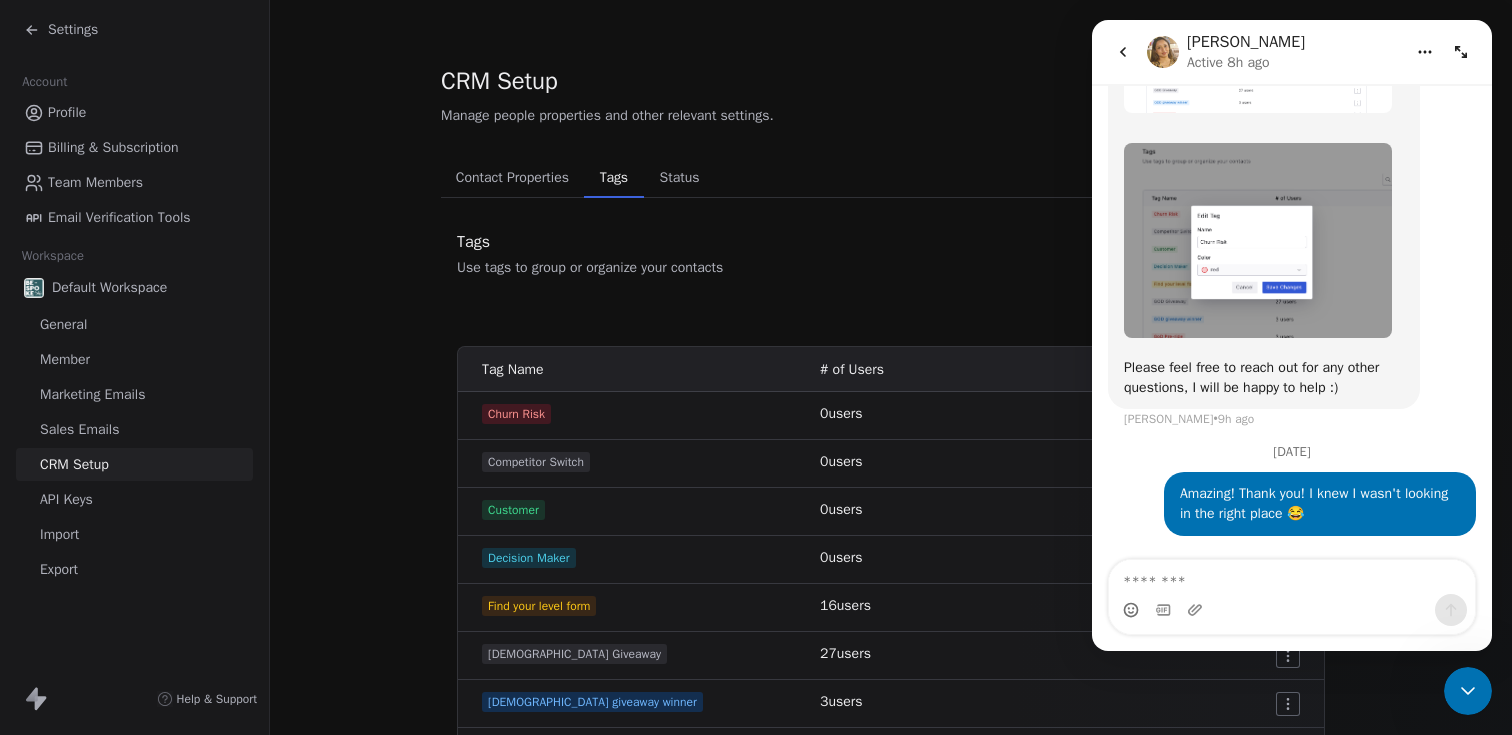 click 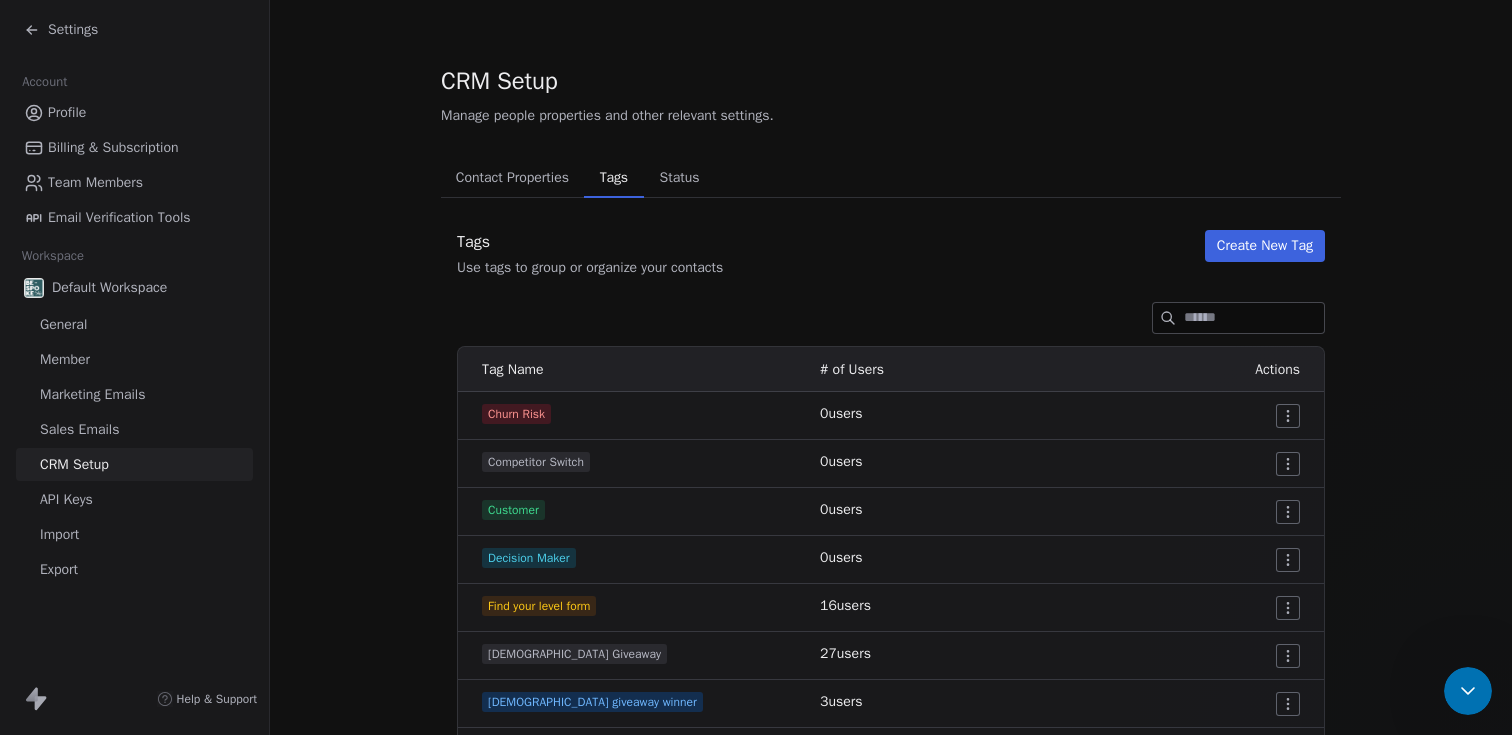scroll, scrollTop: 0, scrollLeft: 0, axis: both 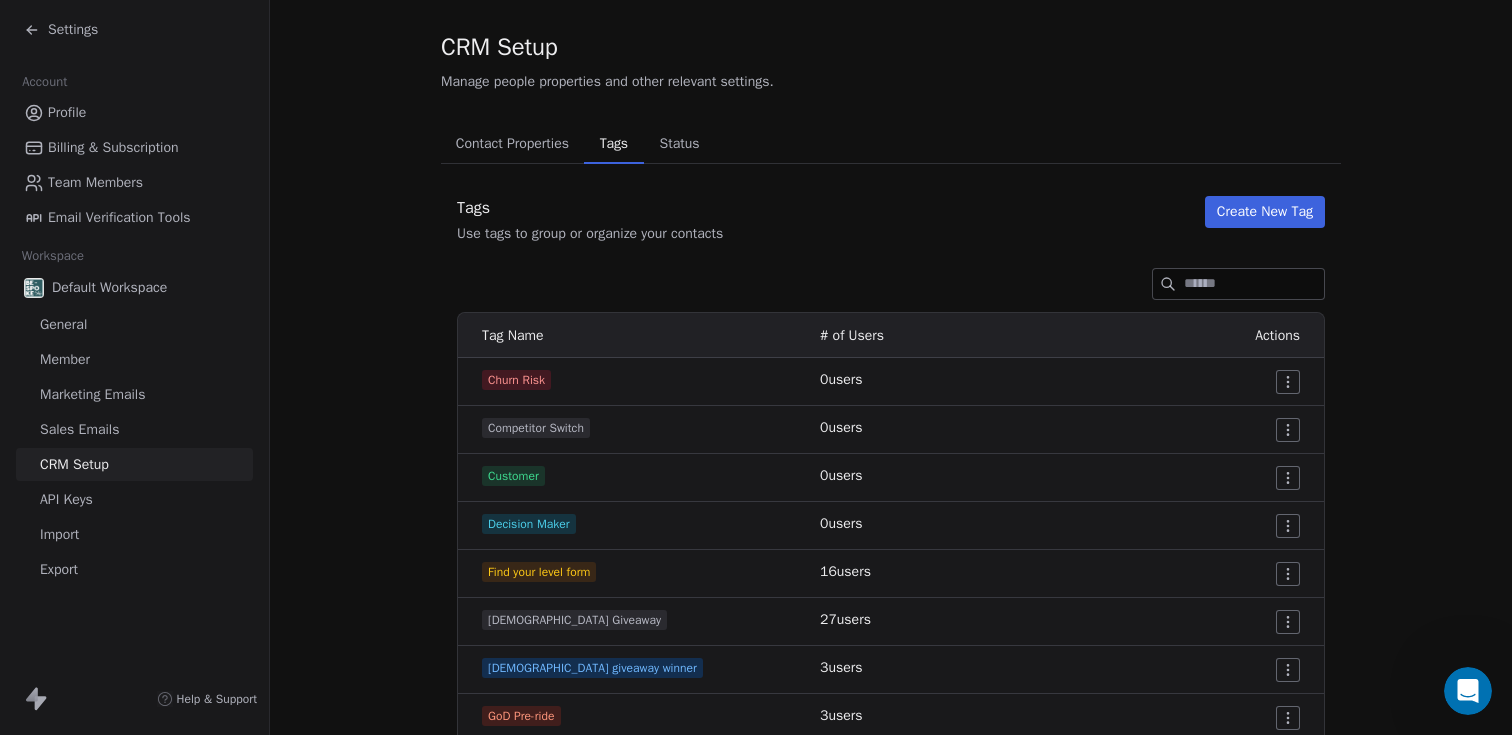 click on "Settings Account Profile Billing & Subscription Team Members Email Verification Tools Workspace Default Workspace General Member Marketing Emails Sales Emails CRM Setup API Keys Import Export Help & Support CRM Setup Manage people properties and other relevant settings. Contact Properties Contact Properties Tags Tags Status Status Tags Use tags to group or organize your contacts Create New Tag Tag Name # of Users Actions Churn Risk 0  users Competitor Switch 0  users Customer 0  users Decision Maker 0  users Find your level form 16  users GOD Giveaway 27  users GOD giveaway winner 3  users GoD Pre-ride 3  users GoD winner 0  users Postive Review 0  users Hoki Lesson [DATE] 5  users Hokitika Trip 5  users Into to drops [DATE] 6  users Lead 0  users Level UP Core Summer 2025 6  users Level Up Trail 0  users LevelUP-Core Skills- Session3 - [DATE] 1  users LevelUP-Core Skills-Session1-[DATE] 3  users LevelUP-Core Skills-Session2- [DATE] 4  users LevelUP Trail 6  users Price Sensitive 0  users 12 0 0" at bounding box center [756, 367] 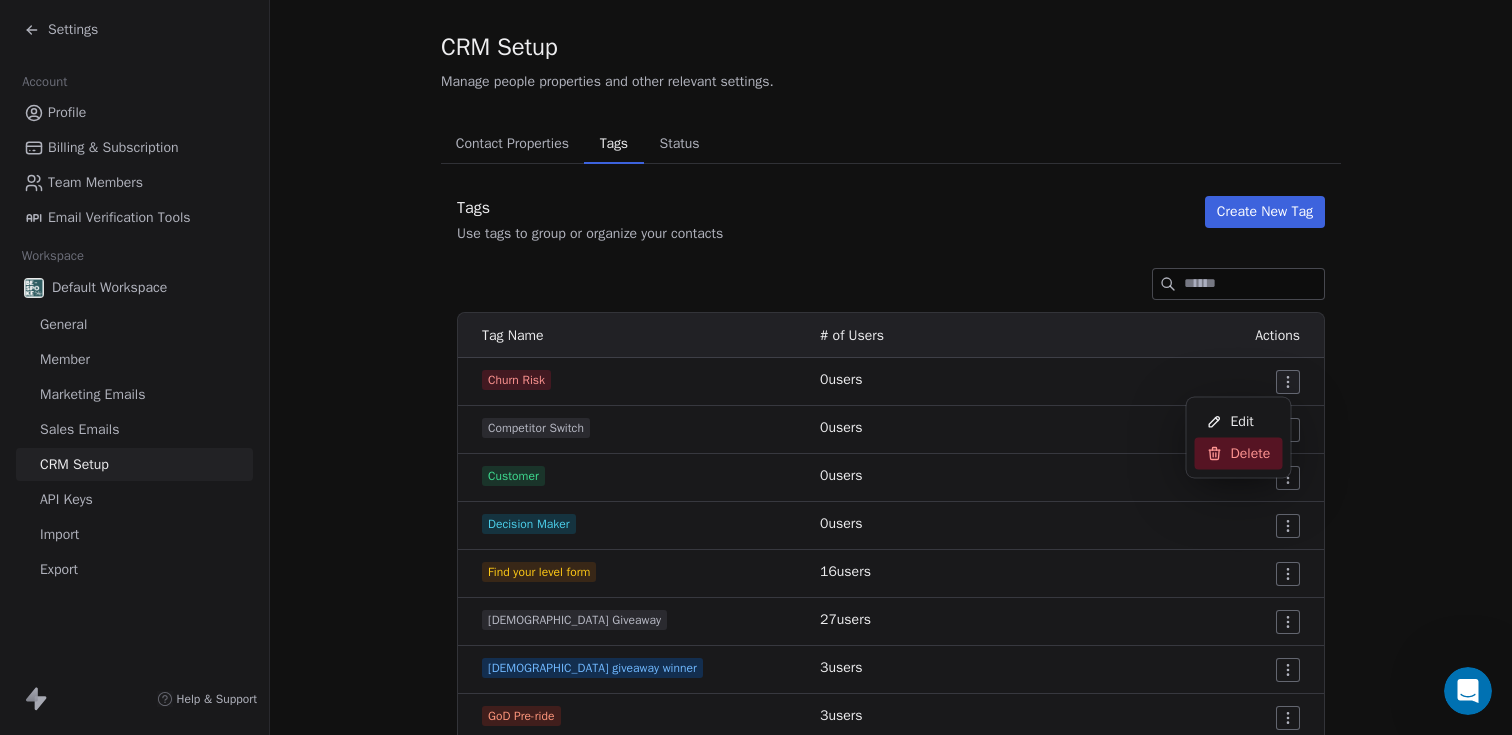 click on "Delete" at bounding box center [1251, 454] 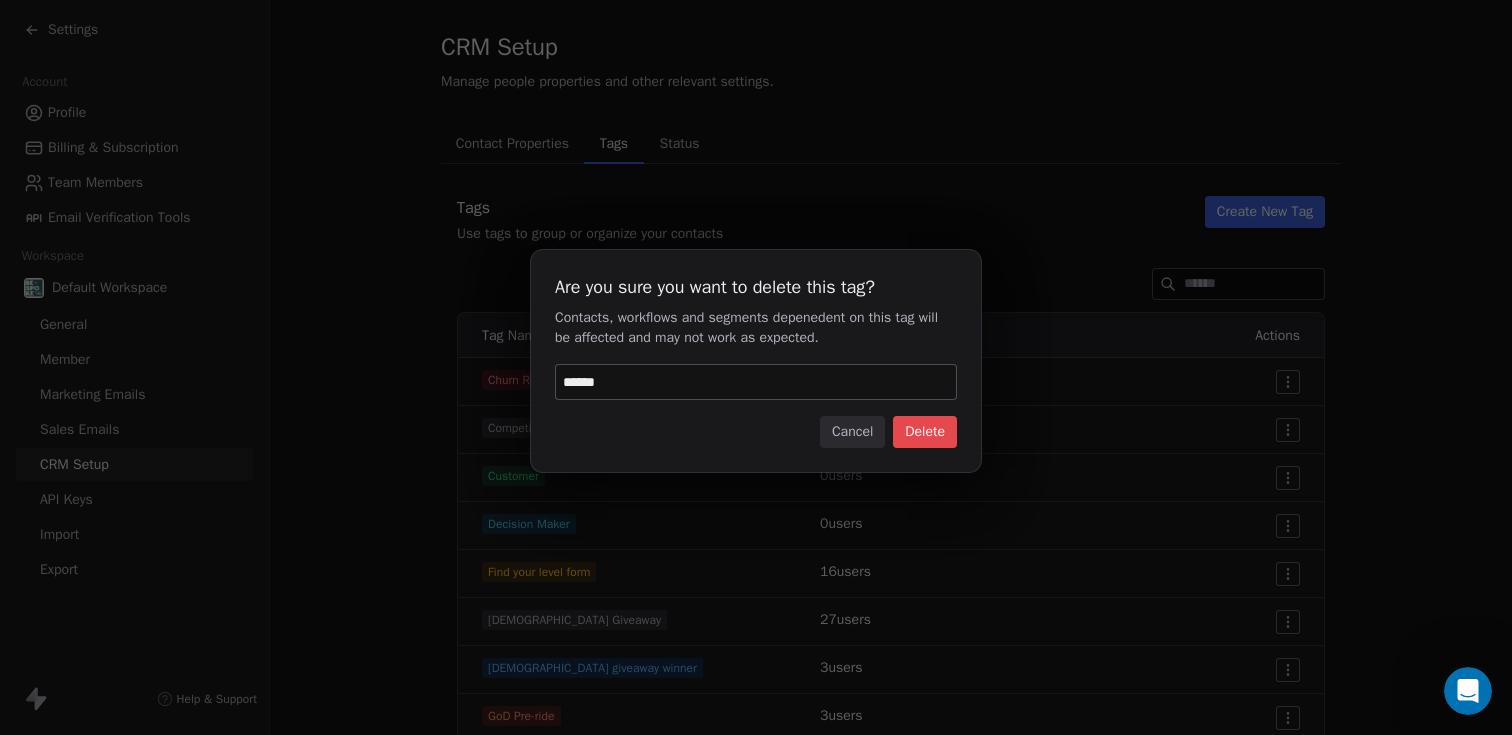 type on "******" 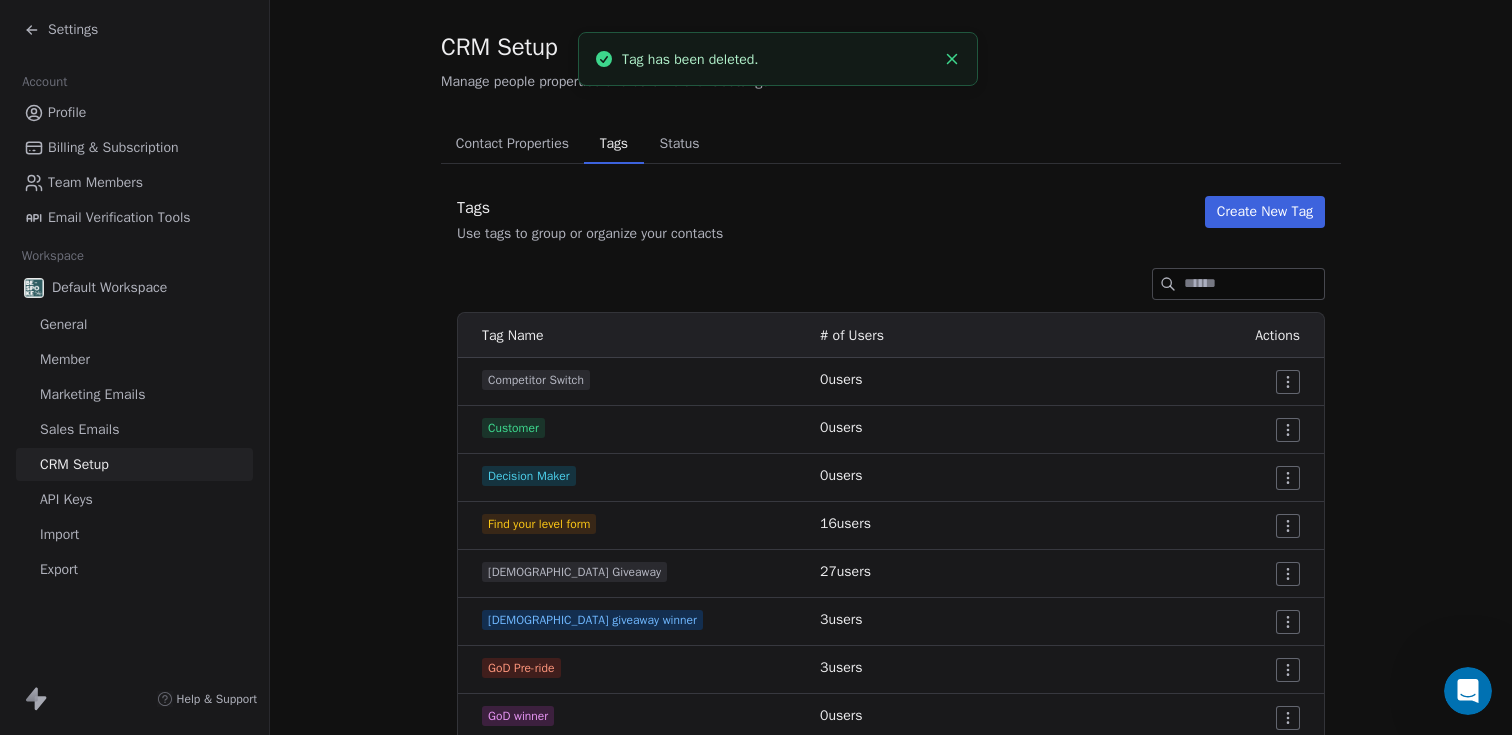 click on "Settings Account Profile Billing & Subscription Team Members Email Verification Tools Workspace Default Workspace General Member Marketing Emails Sales Emails CRM Setup API Keys Import Export Help & Support CRM Setup Manage people properties and other relevant settings. Contact Properties Contact Properties Tags Tags Status Status Tags Use tags to group or organize your contacts Create New Tag Tag Name # of Users Actions Competitor Switch 0  users Customer 0  users Decision Maker 0  users Find your level form 16  users GOD Giveaway 27  users GOD giveaway winner 3  users GoD Pre-ride 3  users GoD winner 0  users Postive Review 0  users Hoki Lesson [DATE] 5  users Hokitika Trip 5  users Into to drops [DATE] 6  users Lead 0  users Level UP Core Summer 2025 6  users Level Up Trail 0  users LevelUP-Core Skills- Session3 - [DATE] 1  users LevelUP-Core Skills-Session1-[DATE] 3  users LevelUP-Core Skills-Session2- [DATE] 4  users LevelUP Trail 6  users Price Sensitive 0  users Spoke Sisters 12  users 0 0" at bounding box center [756, 367] 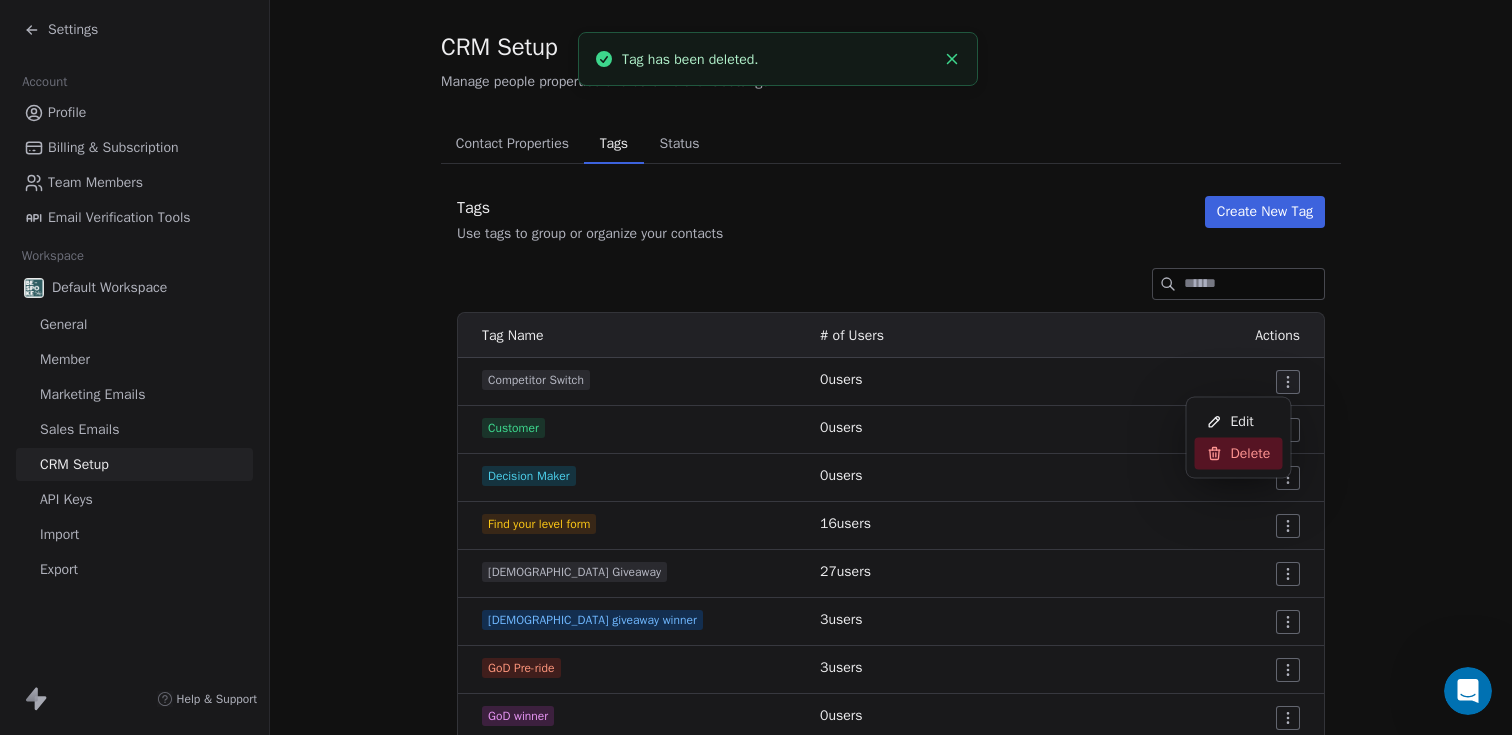 click on "Delete" at bounding box center [1251, 454] 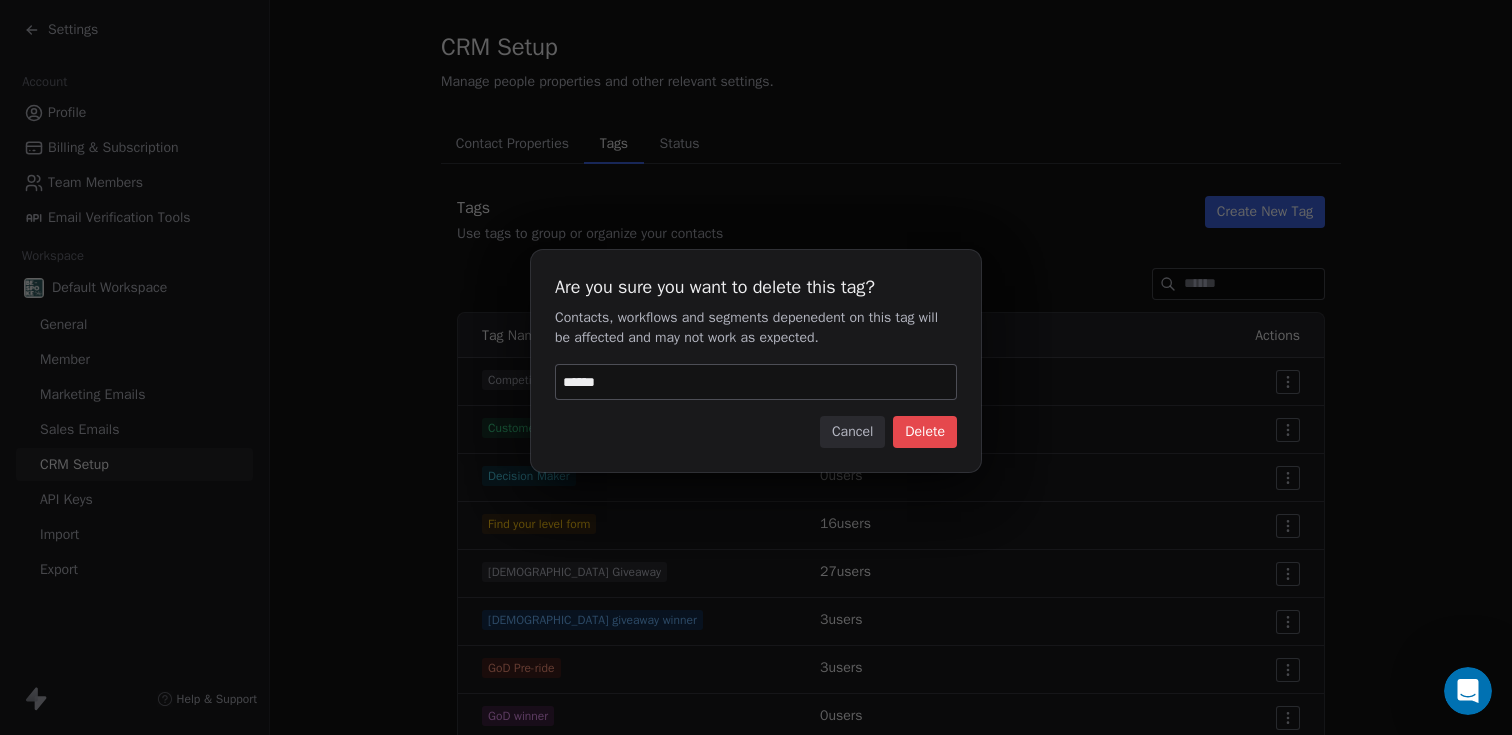 type on "******" 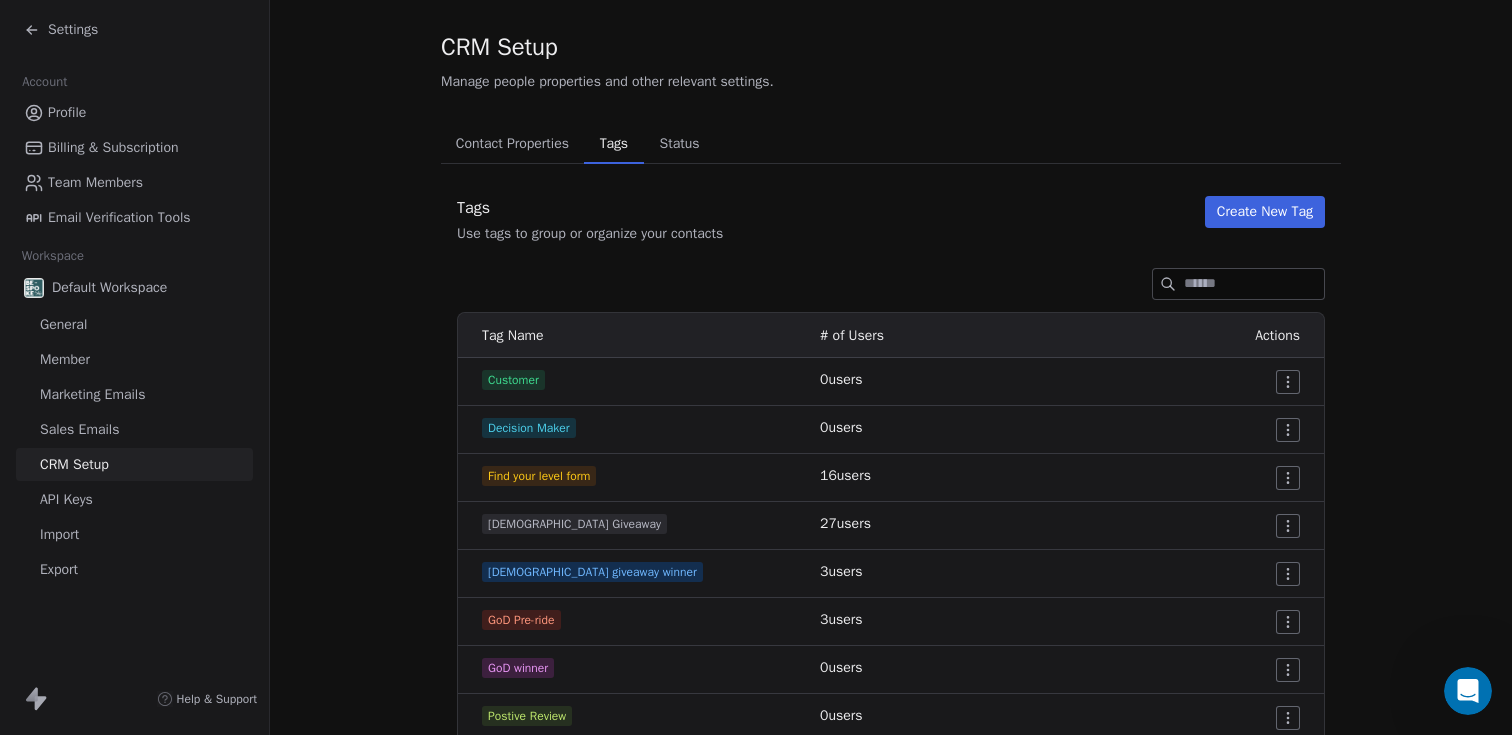 click on "Settings Account Profile Billing & Subscription Team Members Email Verification Tools Workspace Default Workspace General Member Marketing Emails Sales Emails CRM Setup API Keys Import Export Help & Support CRM Setup Manage people properties and other relevant settings. Contact Properties Contact Properties Tags Tags Status Status Tags Use tags to group or organize your contacts Create New Tag Tag Name # of Users Actions Customer 0  users Decision Maker 0  users Find your level form 16  users GOD Giveaway 27  users GOD giveaway winner 3  users GoD Pre-ride 3  users GoD winner 0  users Postive Review 0  users Hoki Lesson [DATE] 5  users Hokitika Trip 5  users Into to drops [DATE] 6  users Lead 0  users Level UP Core Summer 2025 6  users Level Up Trail 0  users LevelUP-Core Skills- Session3 - [DATE] 1  users LevelUP-Core Skills-Session1-[DATE] 3  users LevelUP-Core Skills-Session2- [DATE] 4  users LevelUP Trail 6  users Price Sensitive 0  users Spoke Sisters 12  users Trail Fit Program [DATE] 0 0" at bounding box center (756, 367) 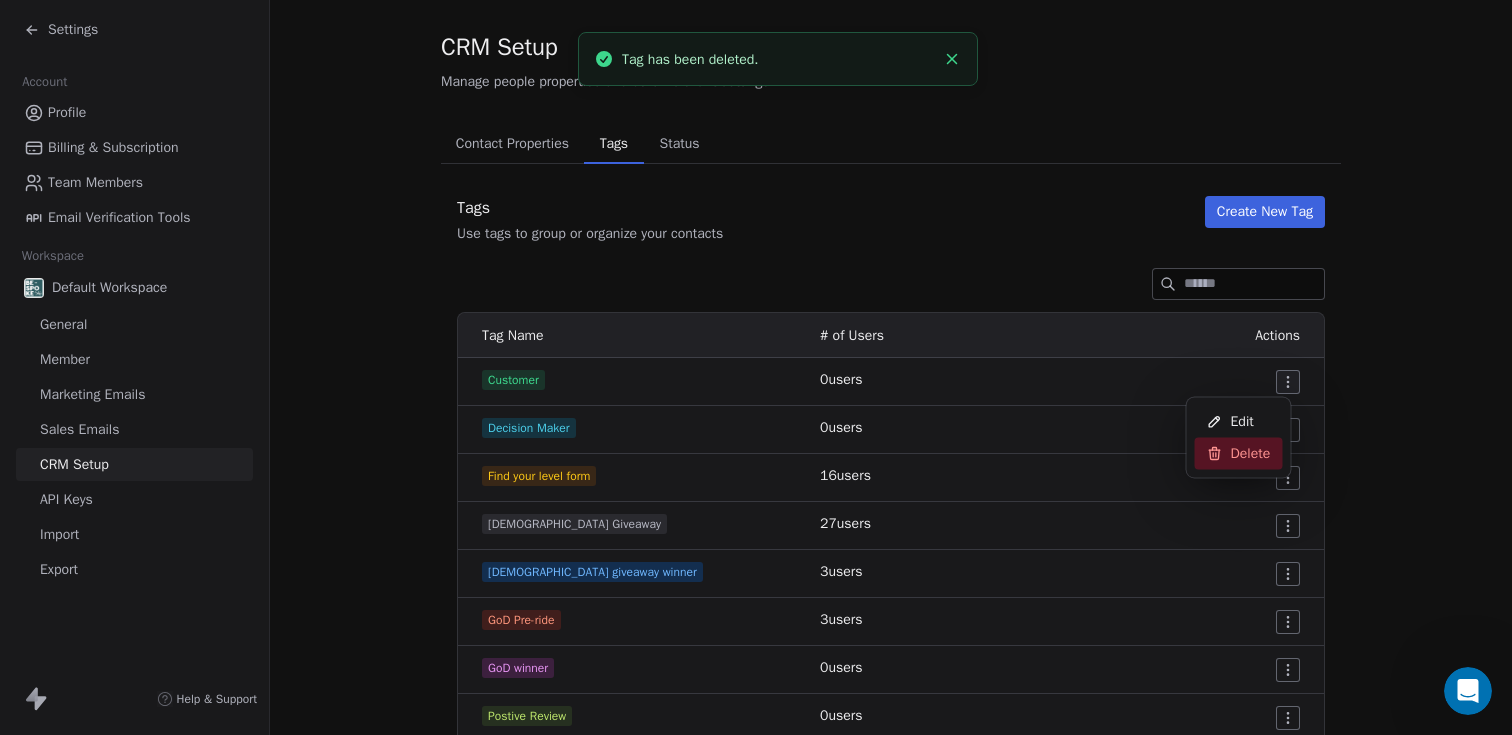 click on "Delete" at bounding box center [1251, 454] 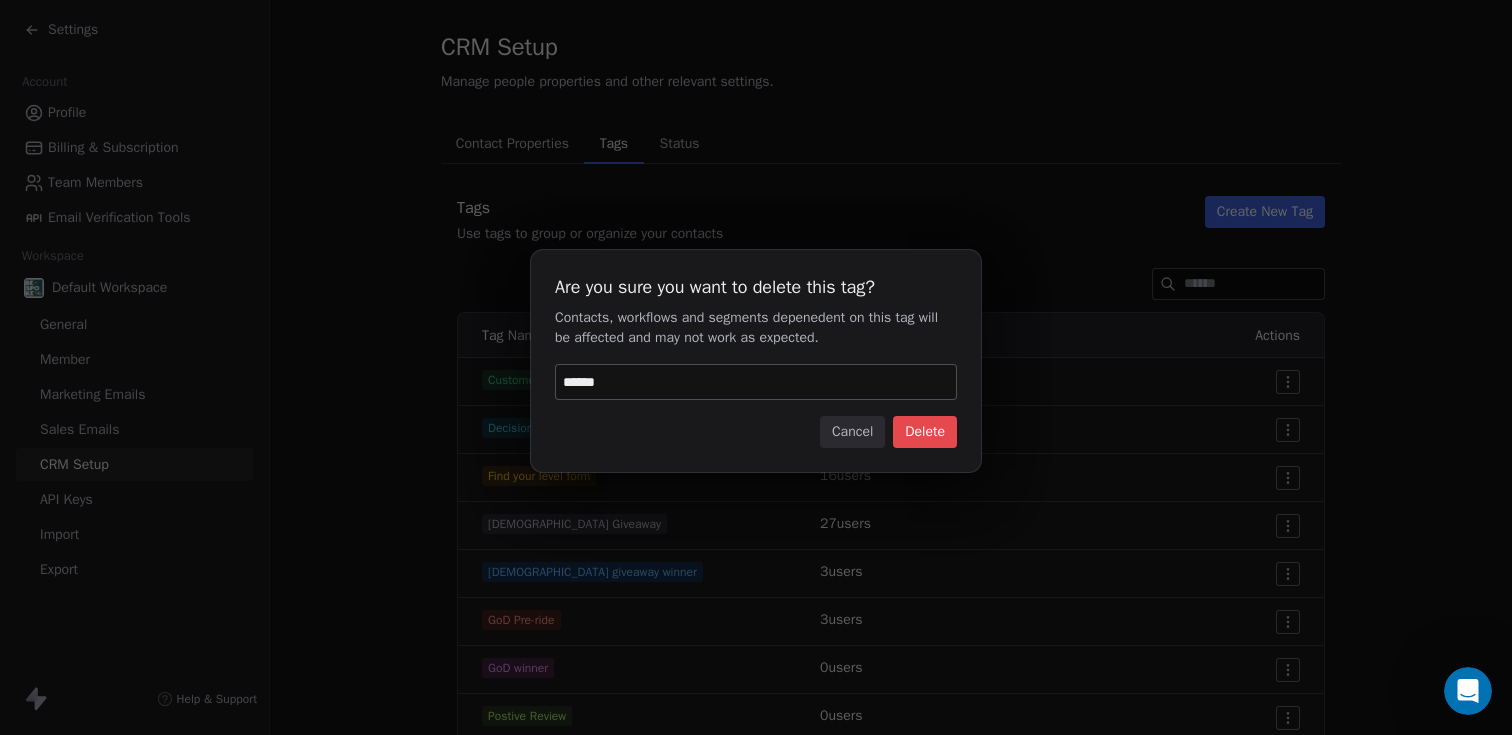 type on "******" 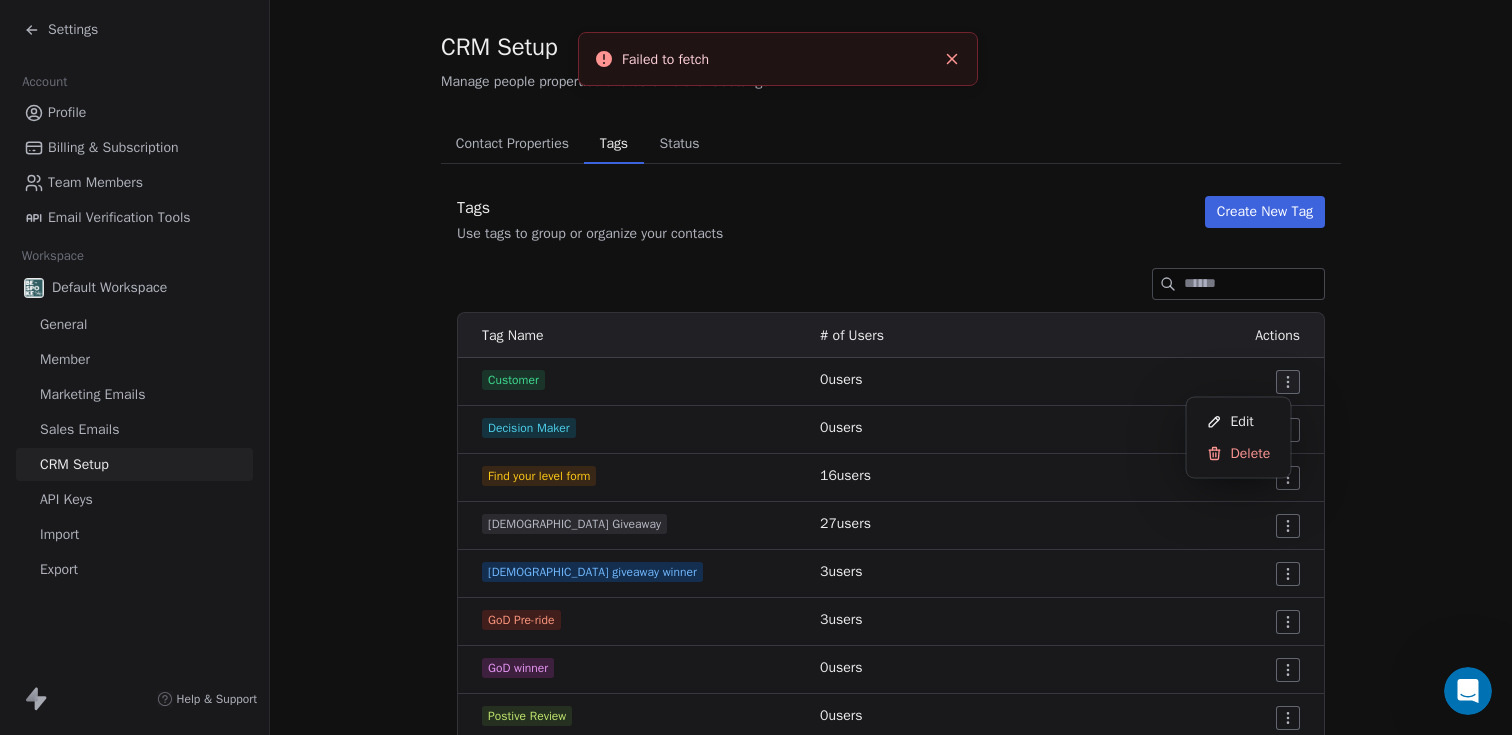 click on "Settings Account Profile Billing & Subscription Team Members Email Verification Tools Workspace Default Workspace General Member Marketing Emails Sales Emails CRM Setup API Keys Import Export Help & Support CRM Setup Manage people properties and other relevant settings. Contact Properties Contact Properties Tags Tags Status Status Tags Use tags to group or organize your contacts Create New Tag Tag Name # of Users Actions Customer 0  users Decision Maker 0  users Find your level form 16  users GOD Giveaway 27  users GOD giveaway winner 3  users GoD Pre-ride 3  users GoD winner 0  users Postive Review 0  users Hoki Lesson [DATE] 5  users Hokitika Trip 5  users Into to drops [DATE] 6  users Lead 0  users Level UP Core Summer 2025 6  users Level Up Trail 0  users LevelUP-Core Skills- Session3 - [DATE] 1  users LevelUP-Core Skills-Session1-[DATE] 3  users LevelUP-Core Skills-Session2- [DATE] 4  users LevelUP Trail 6  users Price Sensitive 0  users Spoke Sisters 12  users Trail Fit Program [DATE] 0 0" at bounding box center (756, 367) 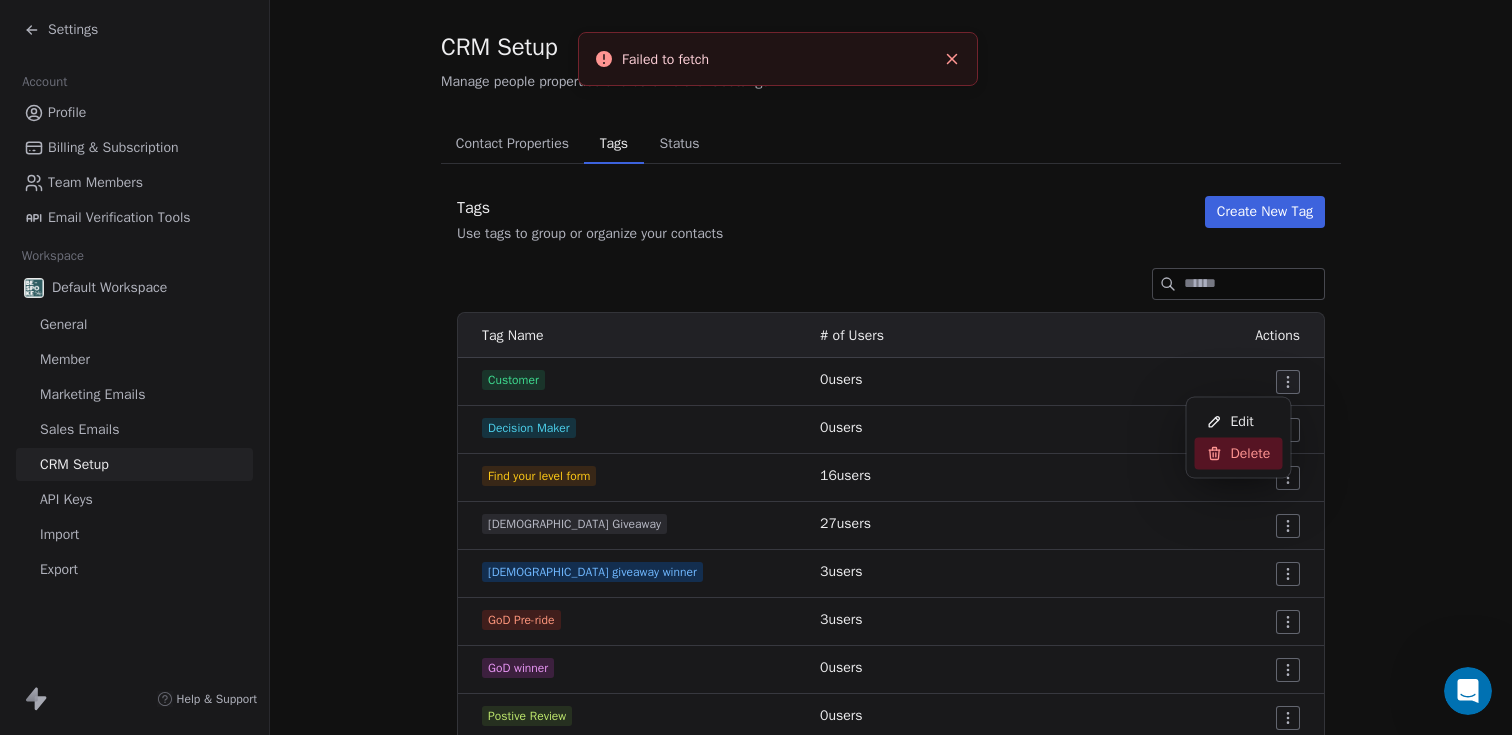 click on "Delete" at bounding box center (1251, 454) 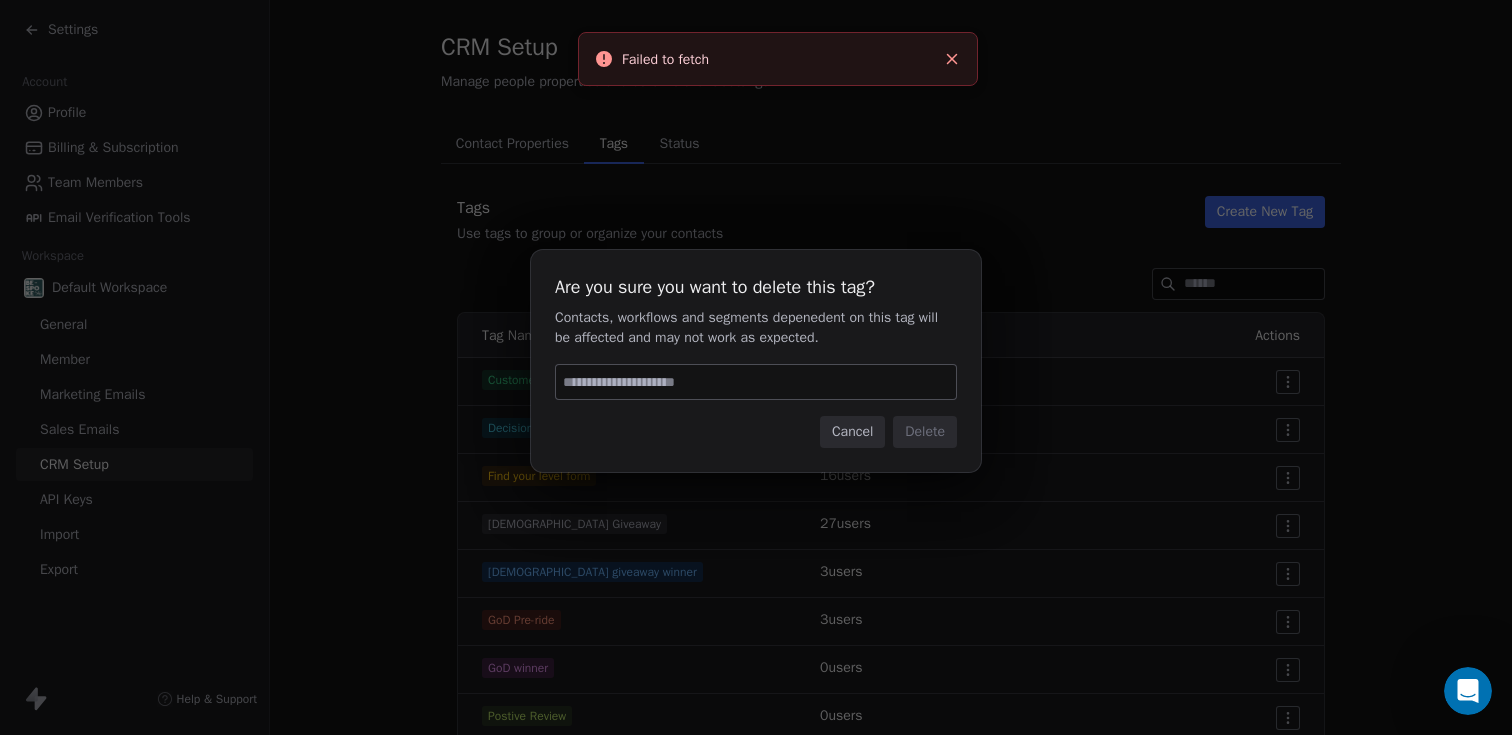 click at bounding box center (756, 382) 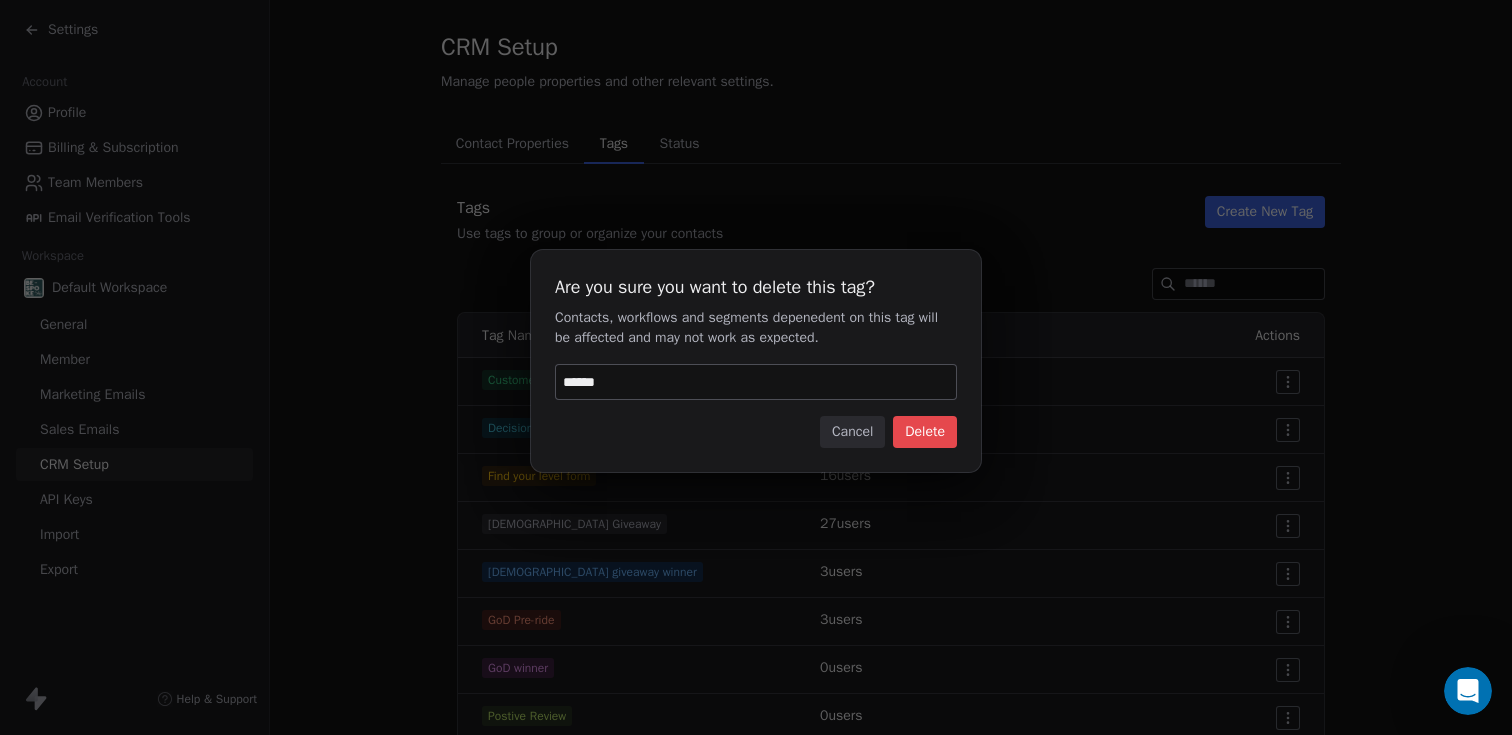 type on "******" 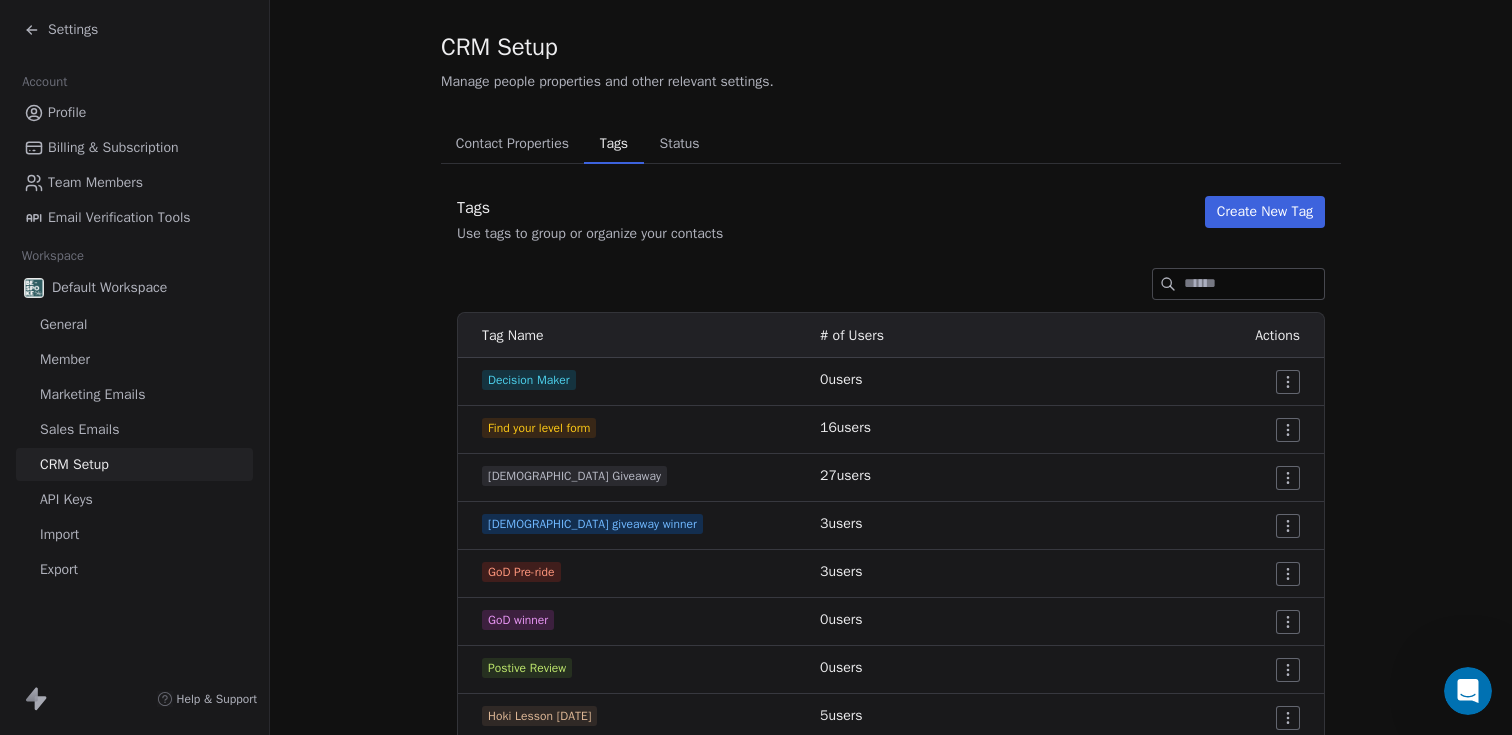 click on "Settings Account Profile Billing & Subscription Team Members Email Verification Tools Workspace Default Workspace General Member Marketing Emails Sales Emails CRM Setup API Keys Import Export Help & Support CRM Setup Manage people properties and other relevant settings. Contact Properties Contact Properties Tags Tags Status Status Tags Use tags to group or organize your contacts Create New Tag Tag Name # of Users Actions Decision Maker 0  users Find your level form 16  users GOD Giveaway 27  users GOD giveaway winner 3  users GoD Pre-ride 3  users GoD winner 0  users Postive Review 0  users Hoki Lesson [DATE] 5  users Hokitika Trip 5  users Into to drops [DATE] 6  users Lead 0  users Level UP Core Summer 2025 6  users Level Up Trail 0  users LevelUP-Core Skills- Session3 - [DATE] 1  users LevelUP-Core Skills-Session1-[DATE] 3  users LevelUP-Core Skills-Session2- [DATE] 4  users LevelUP Trail 6  users Price Sensitive 0  users Spoke Sisters 12  users Trail Fit Program [DATE] 0  users VIP 0  users" at bounding box center (756, 367) 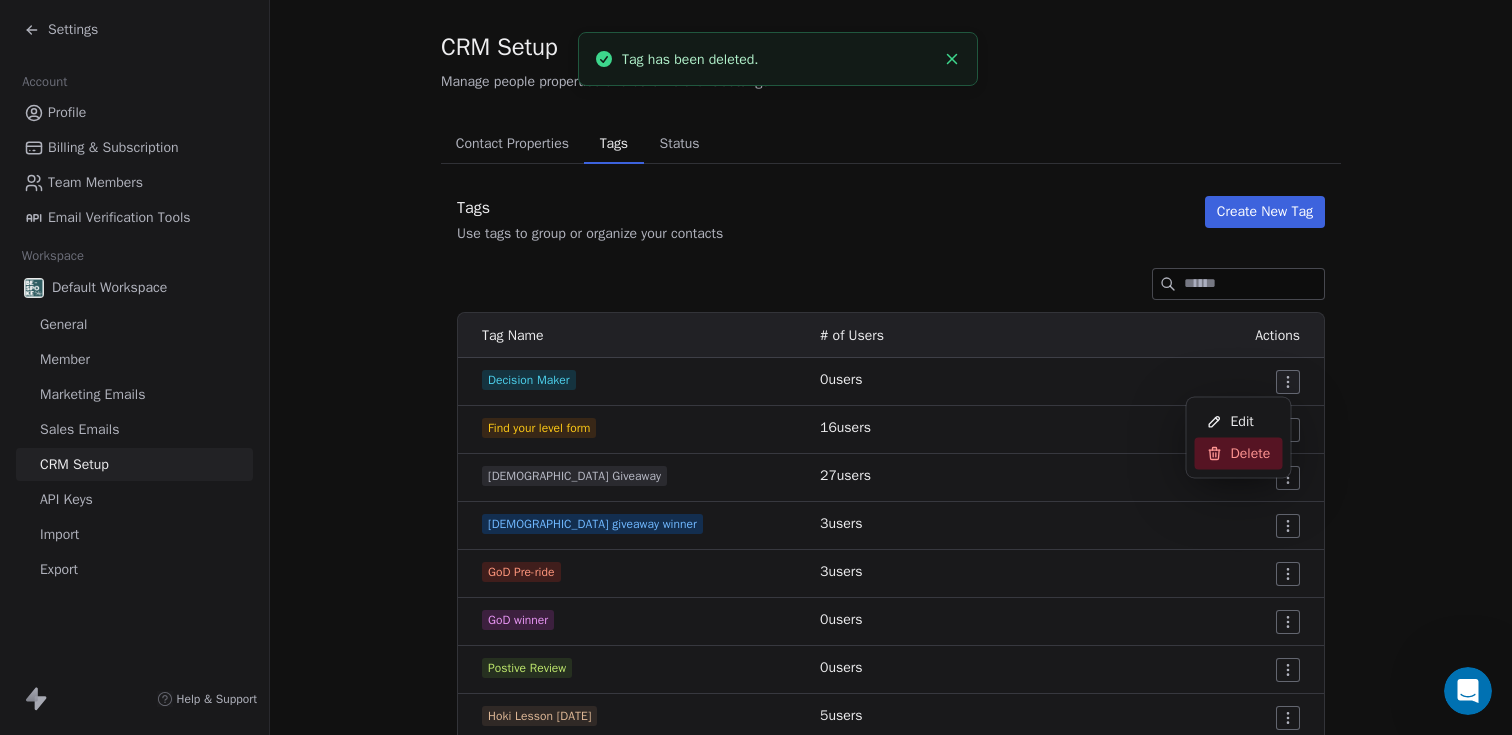 click on "Delete" at bounding box center (1251, 454) 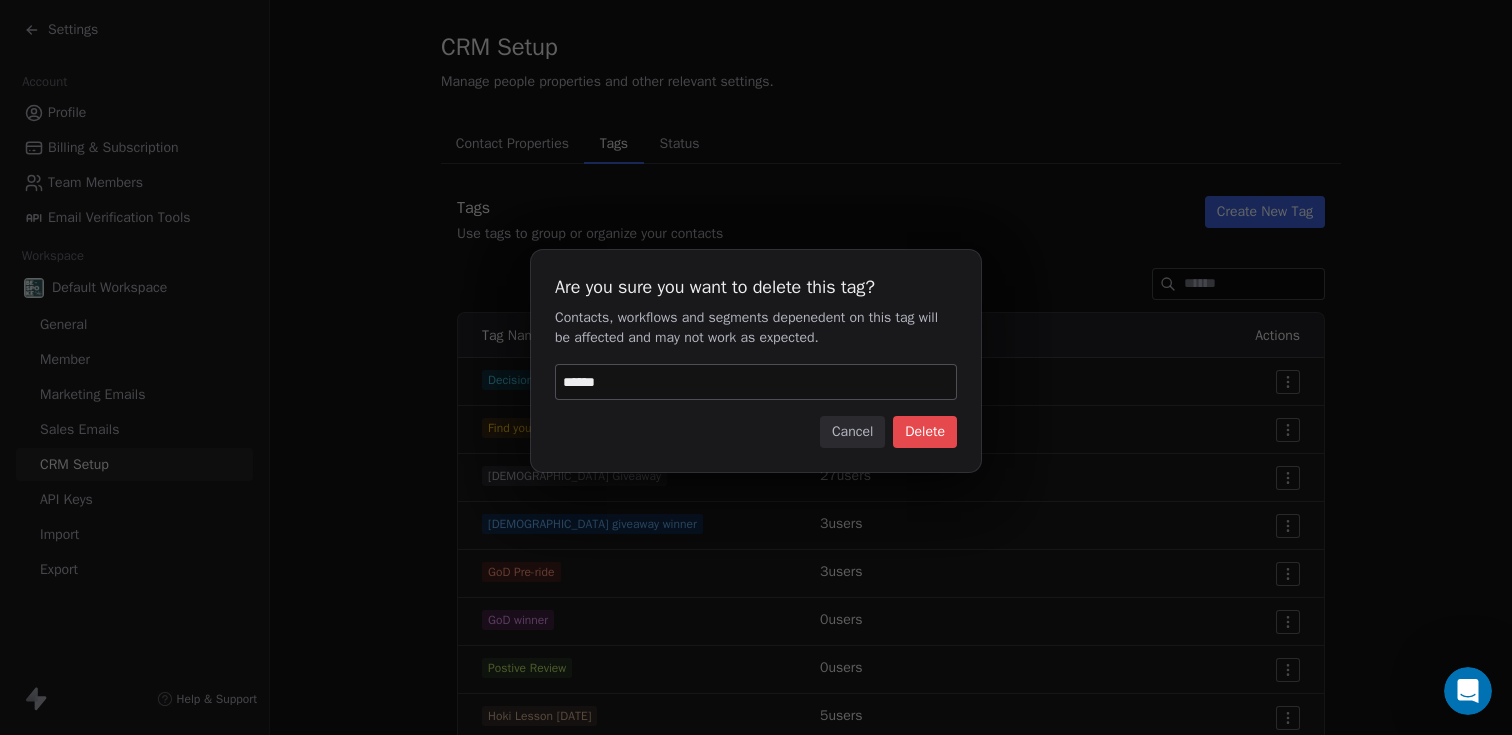 type on "******" 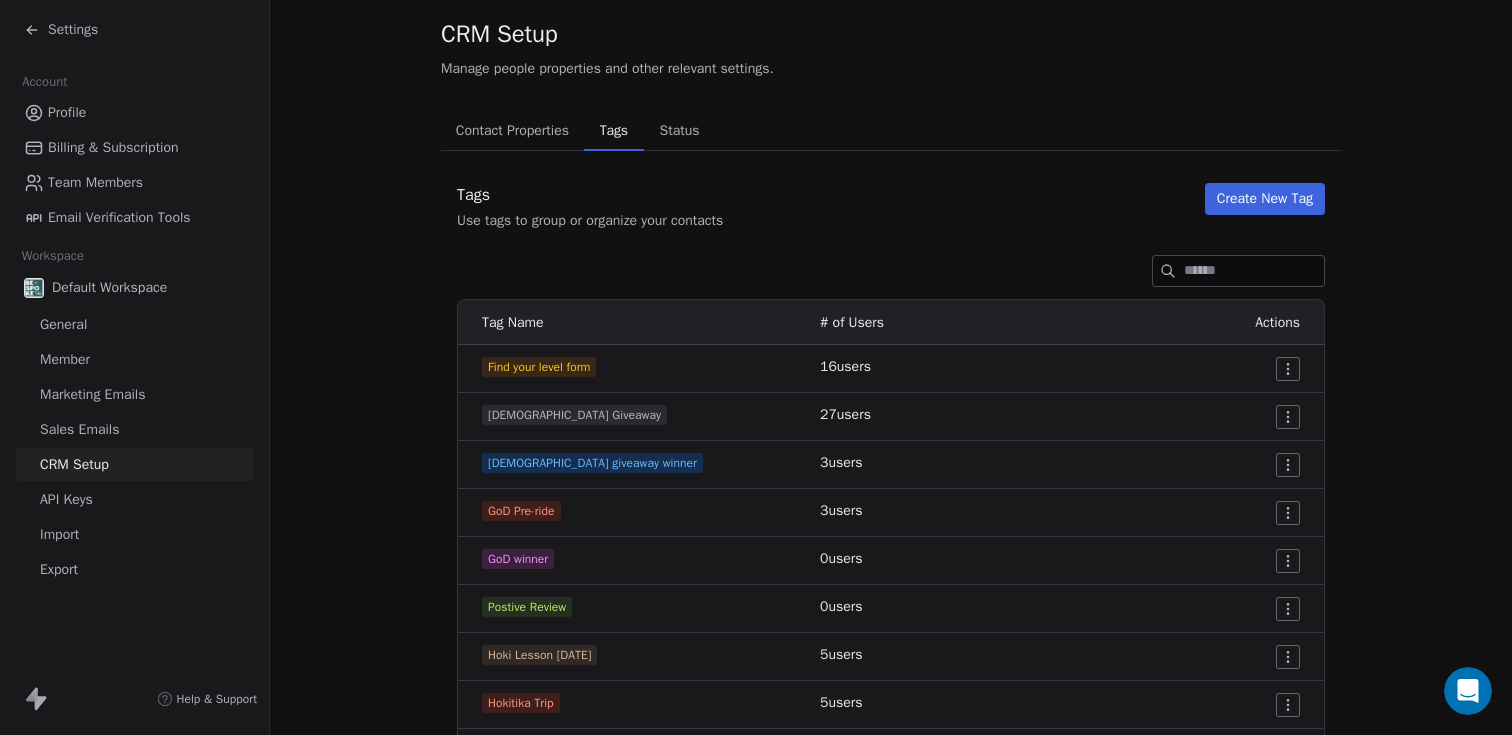 scroll, scrollTop: 53, scrollLeft: 0, axis: vertical 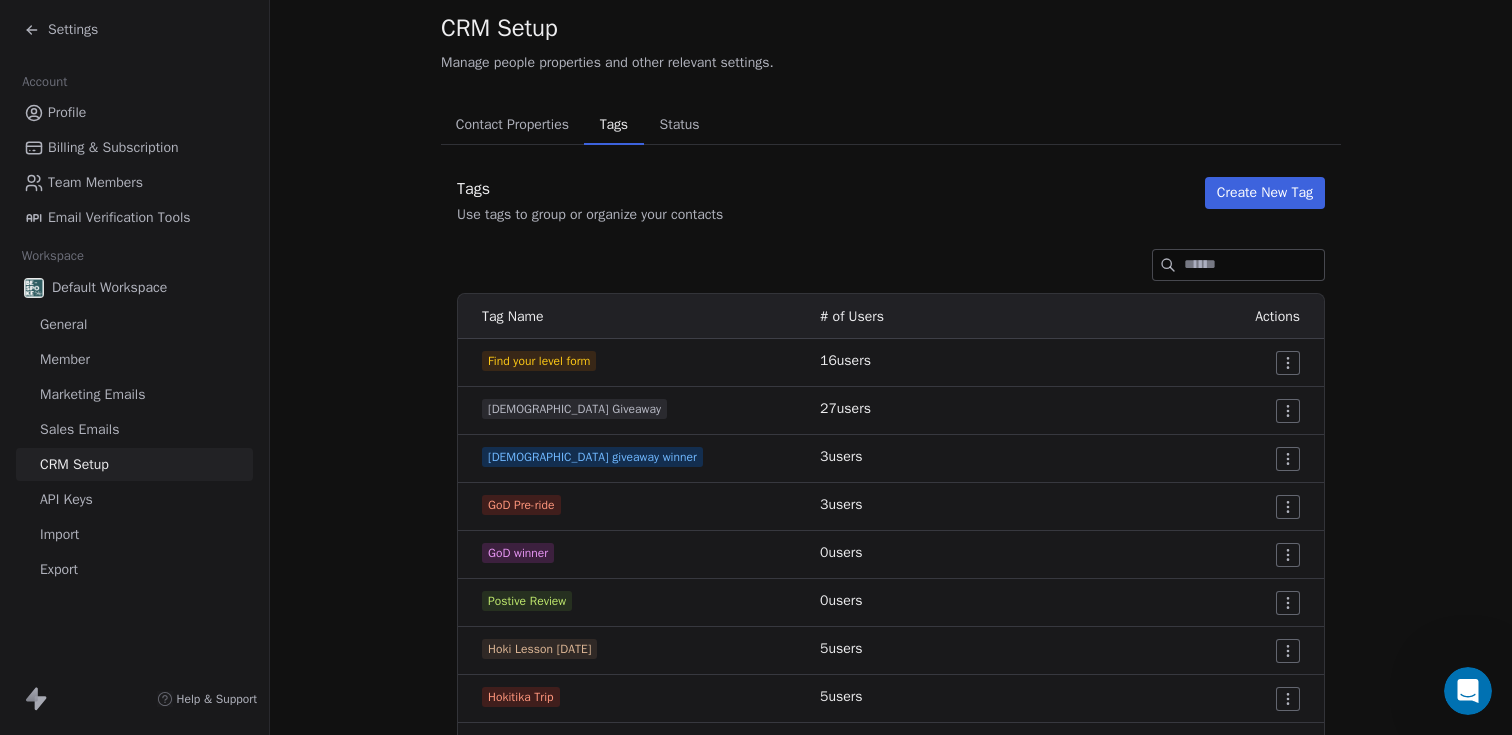 click on "Settings Account Profile Billing & Subscription Team Members Email Verification Tools Workspace Default Workspace General Member Marketing Emails Sales Emails CRM Setup API Keys Import Export Help & Support CRM Setup Manage people properties and other relevant settings. Contact Properties Contact Properties Tags Tags Status Status Tags Use tags to group or organize your contacts Create New Tag Tag Name # of Users Actions Find your level form 16  users GOD Giveaway 27  users GOD giveaway winner 3  users GoD Pre-ride 3  users GoD winner 0  users Postive Review 0  users Hoki Lesson [DATE] 5  users Hokitika Trip 5  users Into to drops [DATE] 6  users Lead 0  users Level UP Core Summer 2025 6  users Level Up Trail 0  users LevelUP-Core Skills- Session3 - [DATE] 1  users LevelUP-Core Skills-Session1-[DATE] 3  users LevelUP-Core Skills-Session2- [DATE] 4  users LevelUP Trail 6  users Price Sensitive 0  users Spoke Sisters 12  users Trail Fit Program [DATE] 0  users VIP 0  users Webinar Attendee 0 6 2 9" at bounding box center (756, 367) 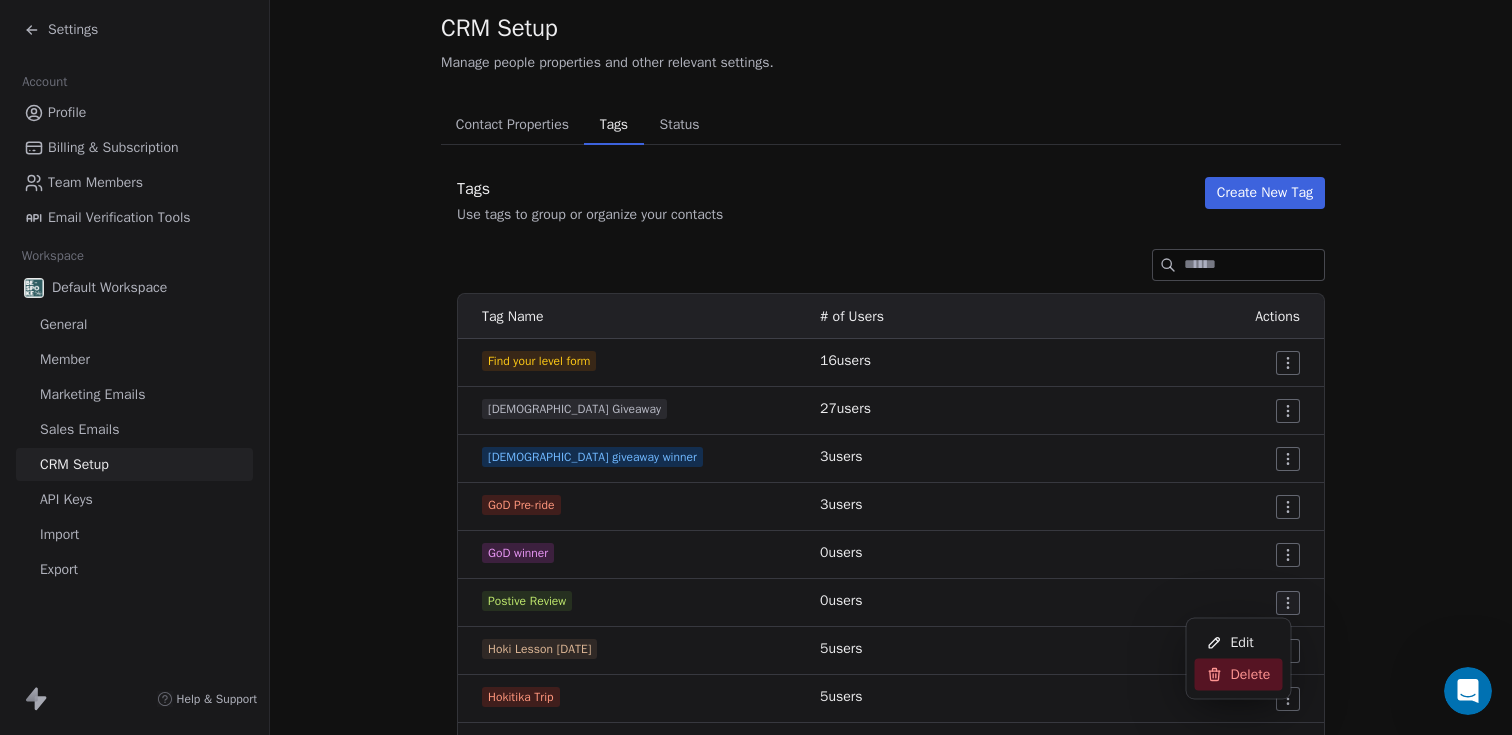 click on "Delete" at bounding box center [1251, 675] 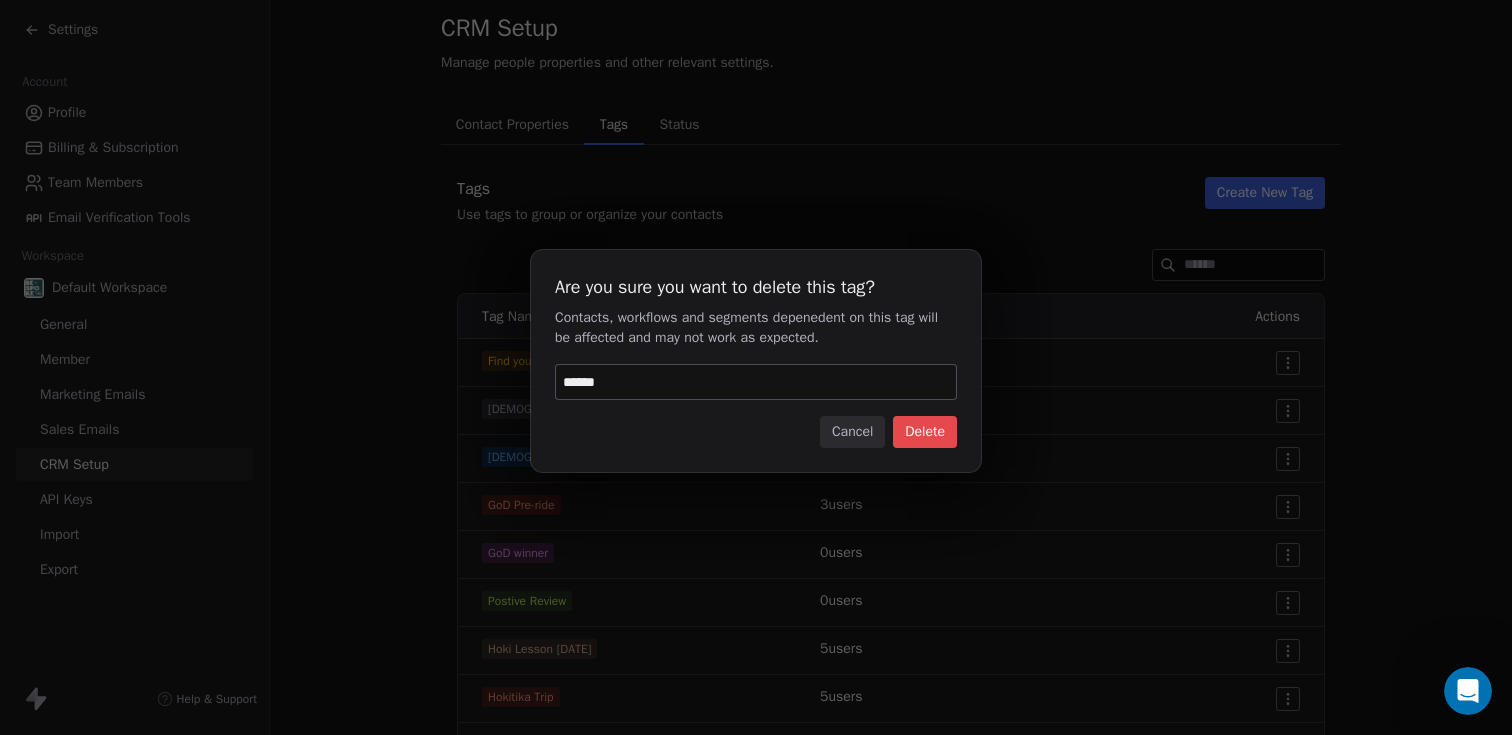 type on "******" 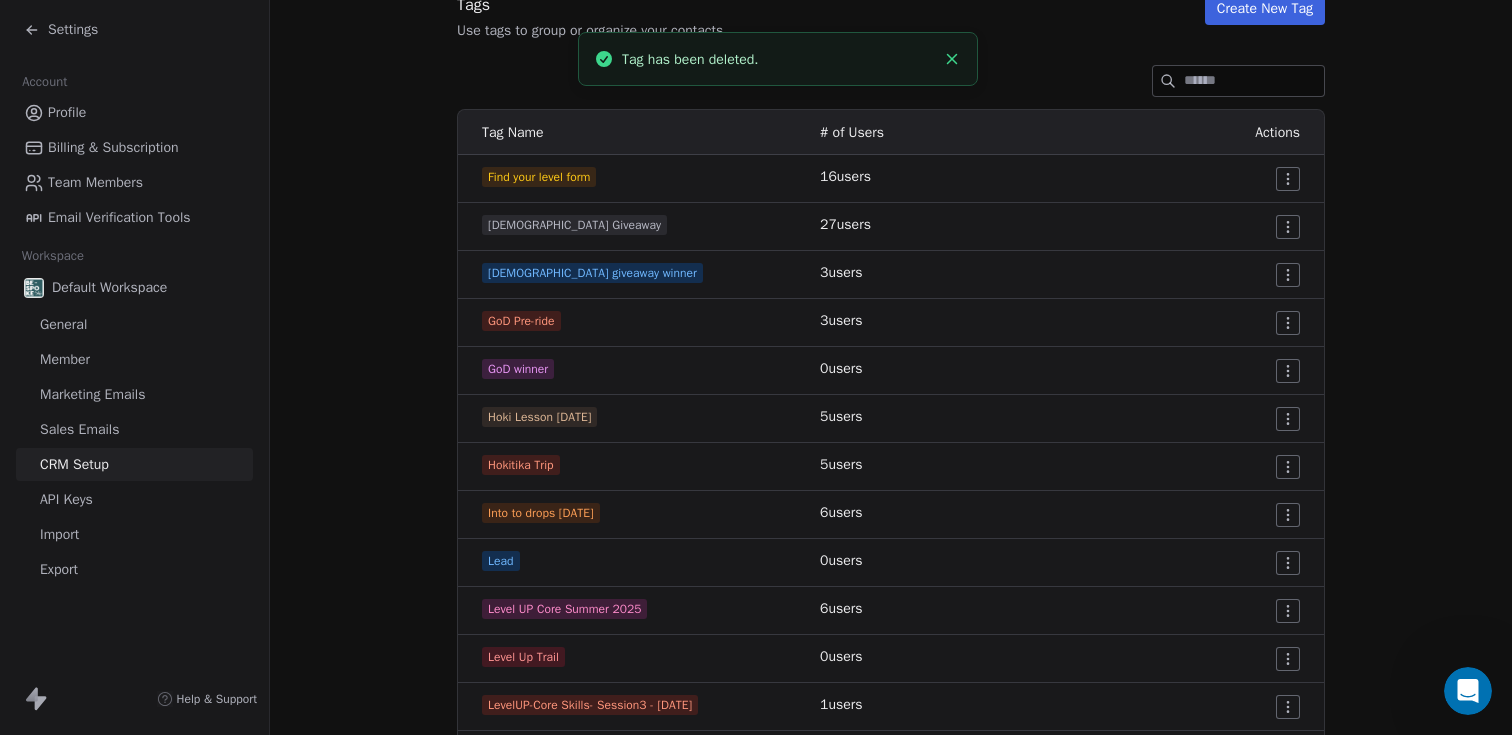 scroll, scrollTop: 435, scrollLeft: 0, axis: vertical 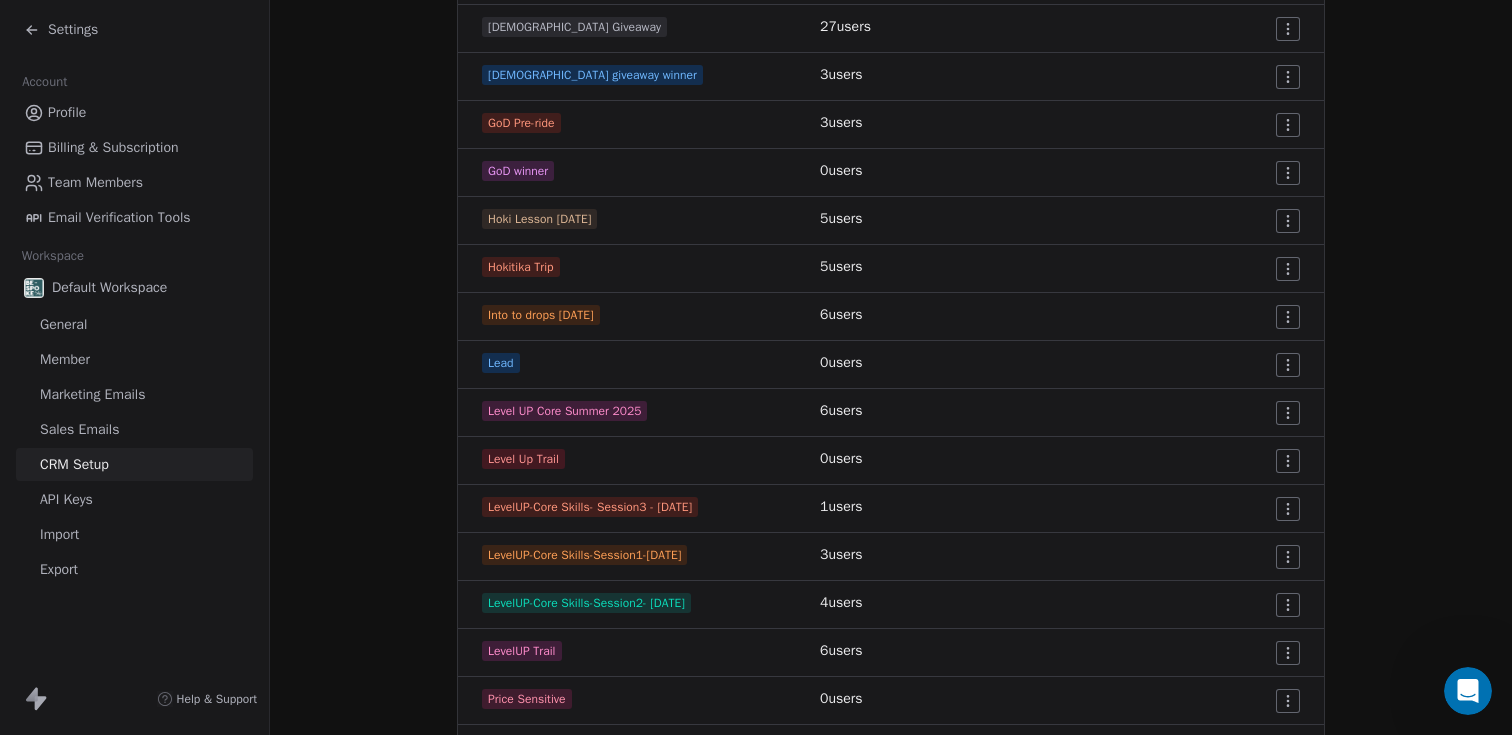 click on "Settings Account Profile Billing & Subscription Team Members Email Verification Tools Workspace Default Workspace General Member Marketing Emails Sales Emails CRM Setup API Keys Import Export Help & Support CRM Setup Manage people properties and other relevant settings. Contact Properties Contact Properties Tags Tags Status Status Tags Use tags to group or organize your contacts Create New Tag Tag Name # of Users Actions Find your level form 16  users GOD Giveaway 27  users GOD giveaway winner 3  users GoD Pre-ride 3  users GoD winner 0  users Hoki Lesson [DATE] 5  users Hokitika Trip 5  users Into to drops [DATE] 6  users Lead 0  users Level UP Core Summer 2025 6  users Level Up Trail 0  users LevelUP-Core Skills- Session3 - [DATE] 1  users LevelUP-Core Skills-Session1-[DATE] 3  users LevelUP-Core Skills-Session2- [DATE] 4  users LevelUP Trail 6  users Price Sensitive 0  users Spoke Sisters 12  users Trail Fit Program [DATE] 0  users VIP 0  users Webinar Attendee 0  users WW Brakes [DATE] 6 2 9" at bounding box center [756, 367] 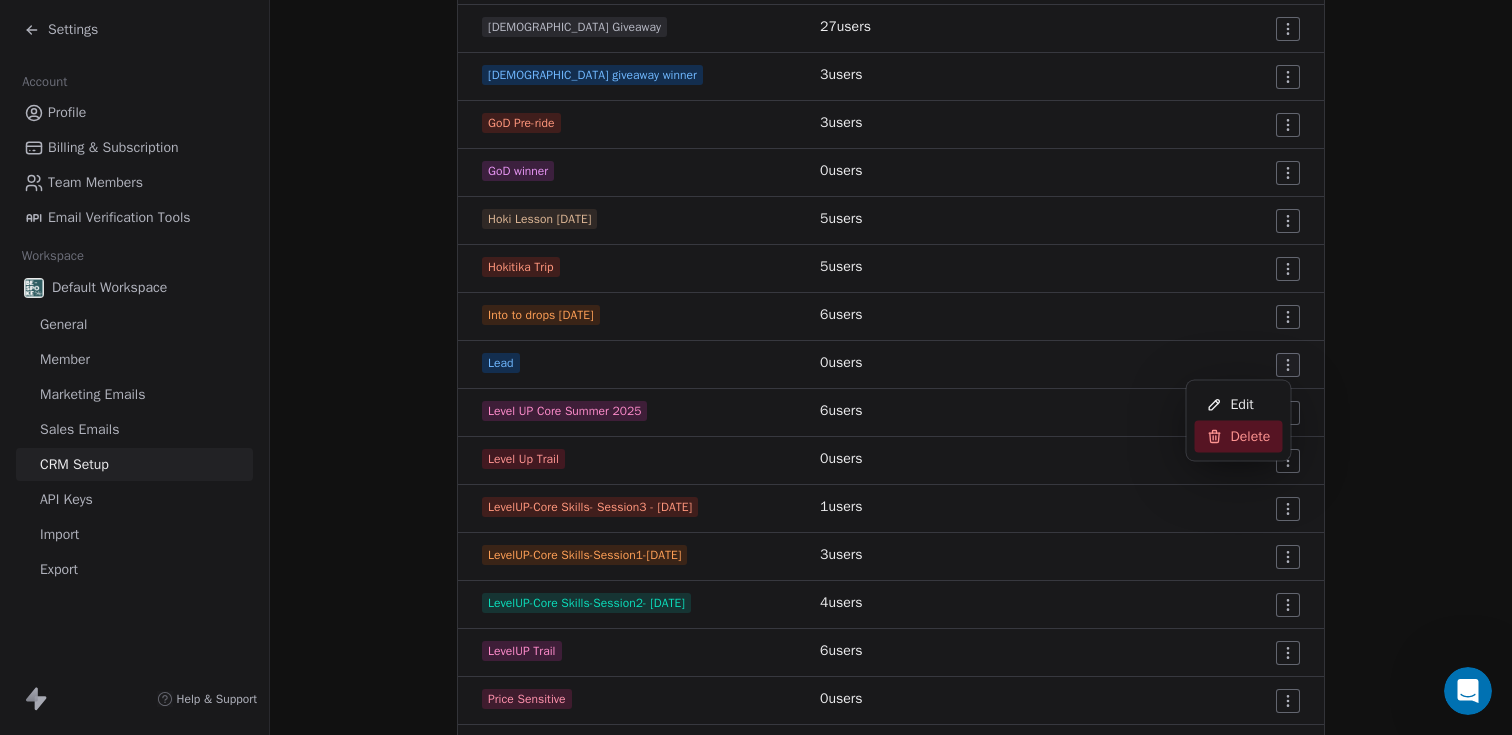 click on "Delete" at bounding box center [1251, 437] 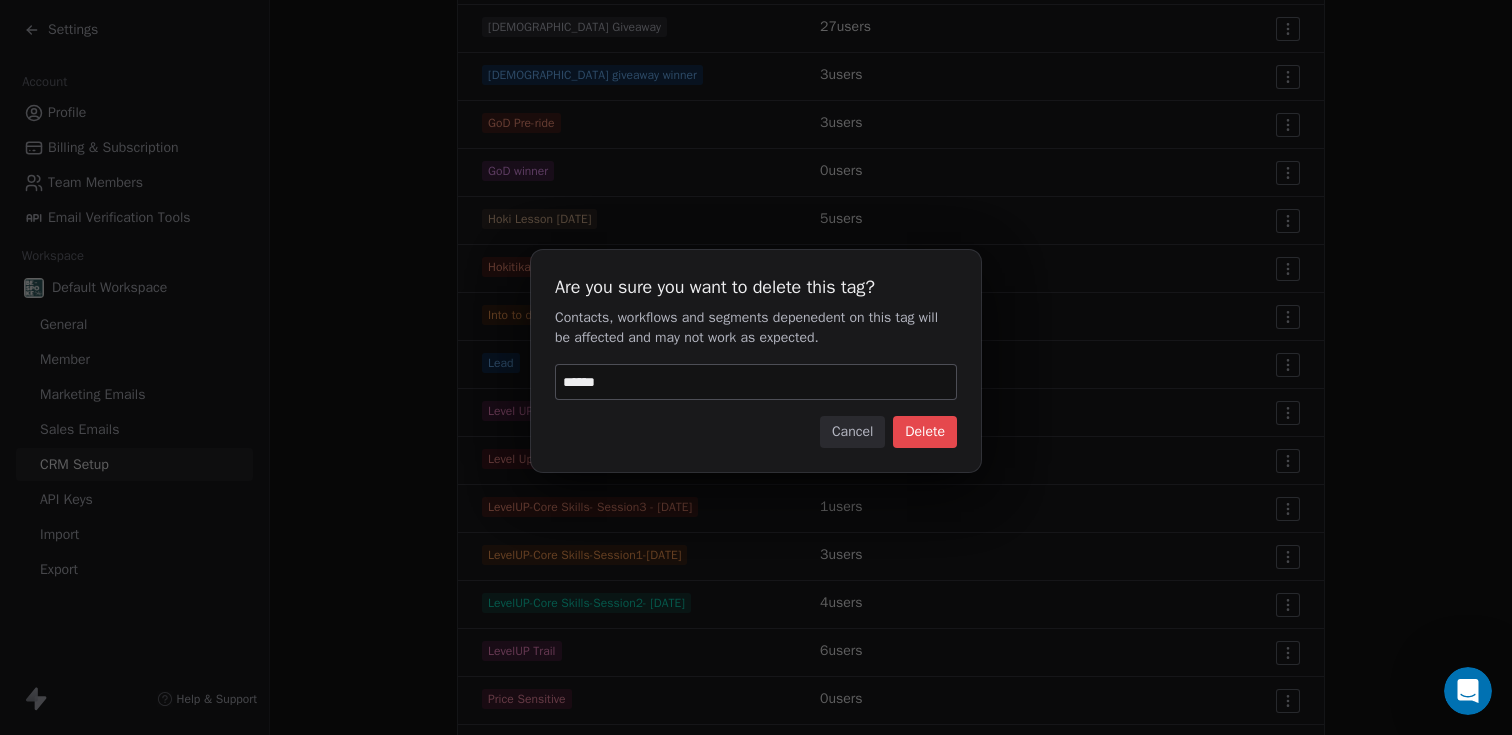 type on "******" 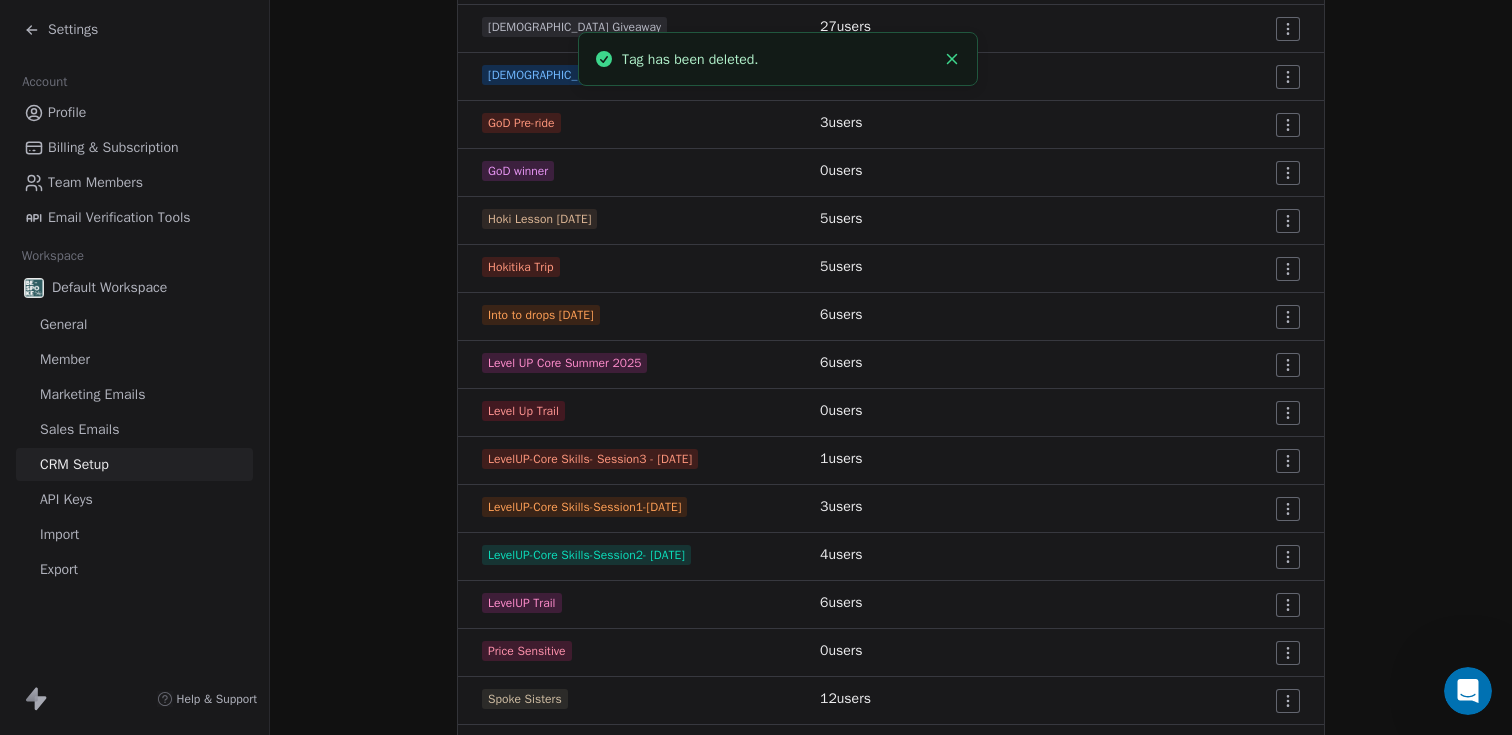 click on "Settings Account Profile Billing & Subscription Team Members Email Verification Tools Workspace Default Workspace General Member Marketing Emails Sales Emails CRM Setup API Keys Import Export Help & Support CRM Setup Manage people properties and other relevant settings. Contact Properties Contact Properties Tags Tags Status Status Tags Use tags to group or organize your contacts Create New Tag Tag Name # of Users Actions Find your level form 16  users GOD Giveaway 27  users GOD giveaway winner 3  users GoD Pre-ride 3  users GoD winner 0  users Hoki Lesson [DATE] 5  users Hokitika Trip 5  users Into to drops [DATE] 6  users Level UP Core Summer 2025 6  users Level Up Trail 0  users LevelUP-Core Skills- Session3 - [DATE] 1  users LevelUP-Core Skills-Session1-[DATE] 3  users LevelUP-Core Skills-Session2- [DATE] 4  users LevelUP Trail 6  users Price Sensitive 0  users Spoke Sisters 12  users Trail Fit Program [DATE] 0  users VIP 0  users Webinar Attendee 0  users WW Brakes [DATE] 6  users 2  users 9" at bounding box center [756, 367] 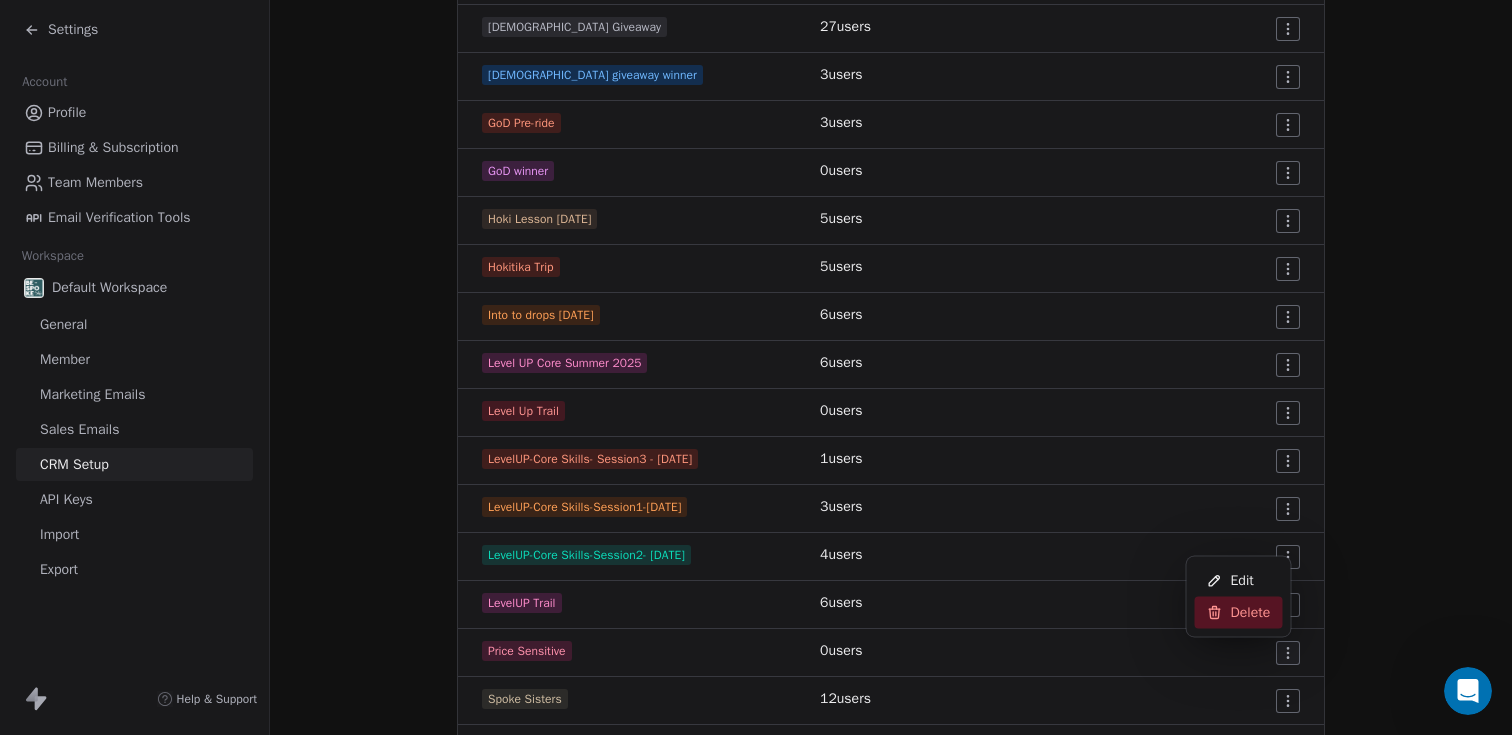 click on "Delete" at bounding box center [1251, 613] 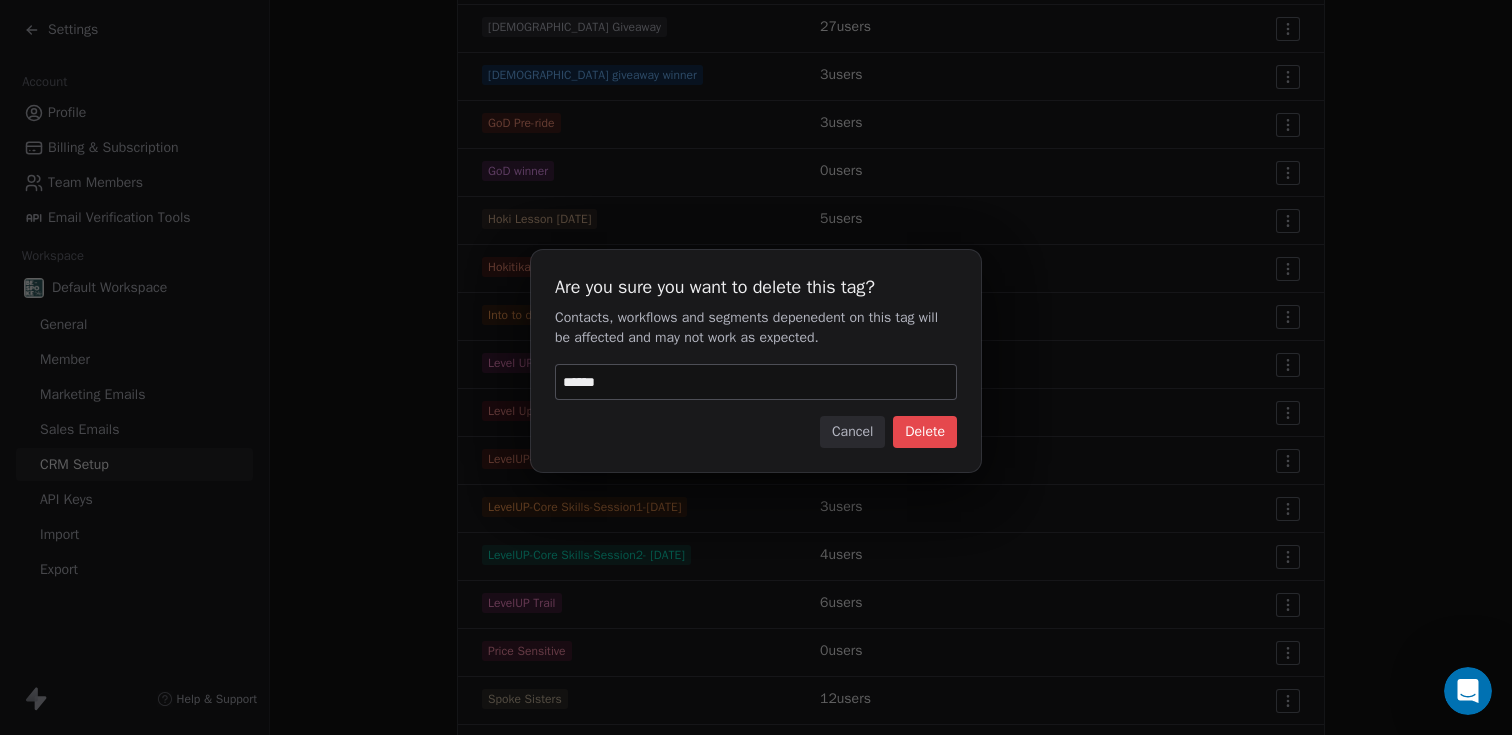 type on "******" 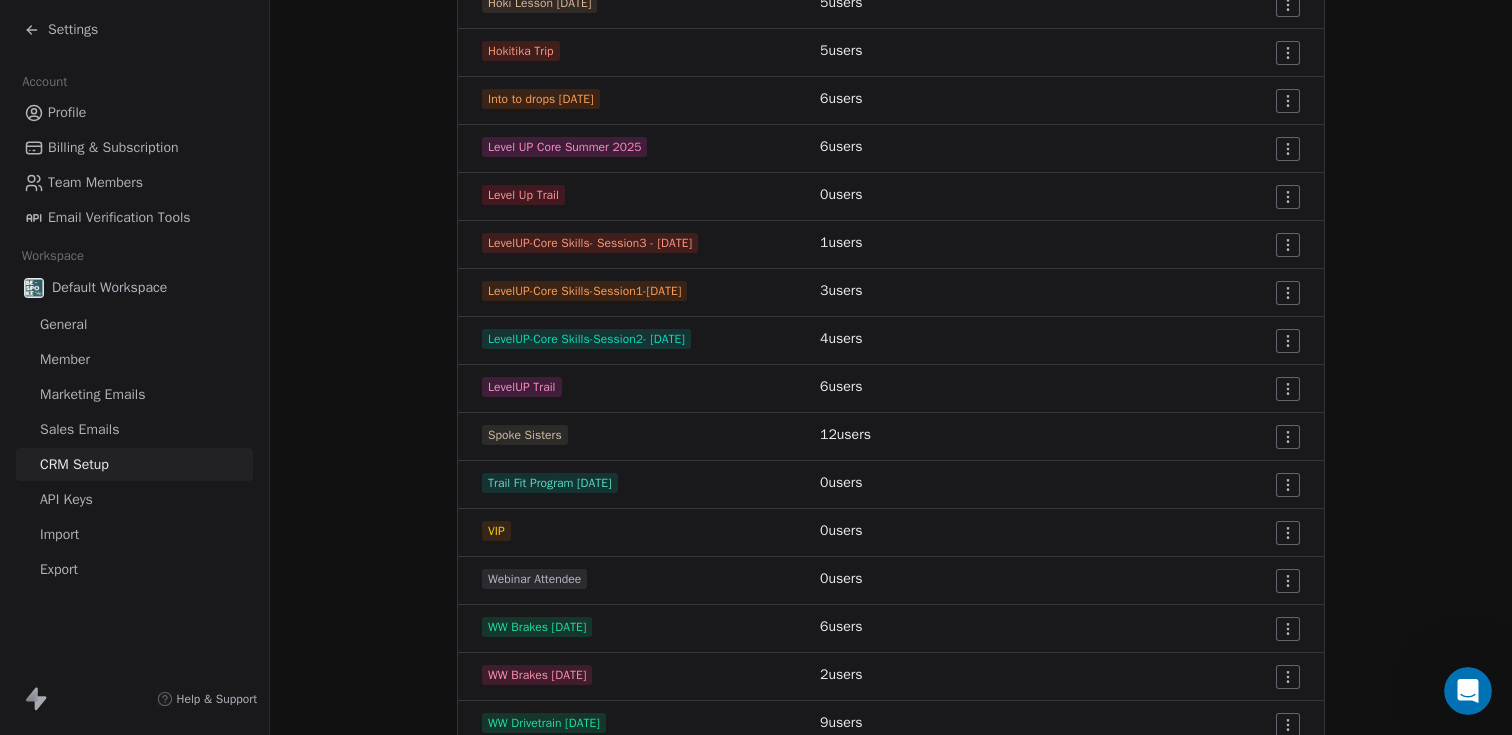scroll, scrollTop: 653, scrollLeft: 0, axis: vertical 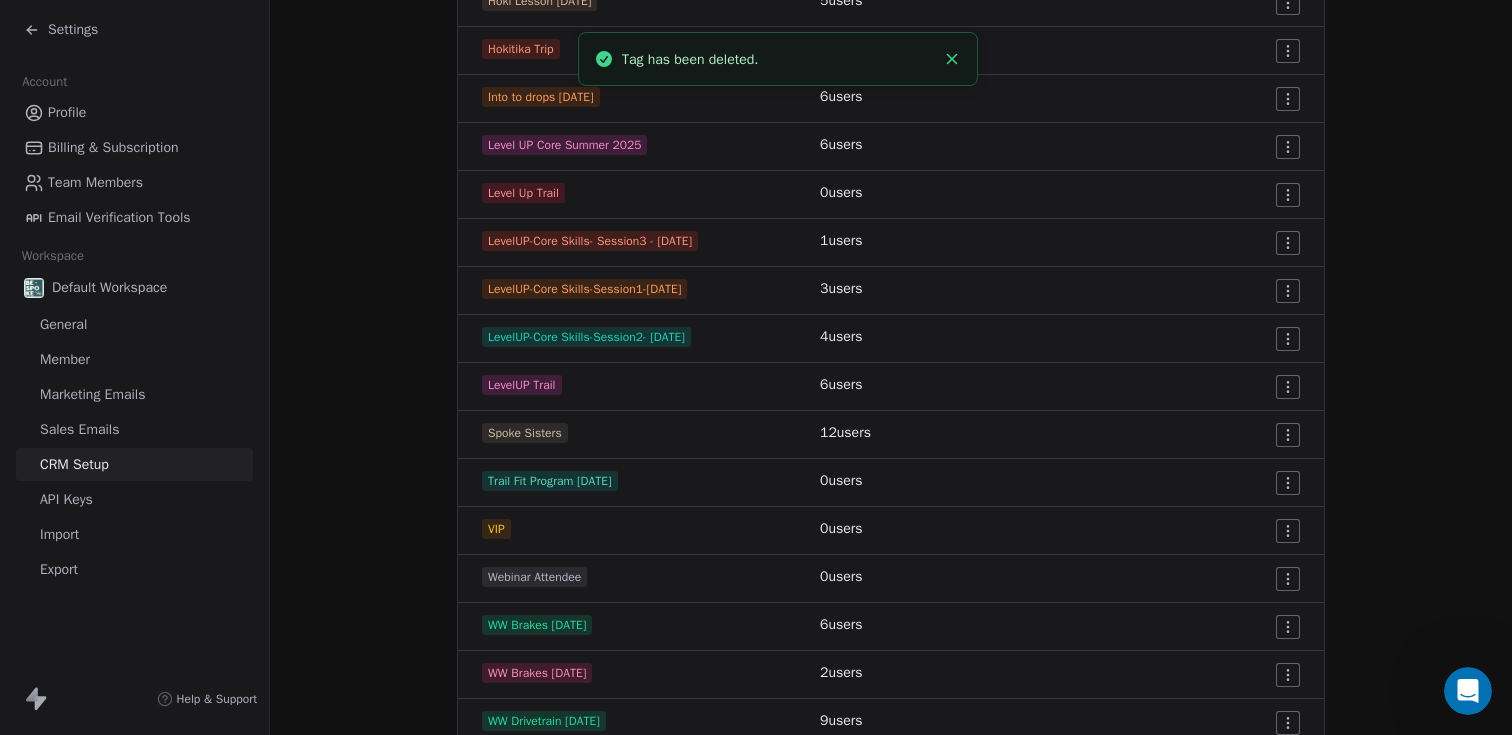 click on "Settings Account Profile Billing & Subscription Team Members Email Verification Tools Workspace Default Workspace General Member Marketing Emails Sales Emails CRM Setup API Keys Import Export Help & Support CRM Setup Manage people properties and other relevant settings. Contact Properties Contact Properties Tags Tags Status Status Tags Use tags to group or organize your contacts Create New Tag Tag Name # of Users Actions Find your level form 16  users GOD Giveaway 27  users GOD giveaway winner 3  users GoD Pre-ride 3  users GoD winner 0  users Hoki Lesson [DATE] 5  users Hokitika Trip 5  users Into to drops [DATE] 6  users Level UP Core Summer 2025 6  users Level Up Trail 0  users LevelUP-Core Skills- Session3 - [DATE] 1  users LevelUP-Core Skills-Session1-[DATE] 3  users LevelUP-Core Skills-Session2- [DATE] 4  users LevelUP Trail 6  users Spoke Sisters 12  users Trail Fit Program [DATE] 0  users VIP 0  users Webinar Attendee 0  users WW Brakes [DATE] 6  users WW Brakes [DATE] 2  users 9  users" at bounding box center [756, 367] 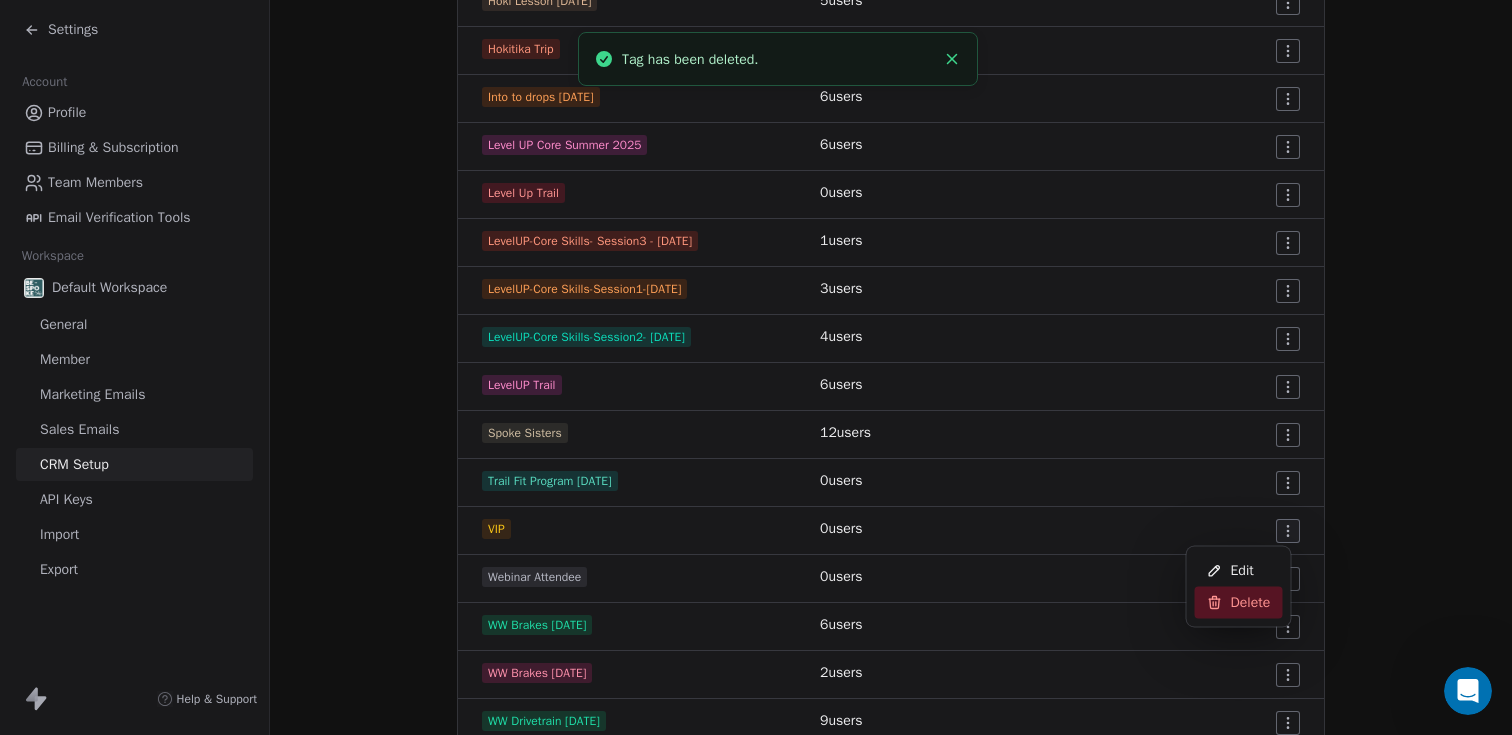 click on "Delete" at bounding box center [1239, 603] 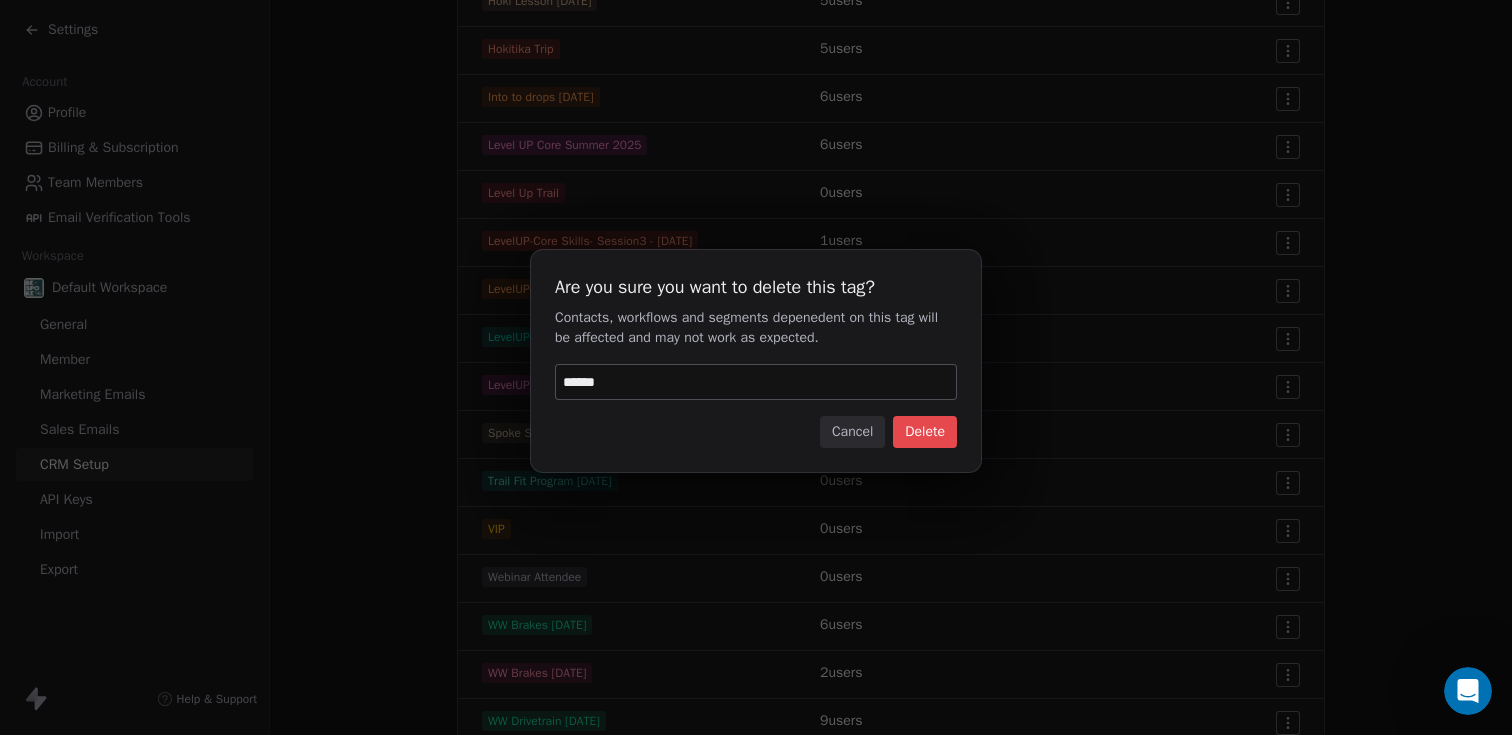 type on "******" 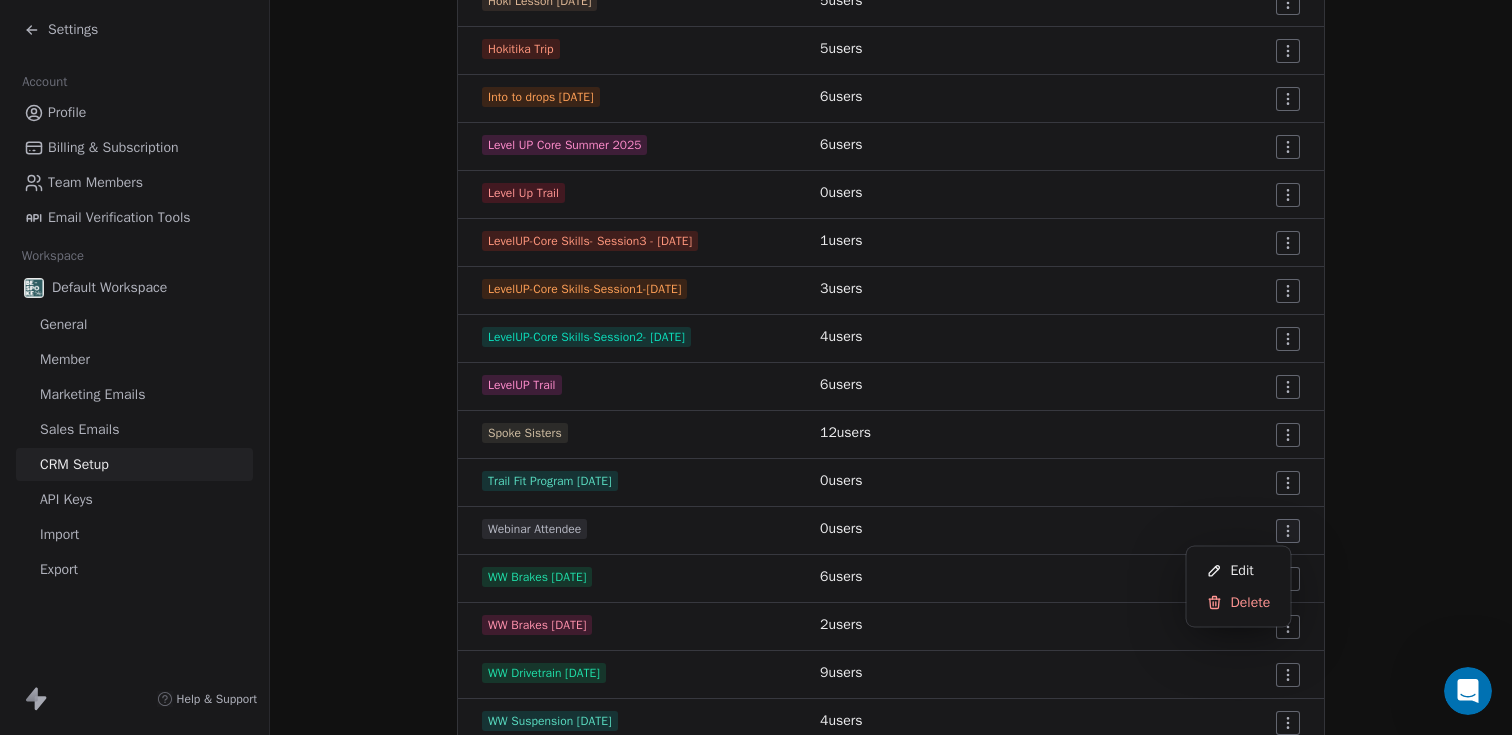 click on "Settings Account Profile Billing & Subscription Team Members Email Verification Tools Workspace Default Workspace General Member Marketing Emails Sales Emails CRM Setup API Keys Import Export Help & Support CRM Setup Manage people properties and other relevant settings. Contact Properties Contact Properties Tags Tags Status Status Tags Use tags to group or organize your contacts Create New Tag Tag Name # of Users Actions Find your level form 16  users GOD Giveaway 27  users GOD giveaway winner 3  users GoD Pre-ride 3  users GoD winner 0  users Hoki Lesson [DATE] 5  users Hokitika Trip 5  users Into to drops [DATE] 6  users Level UP Core Summer 2025 6  users Level Up Trail 0  users LevelUP-Core Skills- Session3 - [DATE] 1  users LevelUP-Core Skills-Session1-[DATE] 3  users LevelUP-Core Skills-Session2- [DATE] 4  users LevelUP Trail 6  users Spoke Sisters 12  users Trail Fit Program [DATE] 0  users Webinar Attendee 0  users WW Brakes [DATE] 6  users WW Brakes [DATE] 2  users WW Drivetrain [DATE] 9" at bounding box center [756, 367] 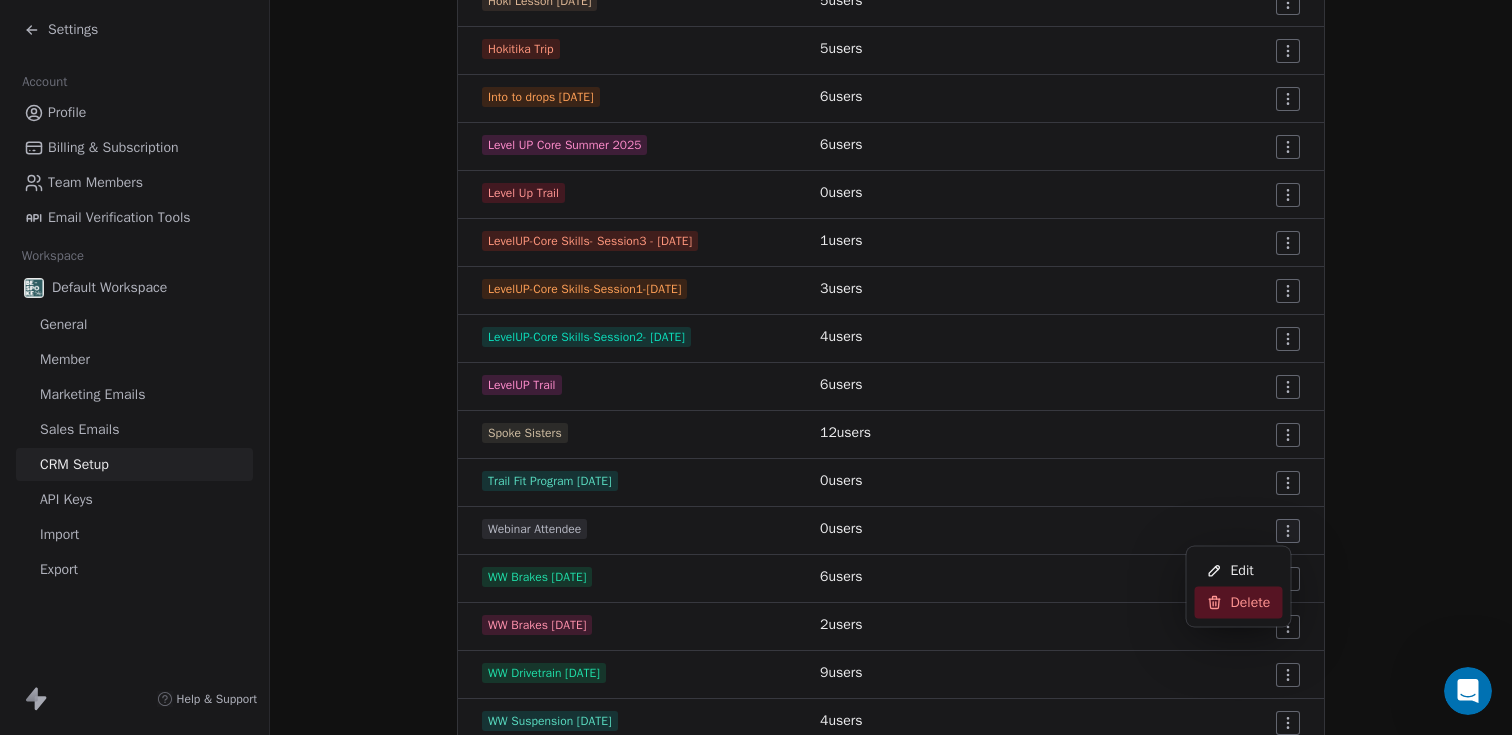 click on "Delete" at bounding box center (1251, 603) 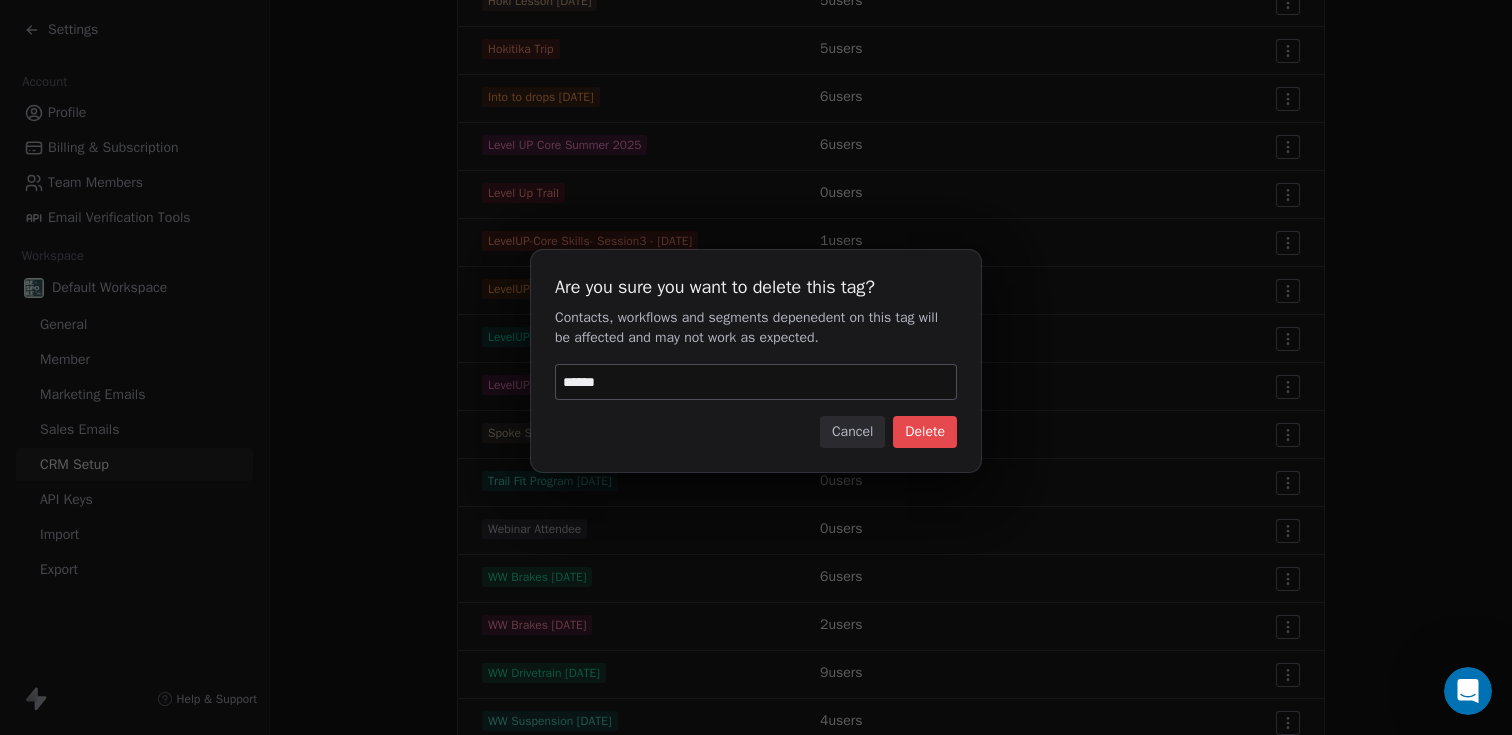 type on "******" 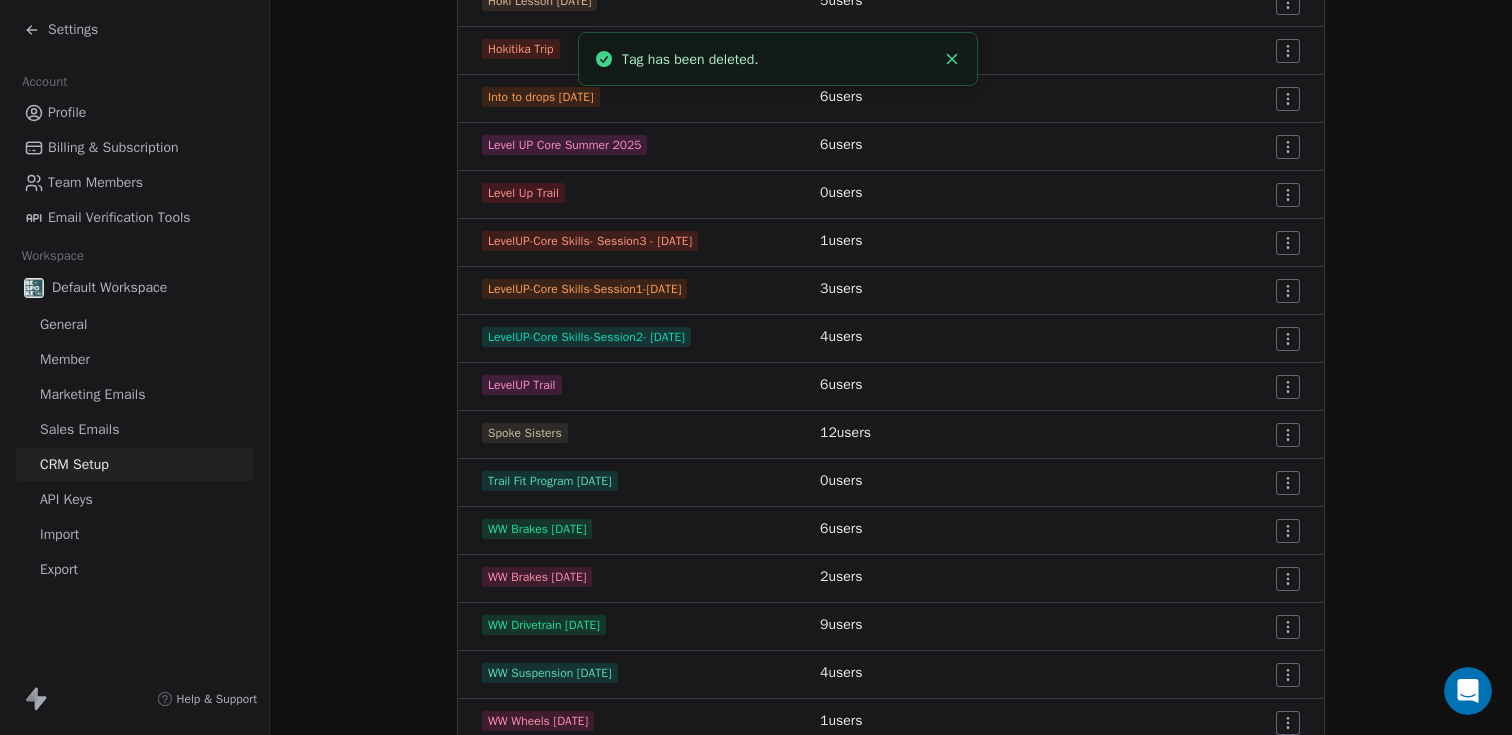 click on "Settings Account Profile Billing & Subscription Team Members Email Verification Tools Workspace Default Workspace General Member Marketing Emails Sales Emails CRM Setup API Keys Import Export Help & Support CRM Setup Manage people properties and other relevant settings. Contact Properties Contact Properties Tags Tags Status Status Tags Use tags to group or organize your contacts Create New Tag Tag Name # of Users Actions Find your level form 16  users GOD Giveaway 27  users GOD giveaway winner 3  users GoD Pre-ride 3  users GoD winner 0  users Hoki Lesson [DATE] 5  users Hokitika Trip 5  users Into to drops [DATE] 6  users Level UP Core Summer 2025 6  users Level Up Trail 0  users LevelUP-Core Skills- Session3 - [DATE] 1  users LevelUP-Core Skills-Session1-[DATE] 3  users LevelUP-Core Skills-Session2- [DATE] 4  users LevelUP Trail 6  users Spoke Sisters 12  users Trail Fit Program [DATE] 0  users WW Brakes [DATE] 6  users WW Brakes [DATE] 2  users WW Drivetrain [DATE] 9  users WW Suspension [DATE]" at bounding box center (756, 367) 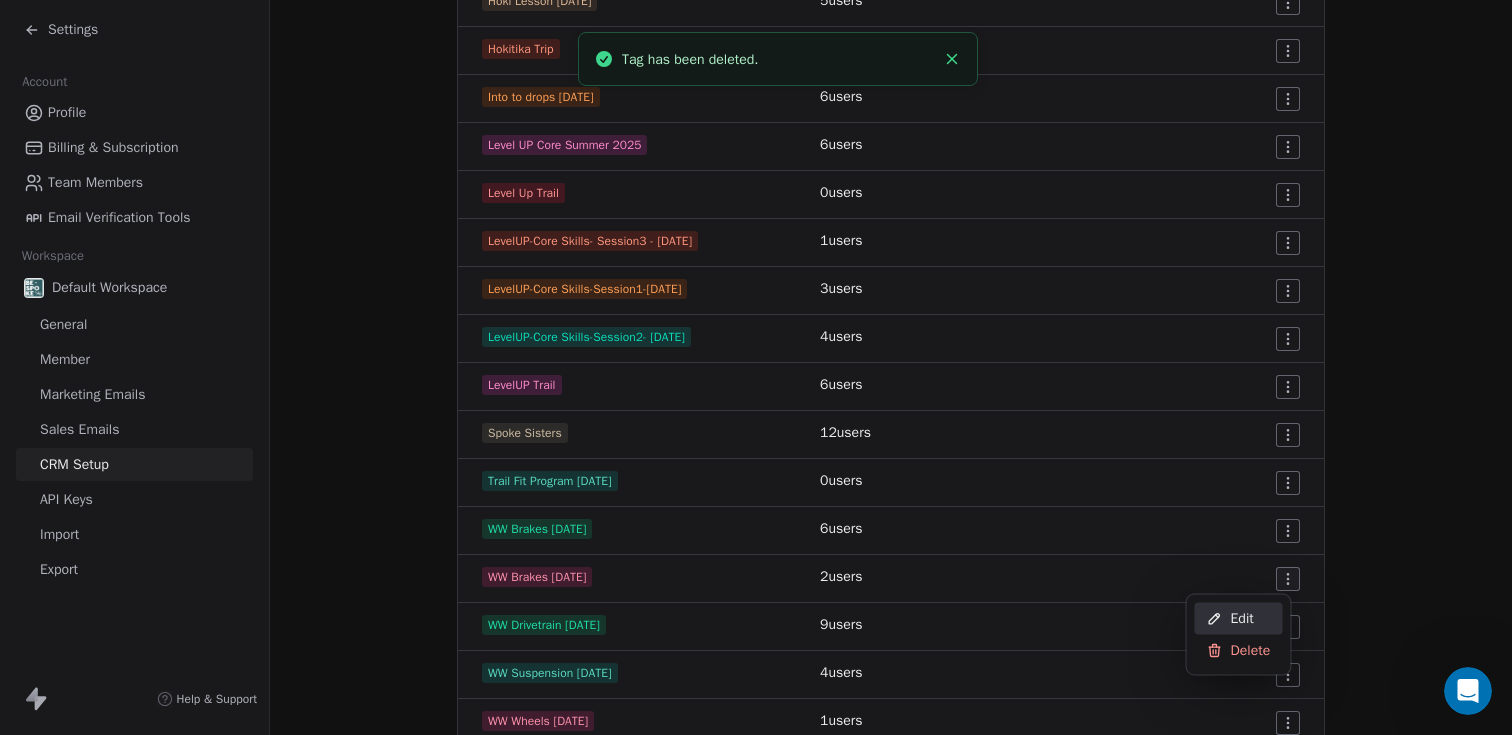 click on "Edit" at bounding box center (1239, 619) 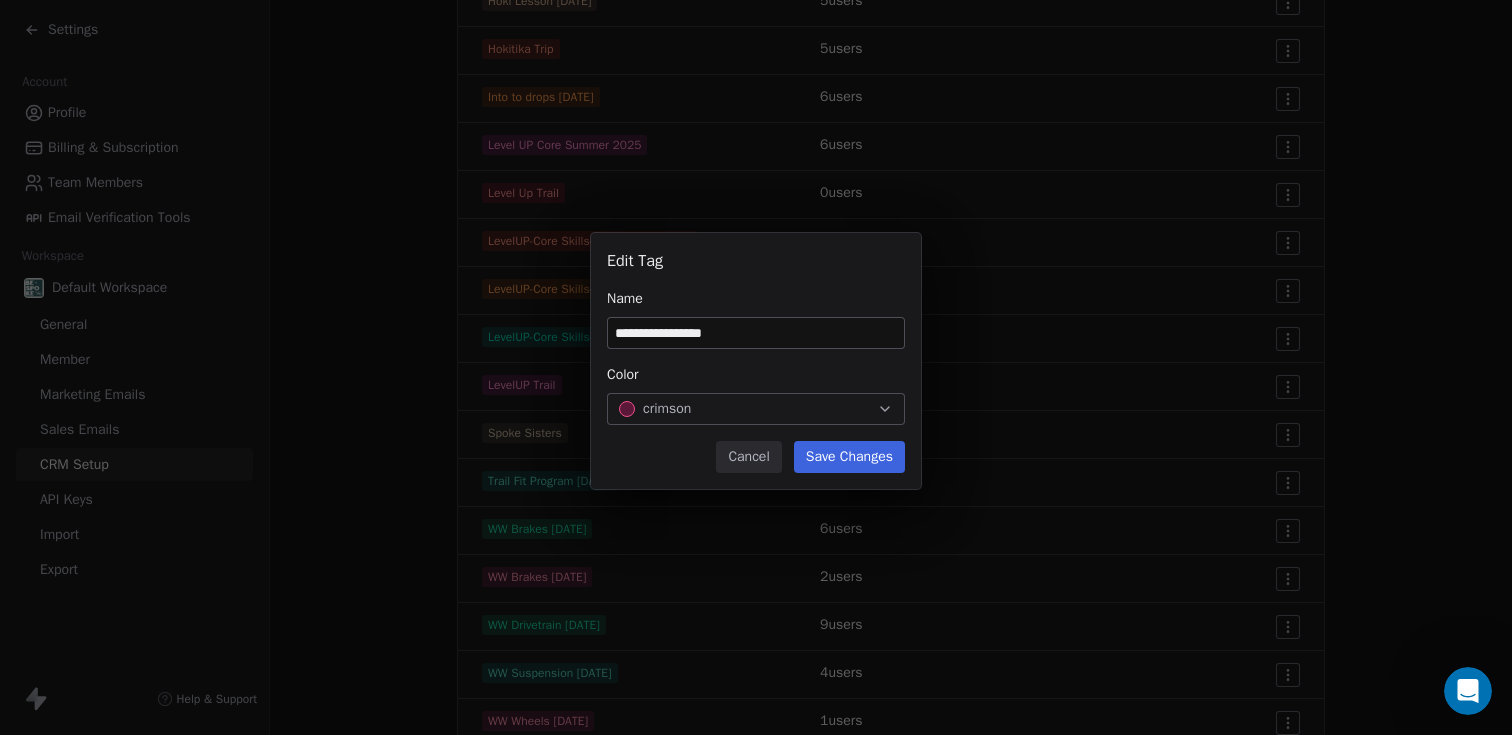 click on "**********" at bounding box center (756, 333) 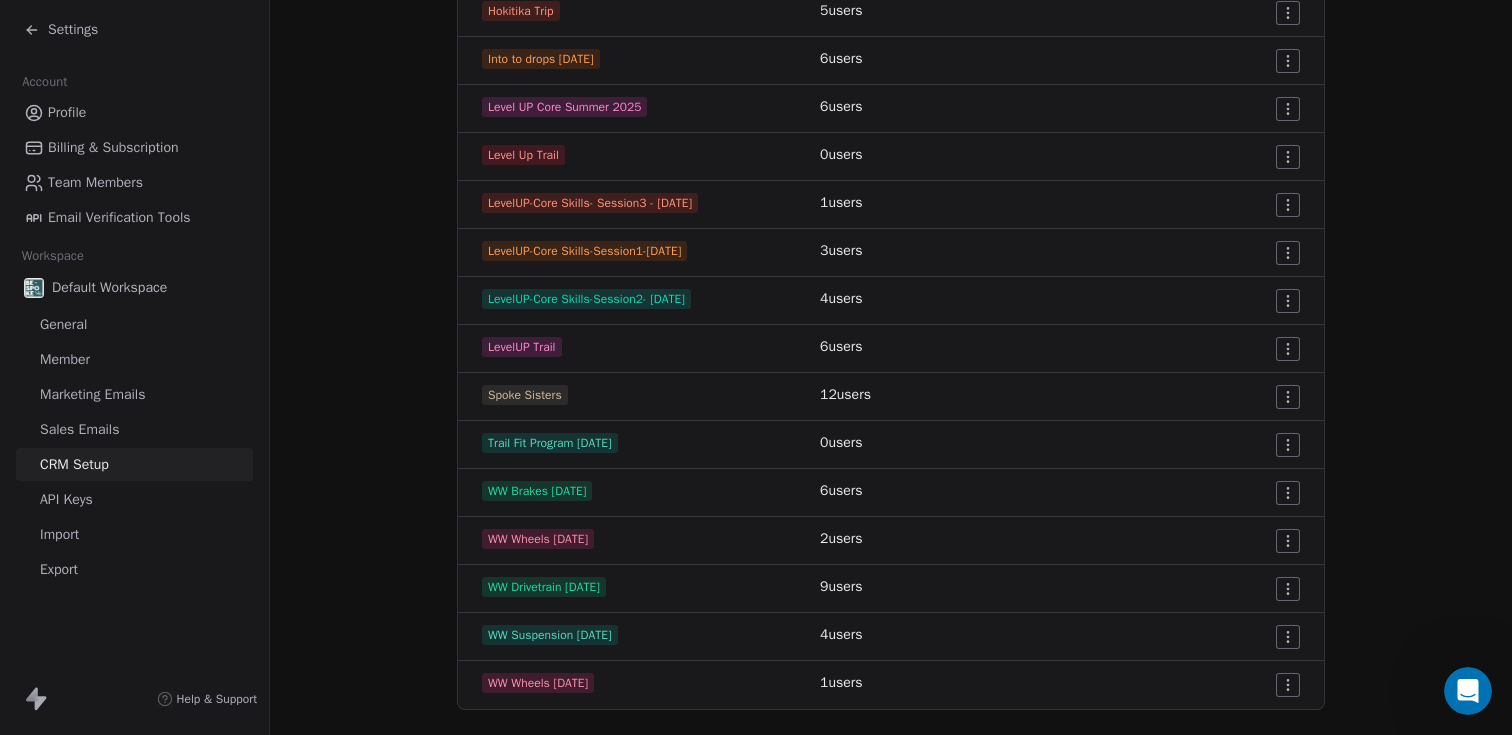scroll, scrollTop: 696, scrollLeft: 0, axis: vertical 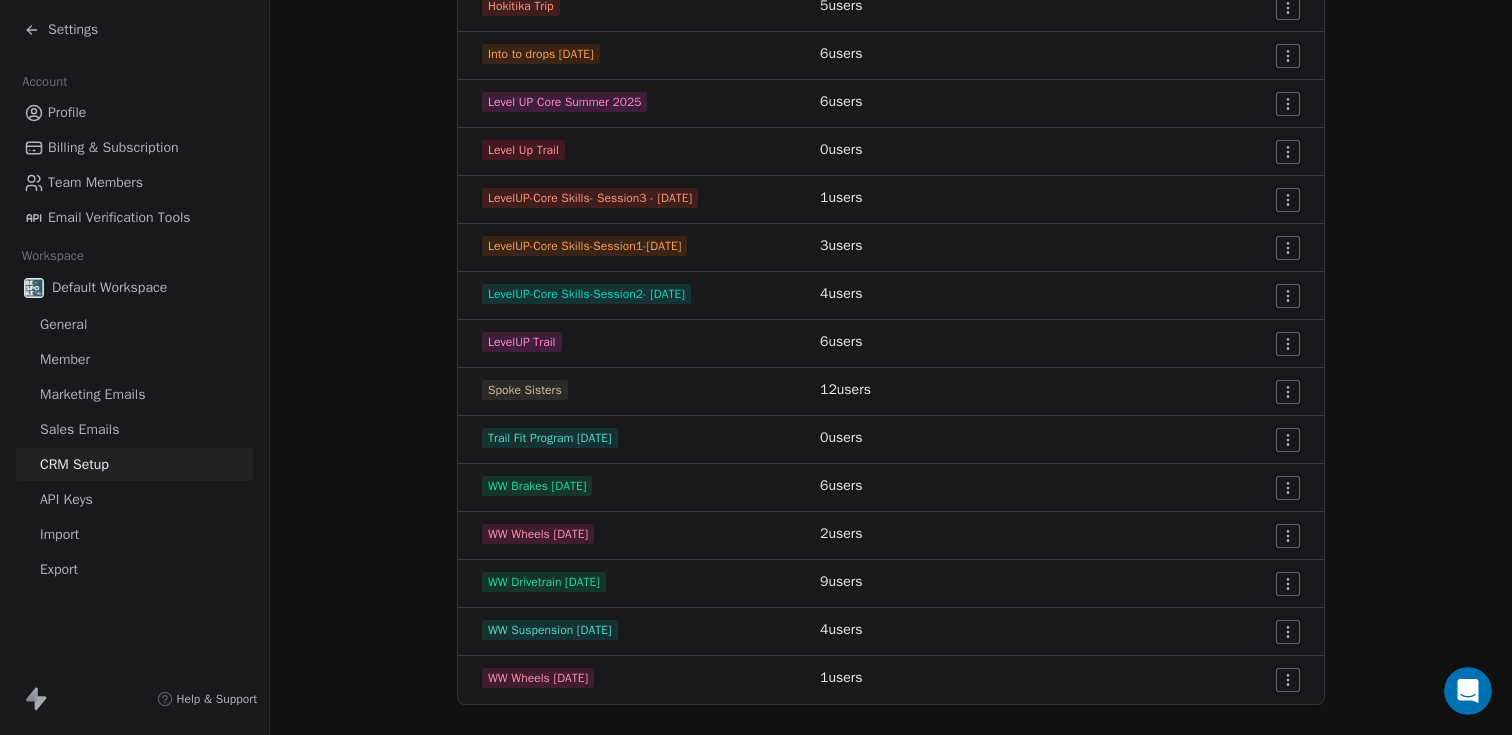 click on "Settings Account Profile Billing & Subscription Team Members Email Verification Tools Workspace Default Workspace General Member Marketing Emails Sales Emails CRM Setup API Keys Import Export Help & Support CRM Setup Manage people properties and other relevant settings. Contact Properties Contact Properties Tags Tags Status Status Tags Use tags to group or organize your contacts Create New Tag Tag Name # of Users Actions Find your level form 16  users GOD Giveaway 27  users GOD giveaway winner 3  users GoD Pre-ride 3  users GoD winner 0  users Hoki Lesson [DATE] 5  users Hokitika Trip 5  users Into to drops [DATE] 6  users Level UP Core Summer 2025 6  users Level Up Trail 0  users LevelUP-Core Skills- Session3 - [DATE] 1  users LevelUP-Core Skills-Session1-[DATE] 3  users LevelUP-Core Skills-Session2- [DATE] 4  users LevelUP Trail 6  users Spoke Sisters 12  users Trail Fit Program [DATE] 0  users WW Brakes [DATE] 6  users WW Wheels [DATE] 2  users WW Drivetrain [DATE] 9  users WW Suspension [DATE]" at bounding box center [756, 367] 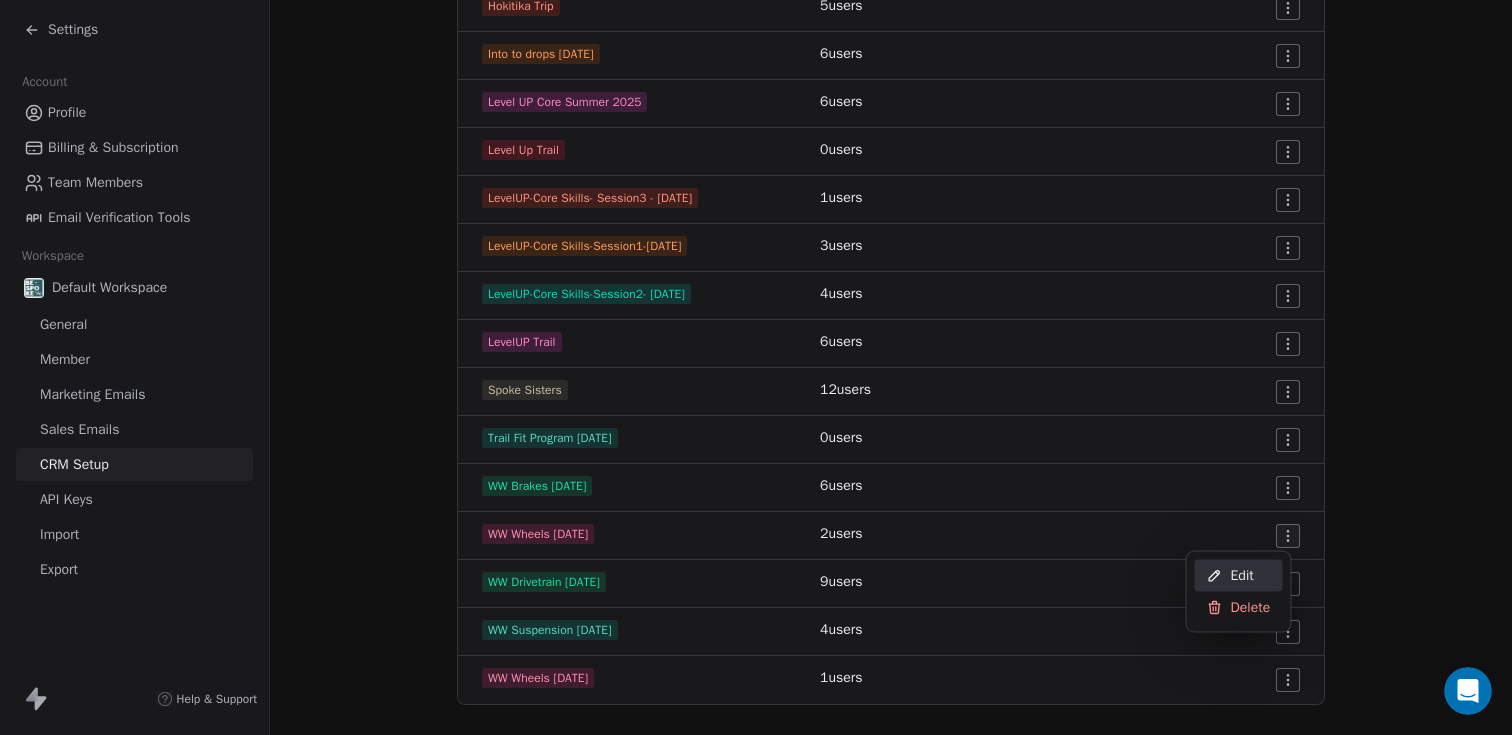 click on "Edit" at bounding box center (1242, 576) 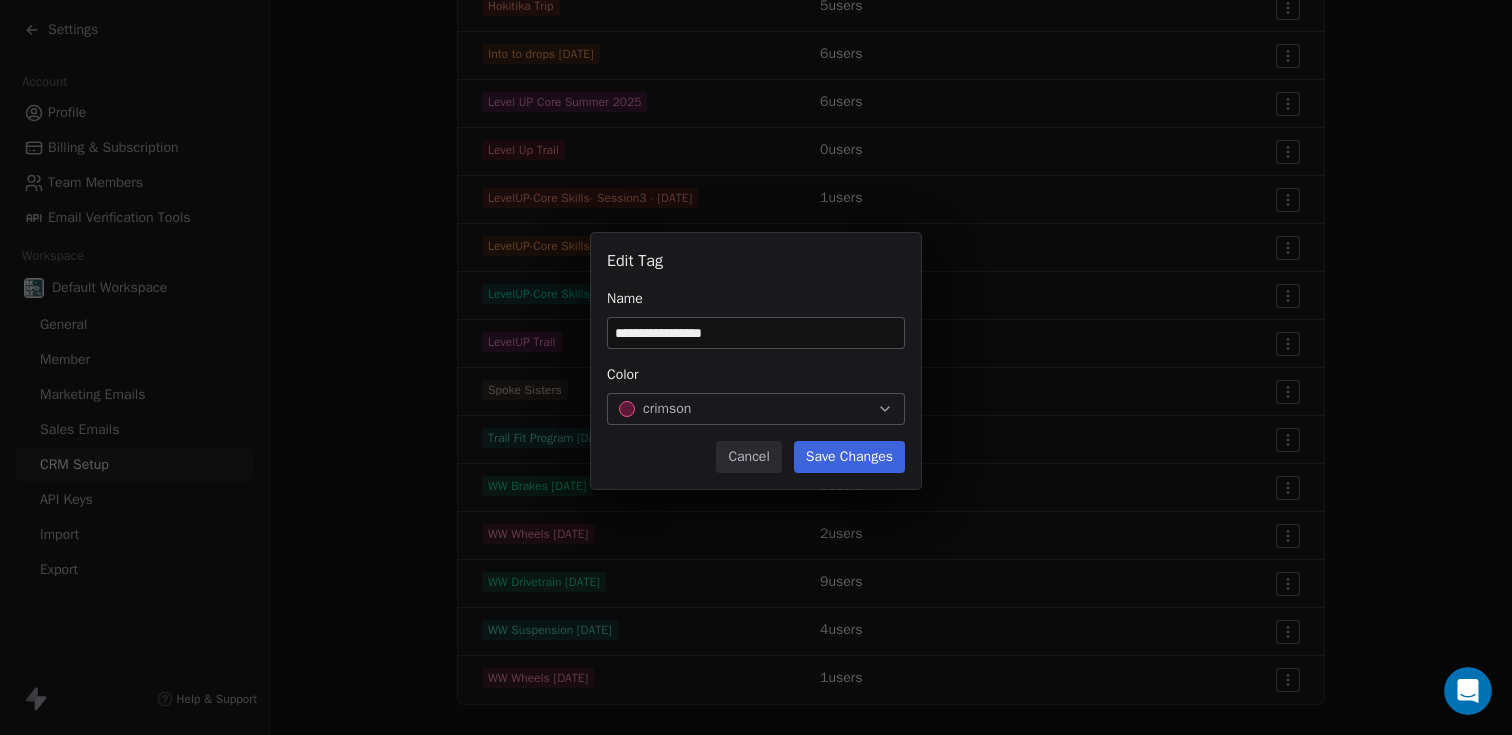 click on "**********" at bounding box center [756, 333] 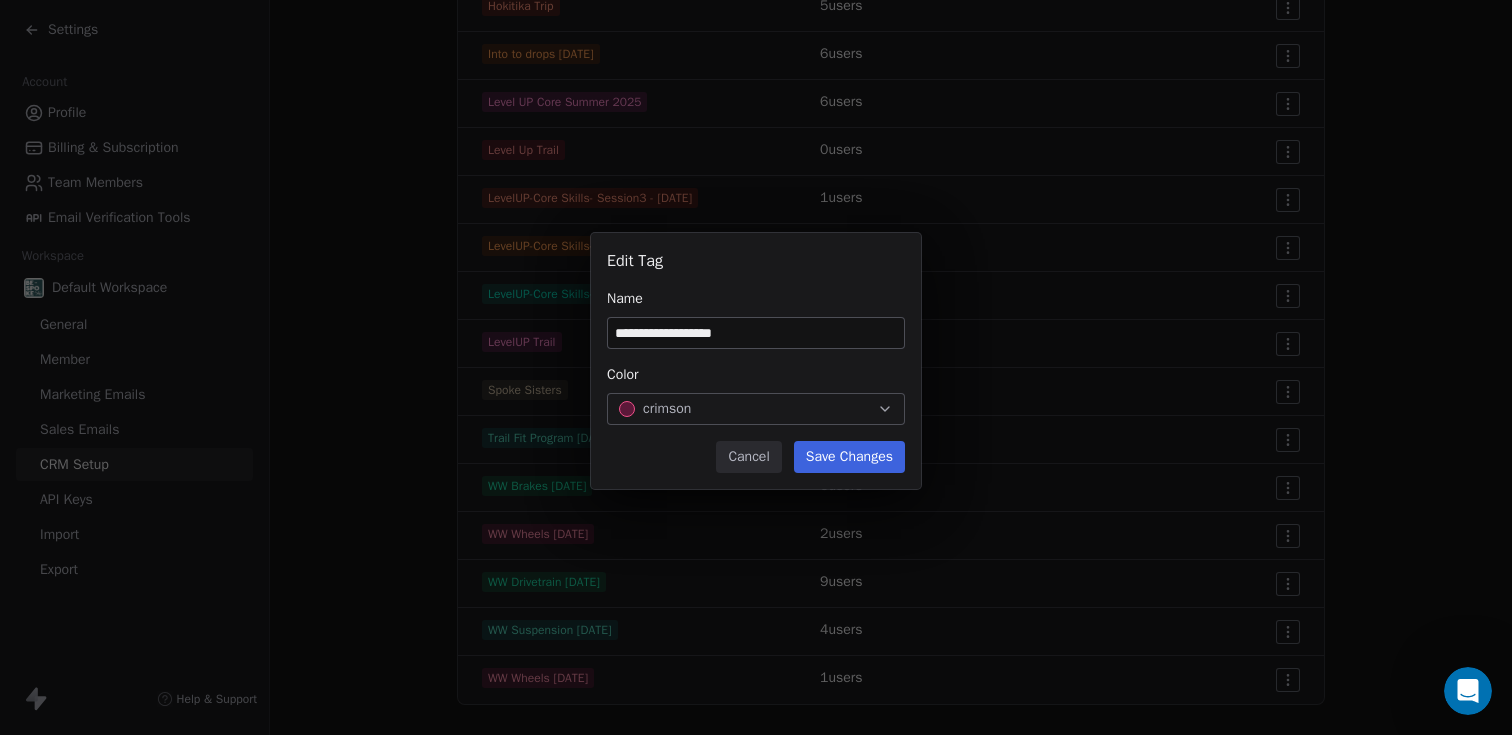 type on "**********" 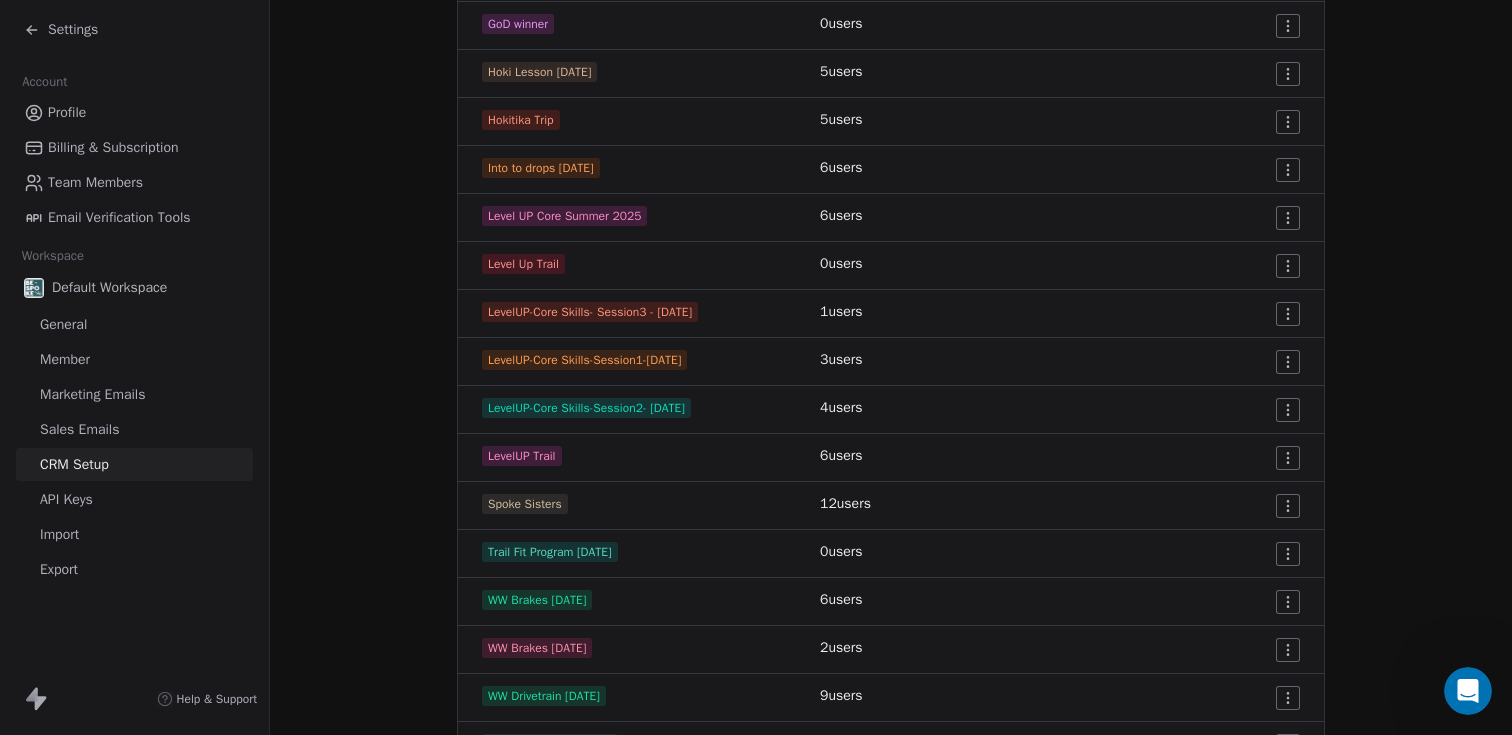 scroll, scrollTop: 577, scrollLeft: 0, axis: vertical 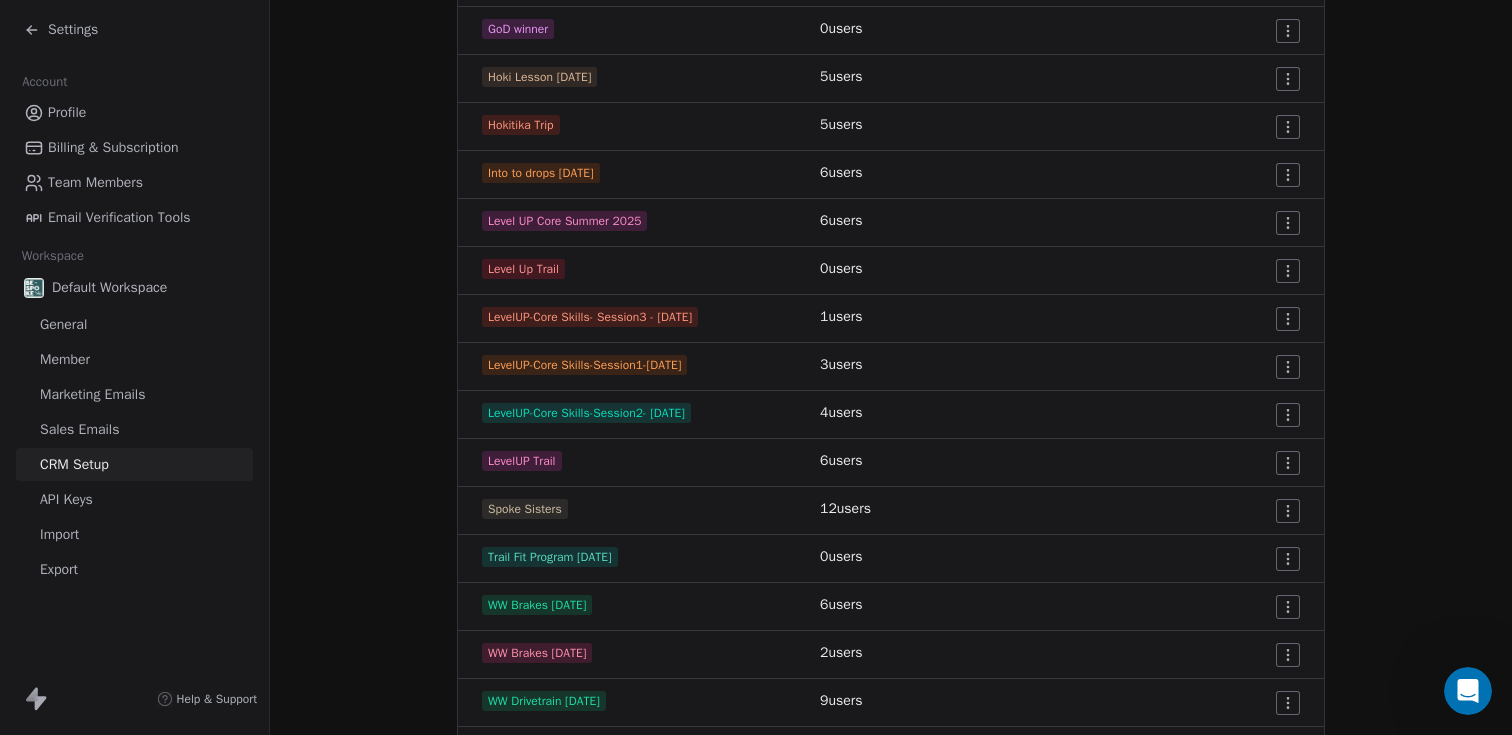 click on "Settings Account Profile Billing & Subscription Team Members Email Verification Tools Workspace Default Workspace General Member Marketing Emails Sales Emails CRM Setup API Keys Import Export Help & Support CRM Setup Manage people properties and other relevant settings. Contact Properties Contact Properties Tags Tags Status Status Tags Use tags to group or organize your contacts Create New Tag Tag Name # of Users Actions Find your level form 16  users GOD Giveaway 27  users GOD giveaway winner 3  users GoD Pre-ride 3  users GoD winner 0  users Hoki Lesson [DATE] 5  users Hokitika Trip 5  users Into to drops [DATE] 6  users Level UP Core Summer 2025 6  users Level Up Trail 0  users LevelUP-Core Skills- Session3 - [DATE] 1  users LevelUP-Core Skills-Session1-[DATE] 3  users LevelUP-Core Skills-Session2- [DATE] 4  users LevelUP Trail 6  users Spoke Sisters 12  users Trail Fit Program [DATE] 0  users WW Brakes [DATE] 6  users WW Brakes [DATE] 2  users WW Drivetrain [DATE] 9  users 4  users 1  users" at bounding box center [756, 367] 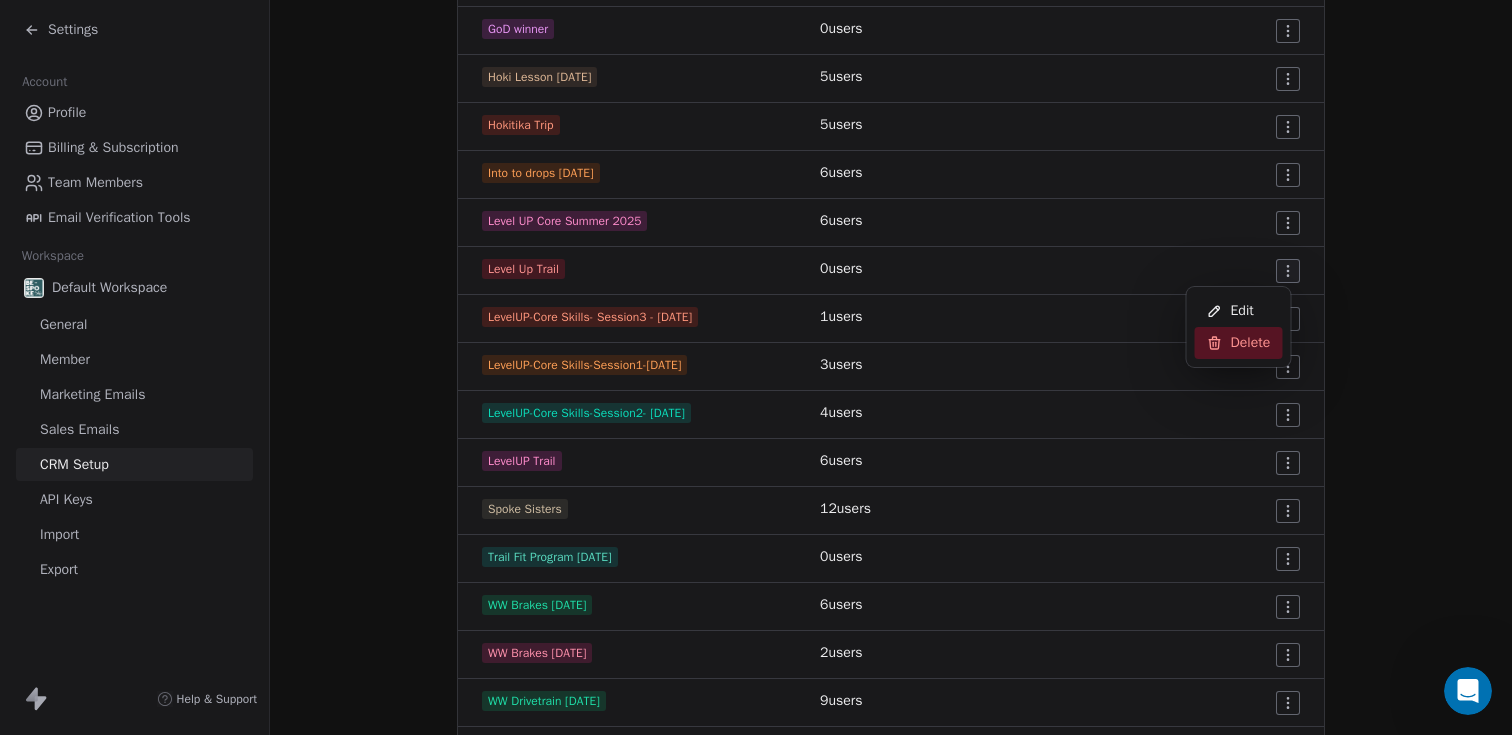 click on "Delete" at bounding box center (1251, 343) 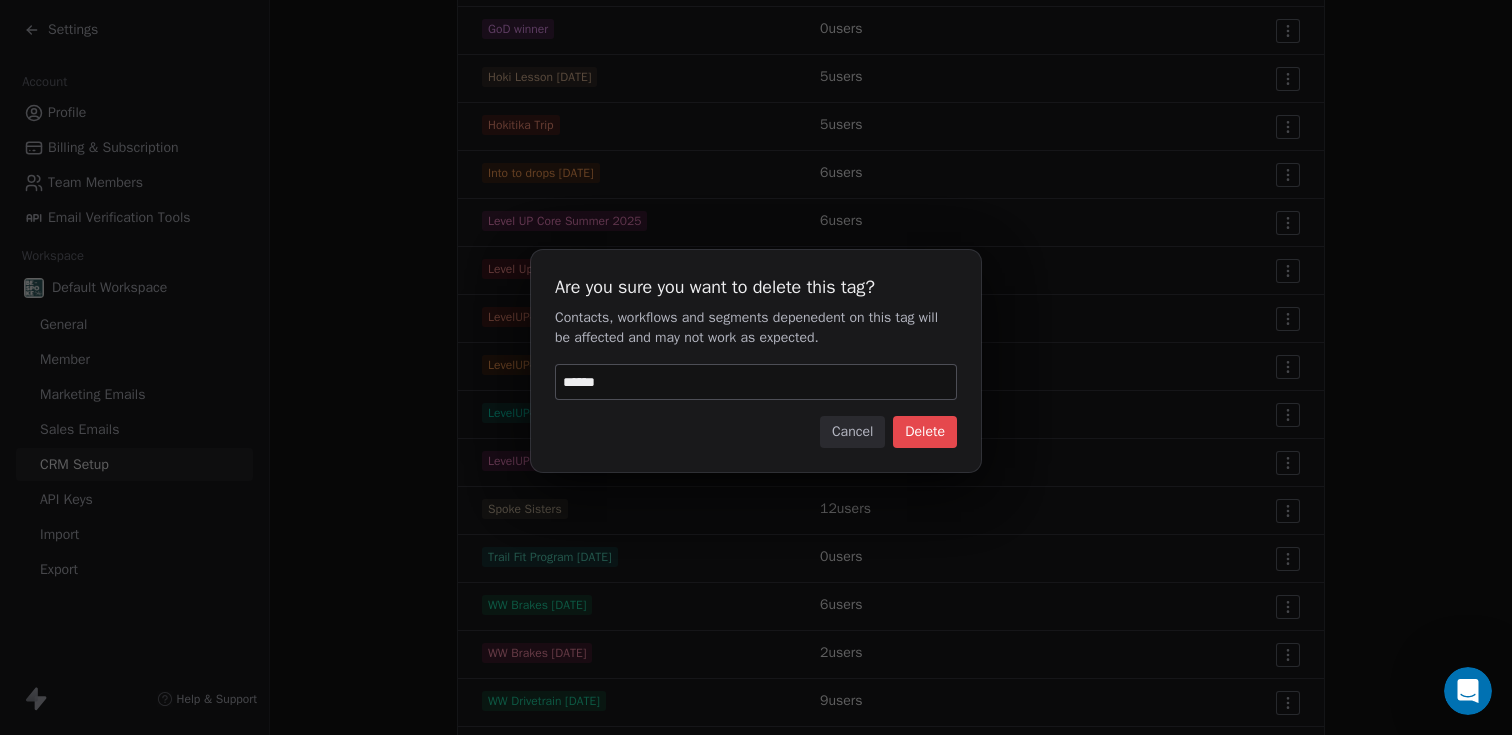 type on "******" 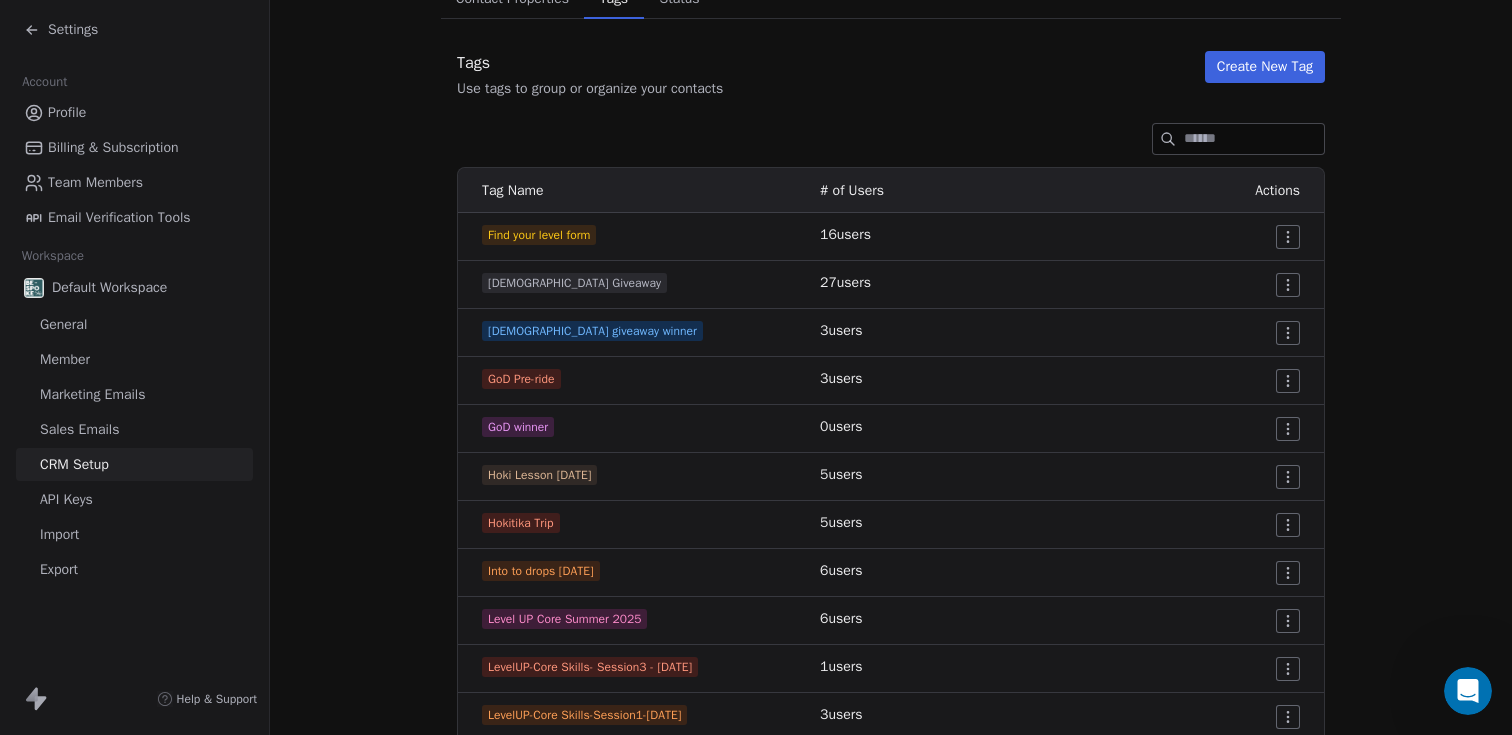 scroll, scrollTop: 57, scrollLeft: 0, axis: vertical 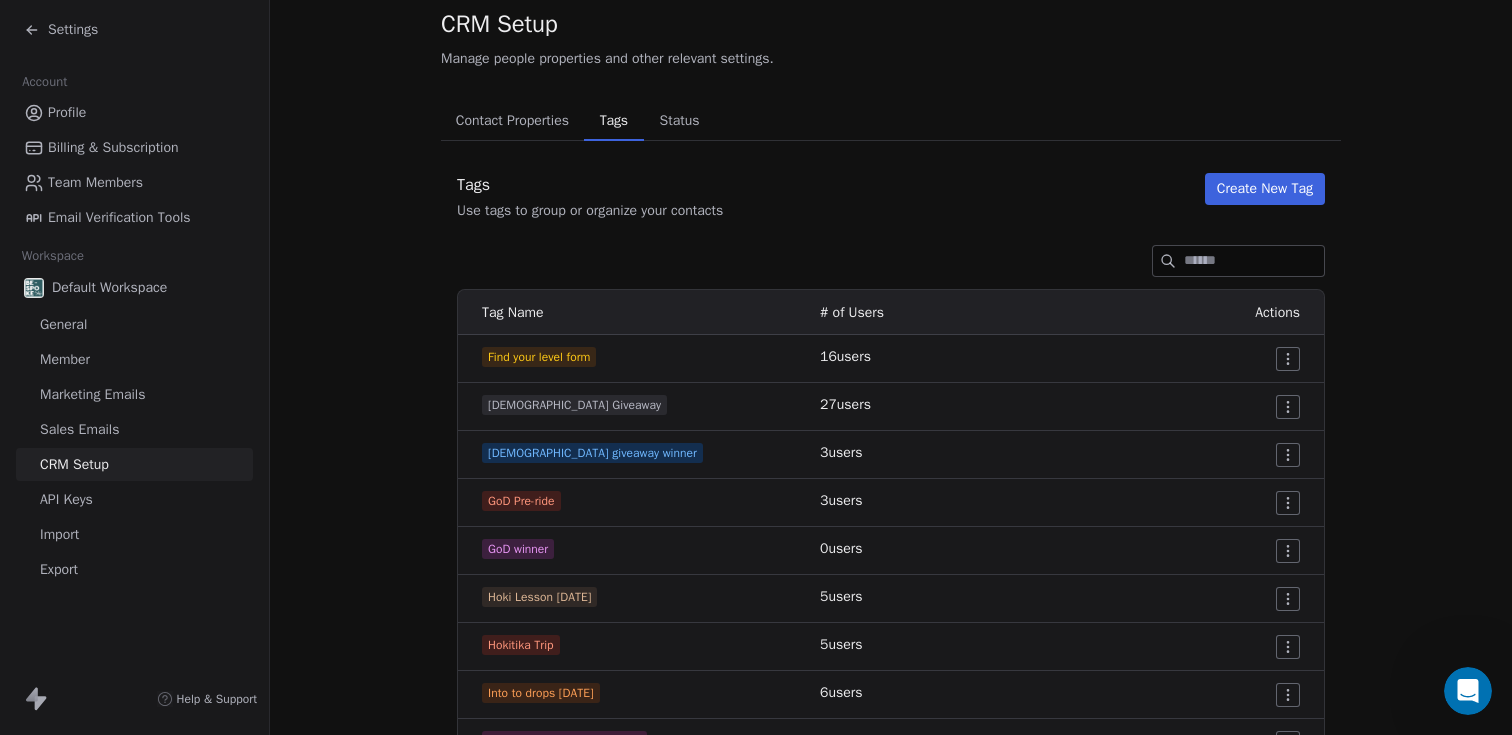 click on "Status" at bounding box center [680, 121] 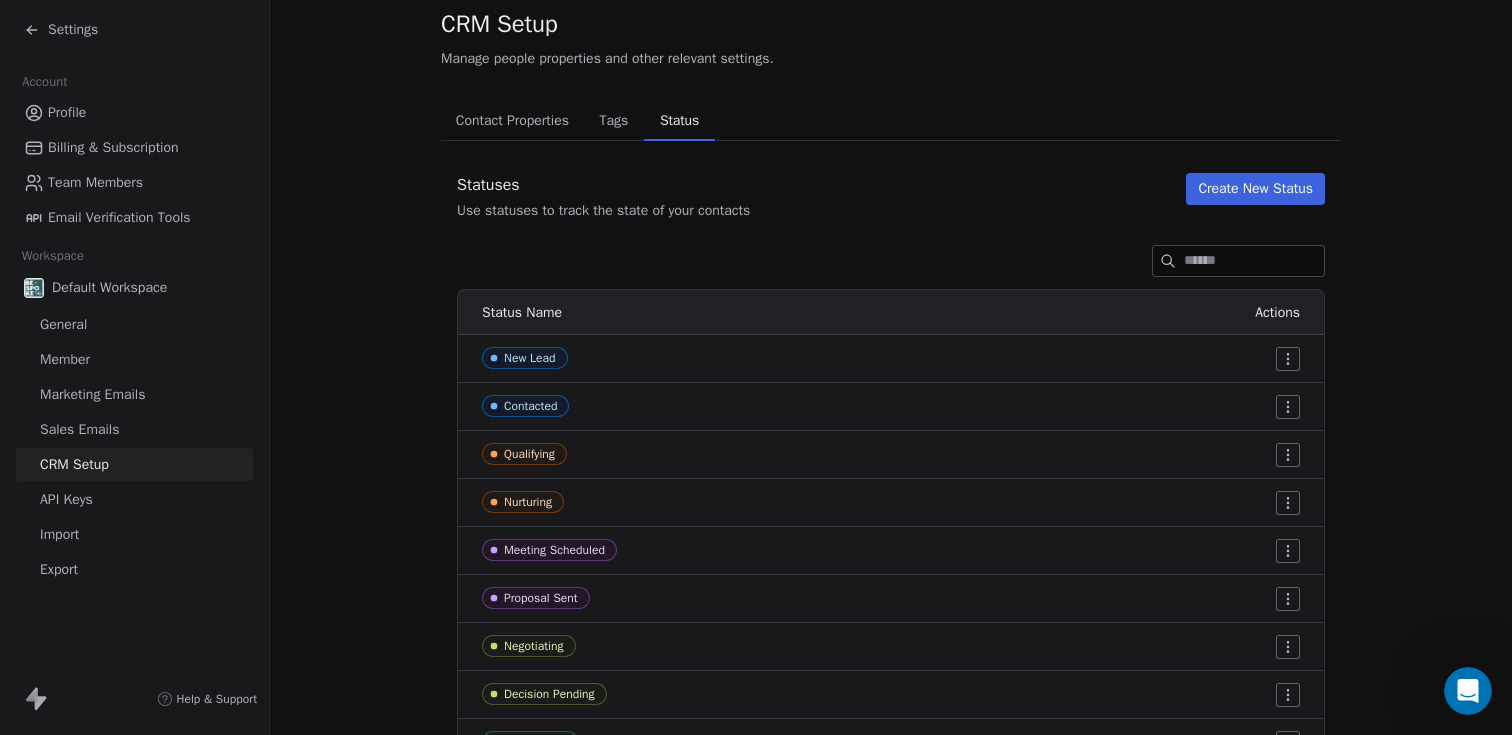 click on "Contact Properties" at bounding box center (512, 121) 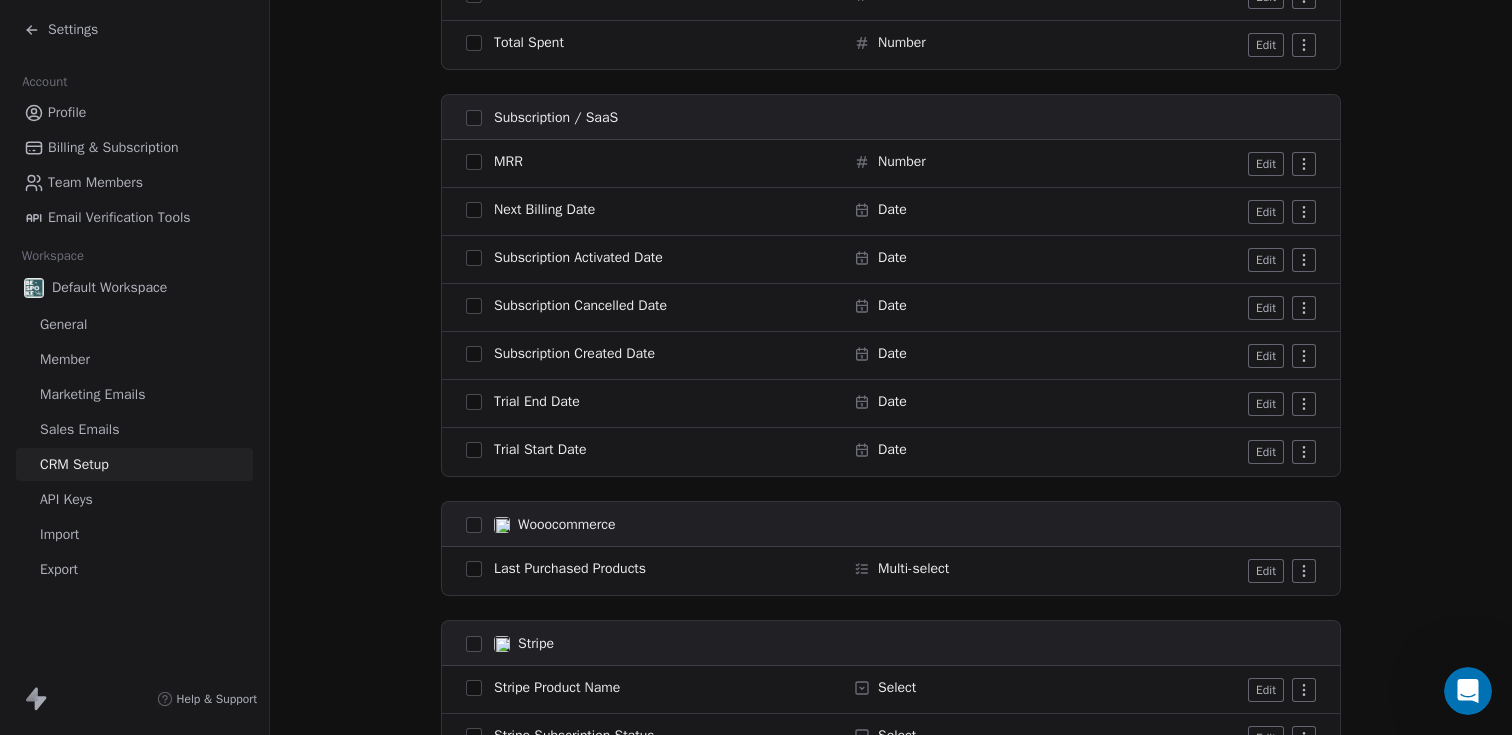 scroll, scrollTop: 2572, scrollLeft: 0, axis: vertical 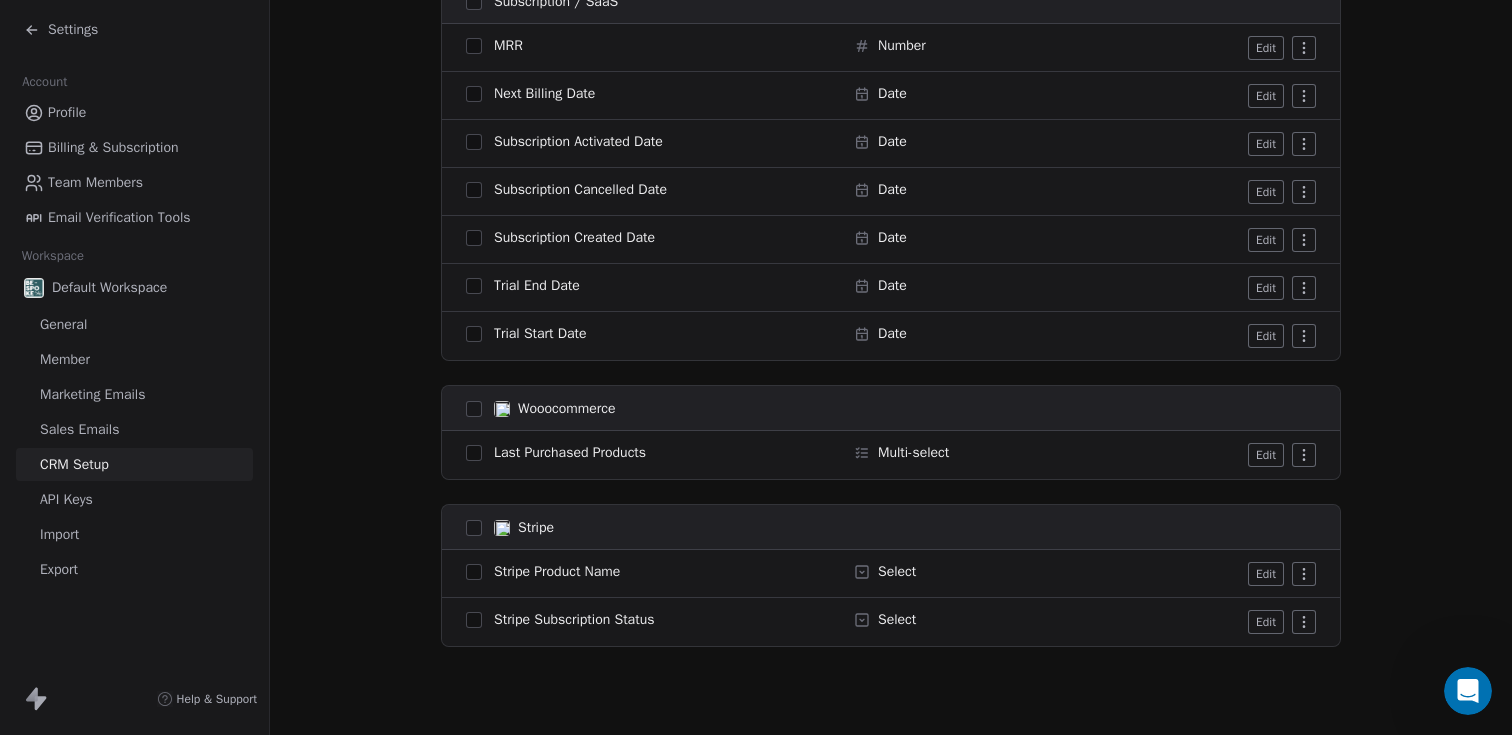 click 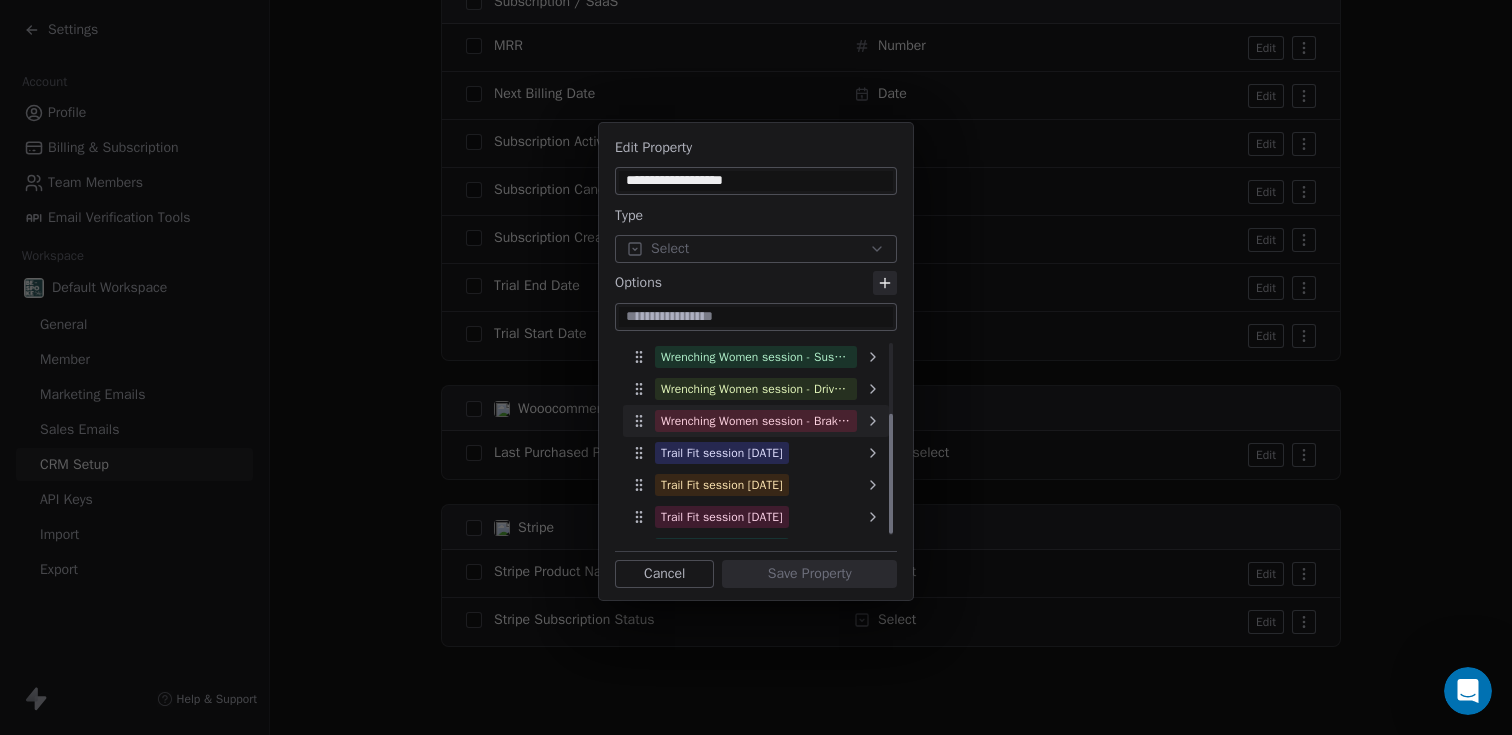 scroll, scrollTop: 0, scrollLeft: 0, axis: both 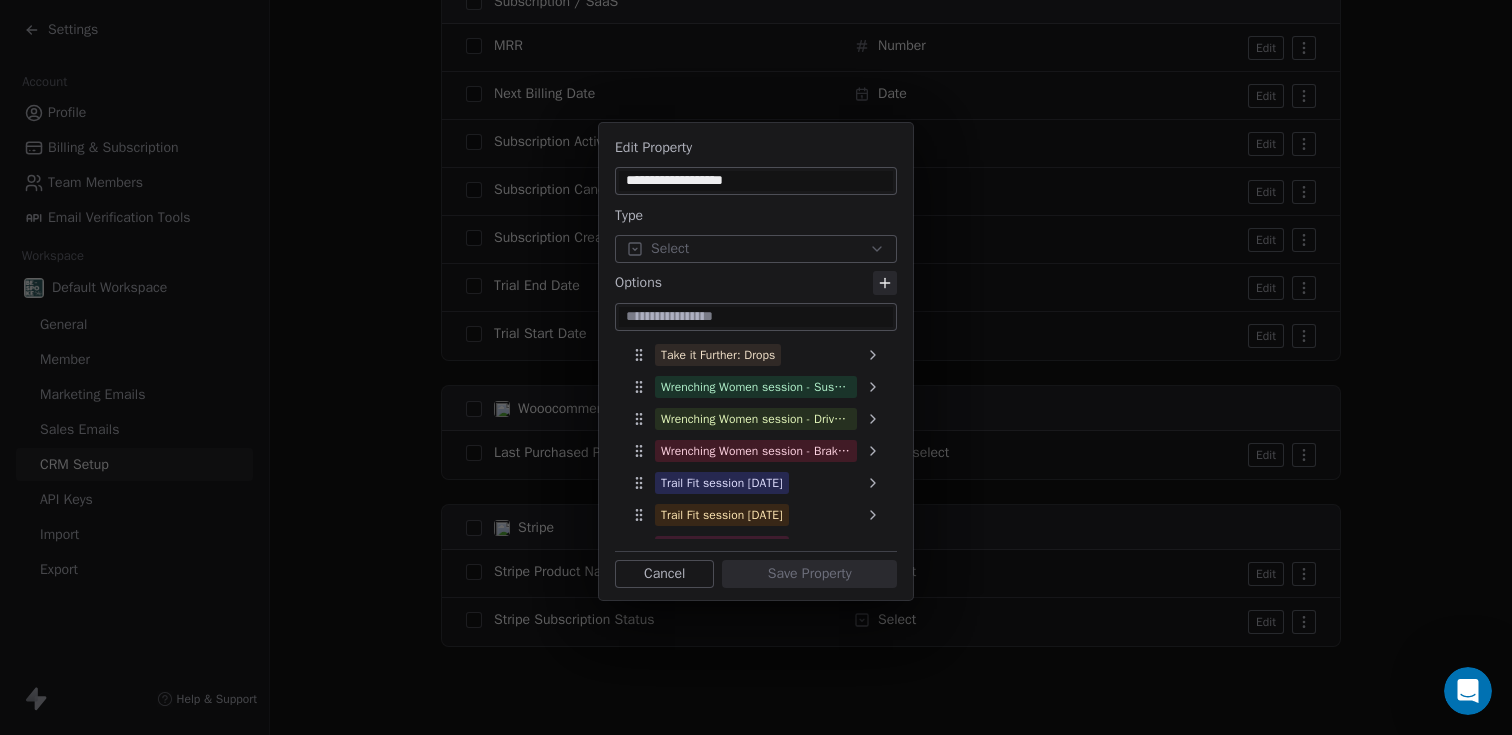 click on "Cancel" at bounding box center [664, 574] 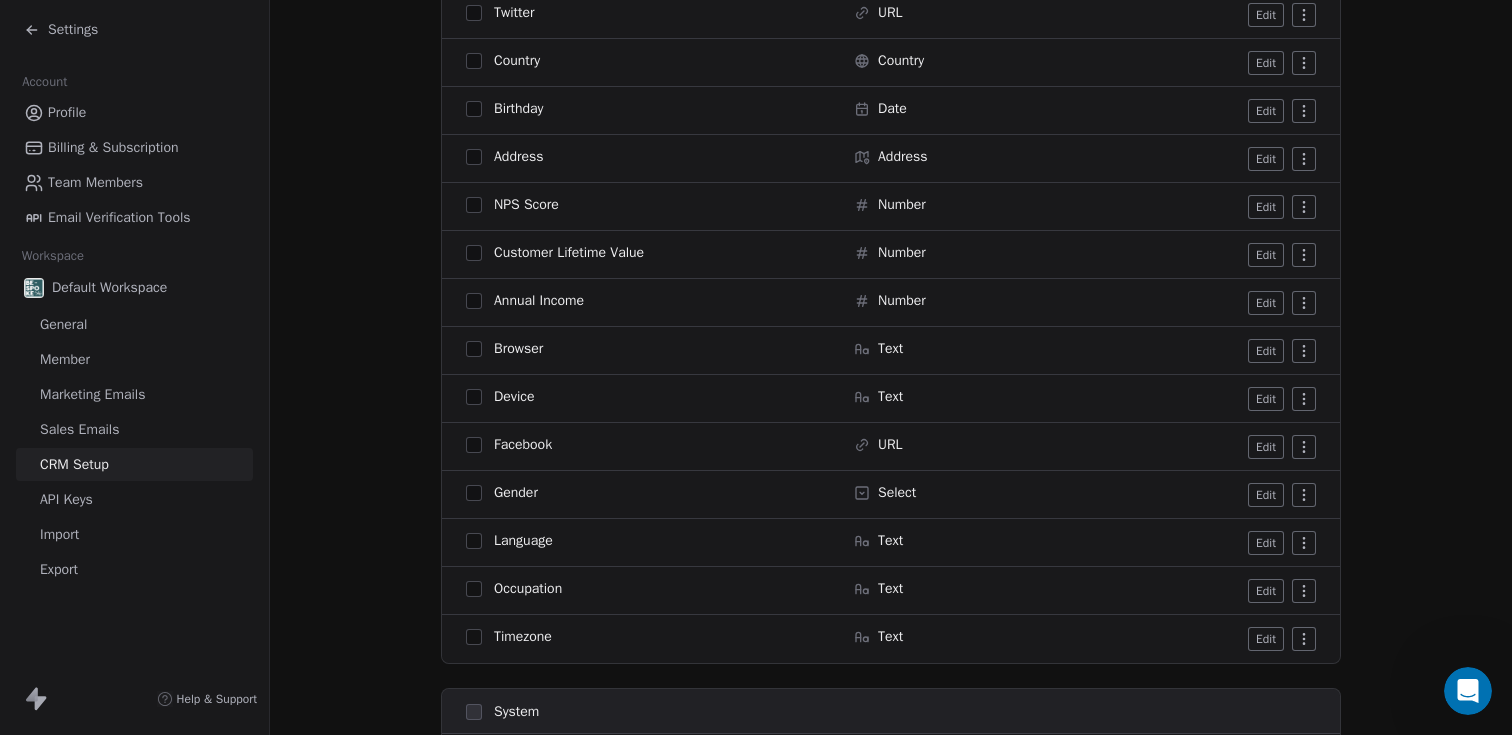scroll, scrollTop: 350, scrollLeft: 0, axis: vertical 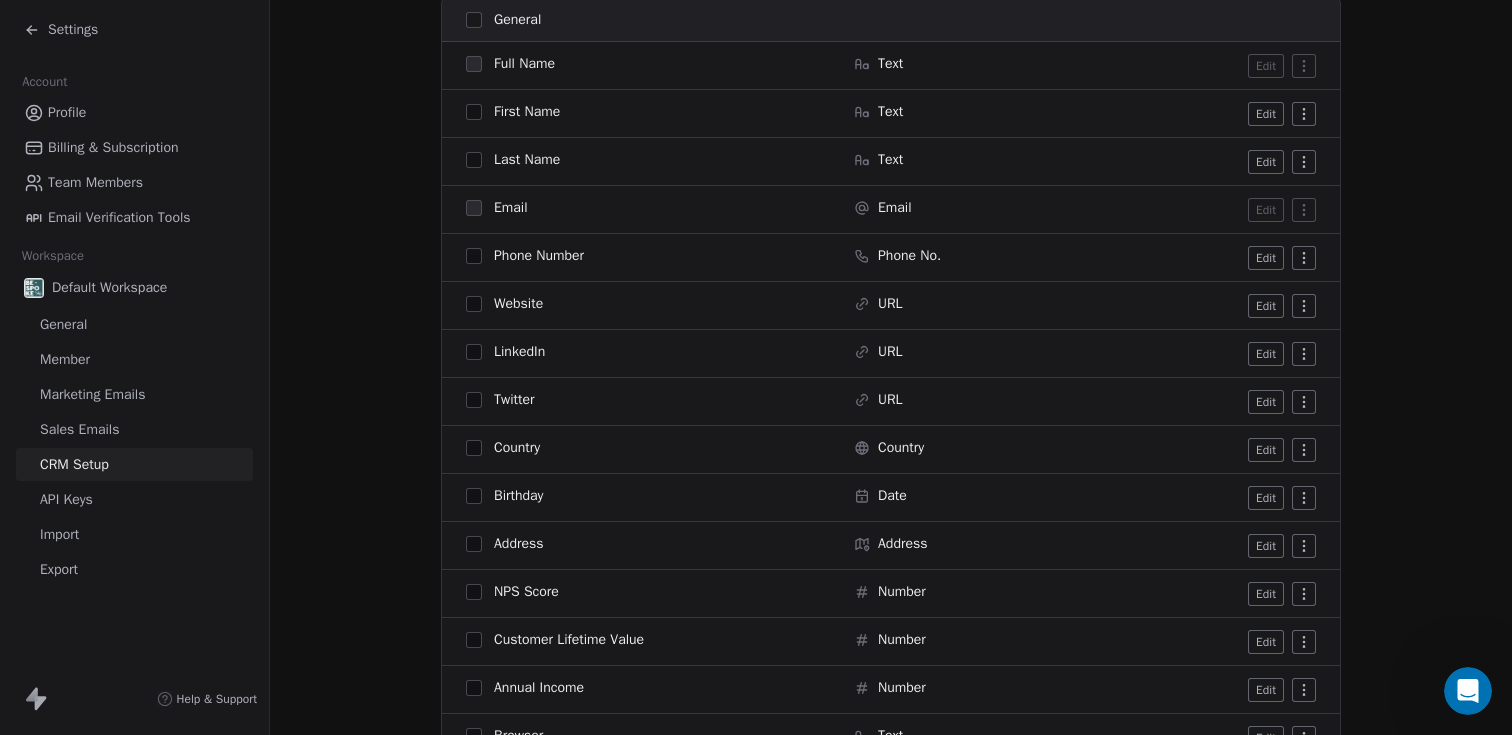 click on "Settings" at bounding box center (138, 30) 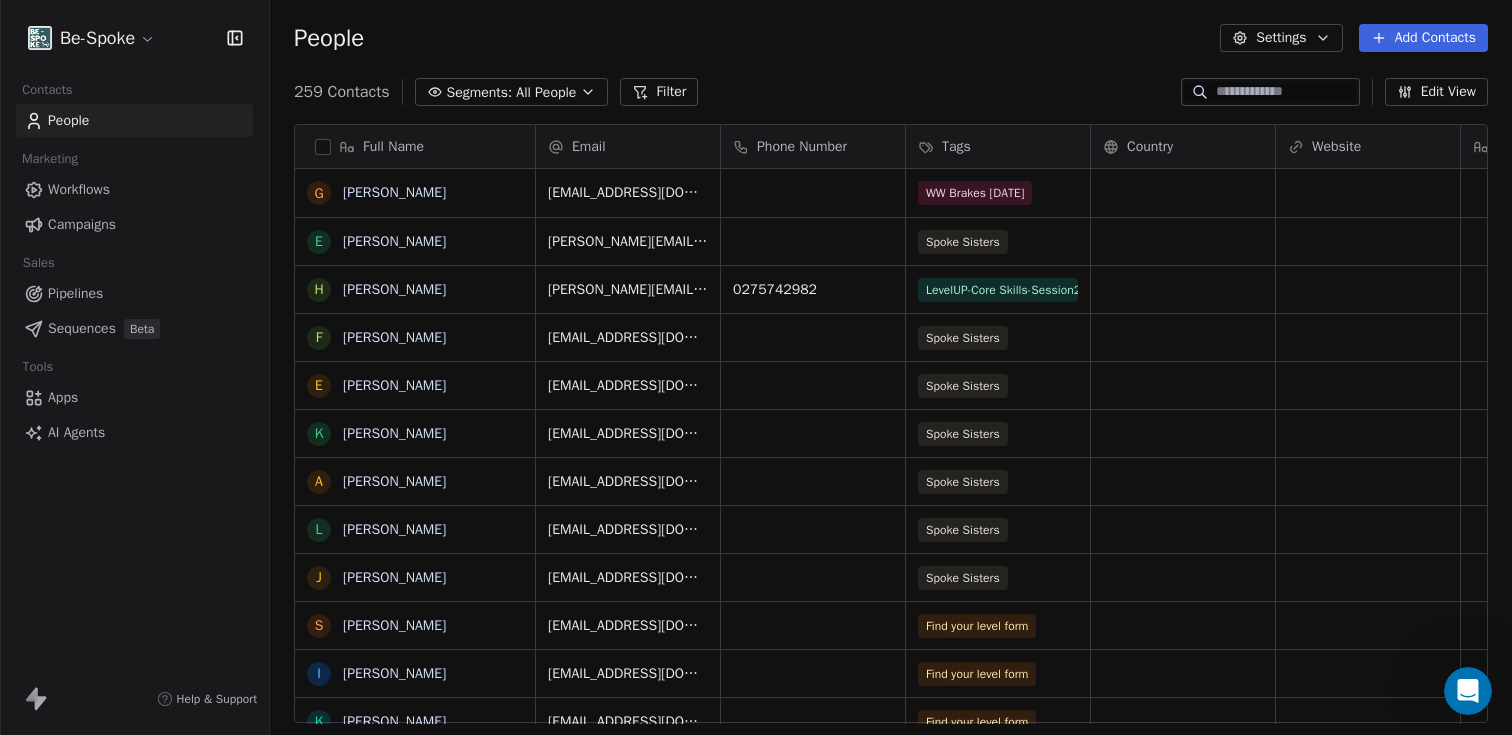 scroll, scrollTop: 16, scrollLeft: 16, axis: both 